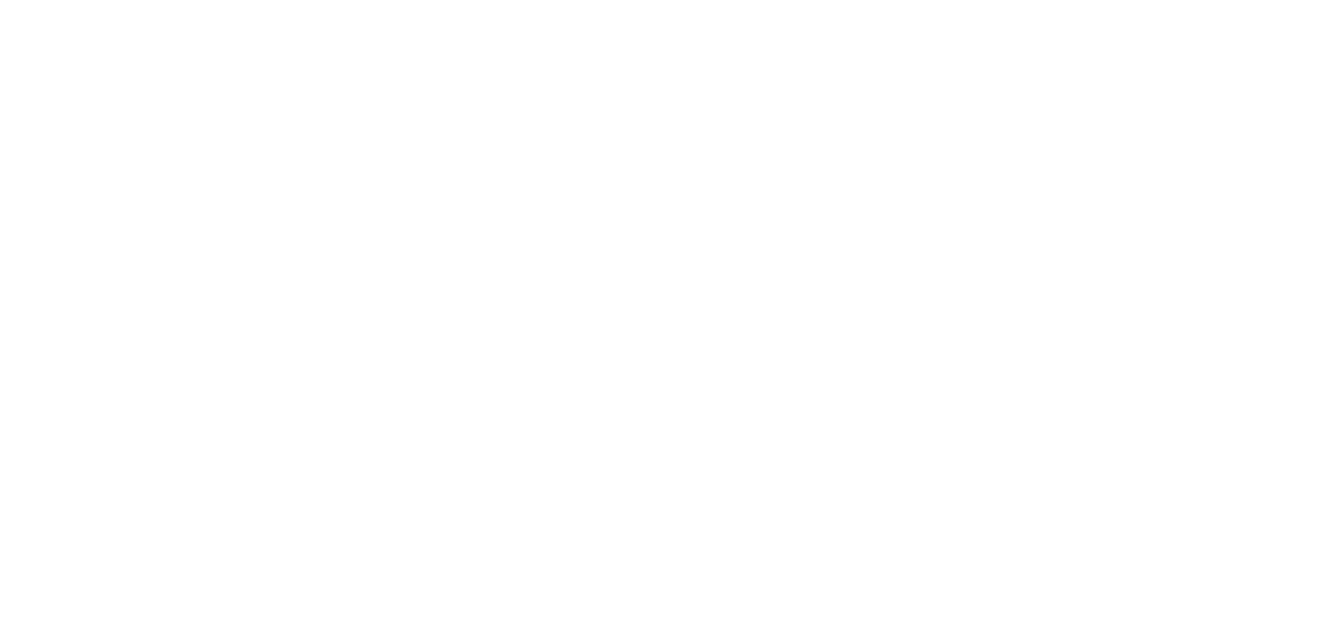 scroll, scrollTop: 0, scrollLeft: 0, axis: both 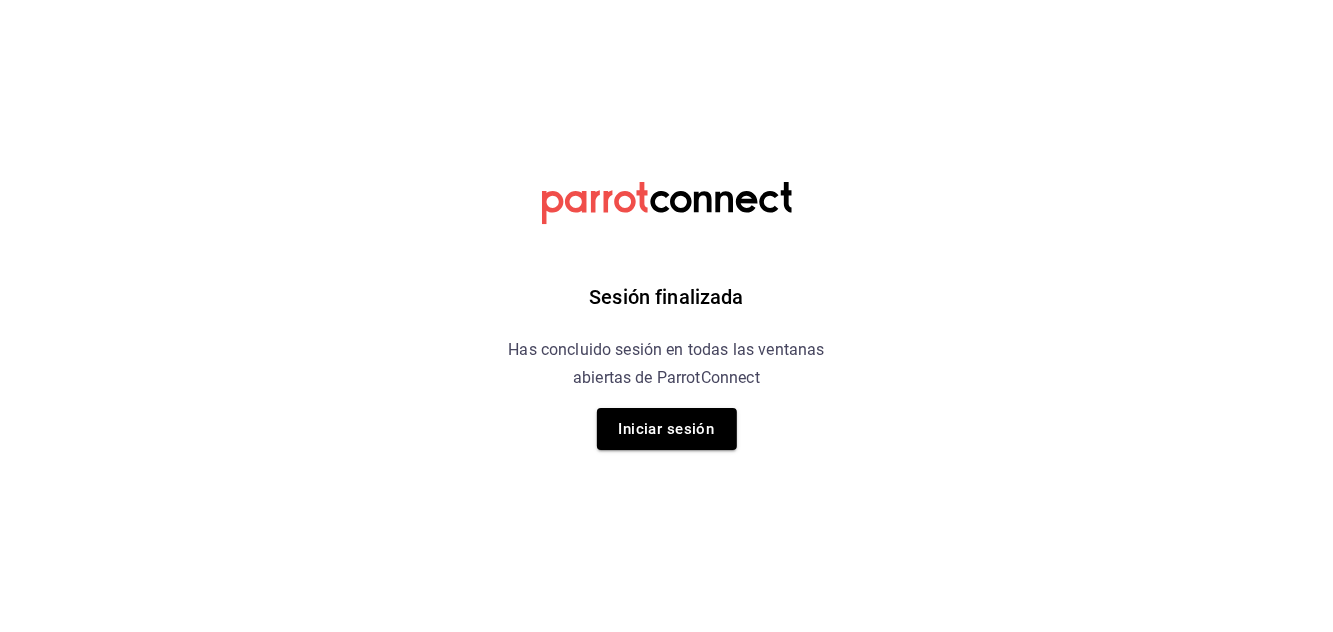 click on "Iniciar sesión" at bounding box center (667, 429) 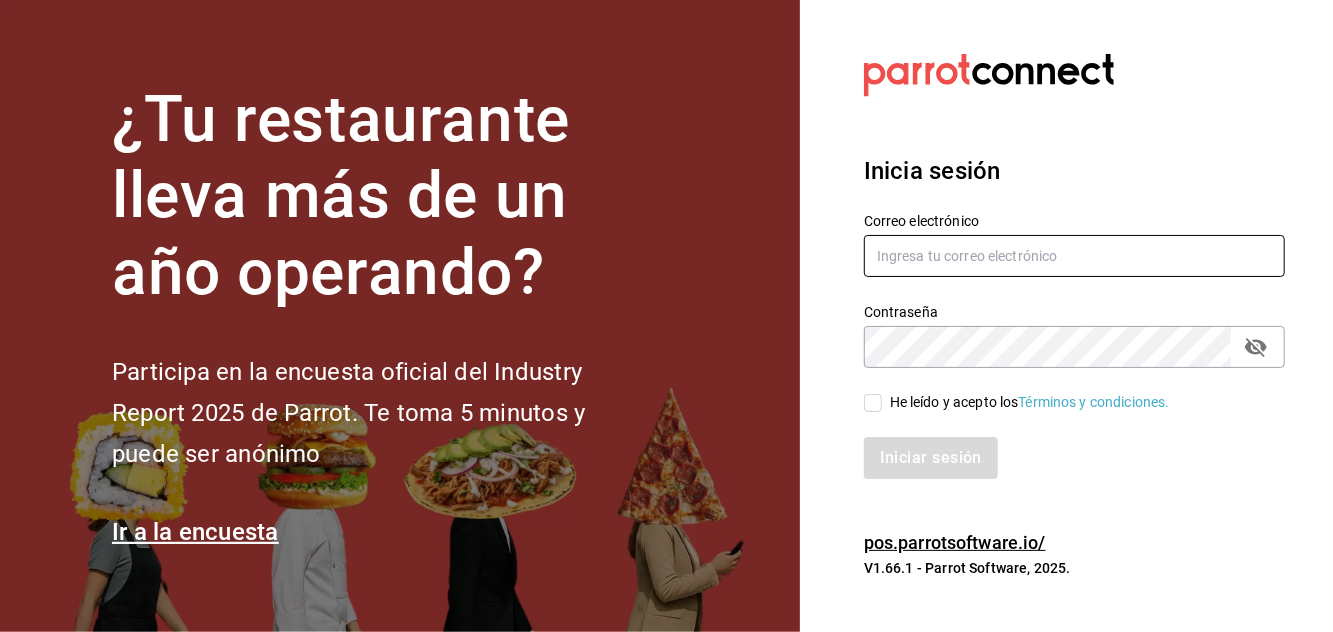 click at bounding box center [1074, 256] 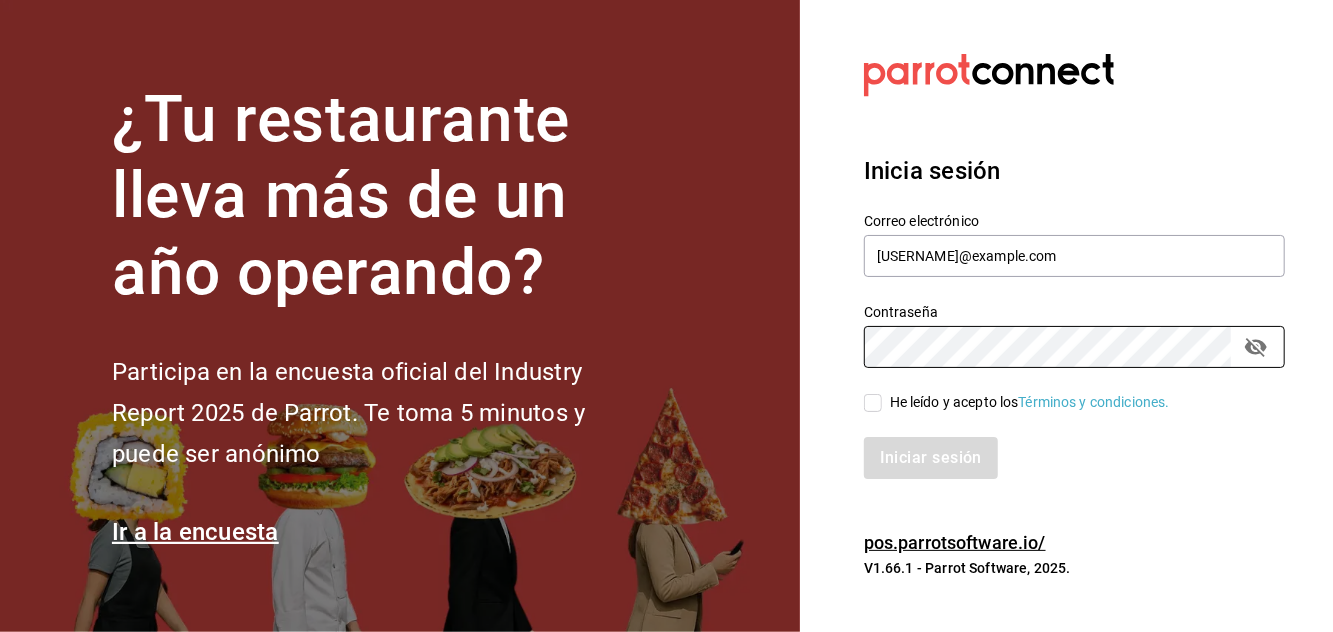 click on "He leído y acepto los  Términos y condiciones." at bounding box center (873, 403) 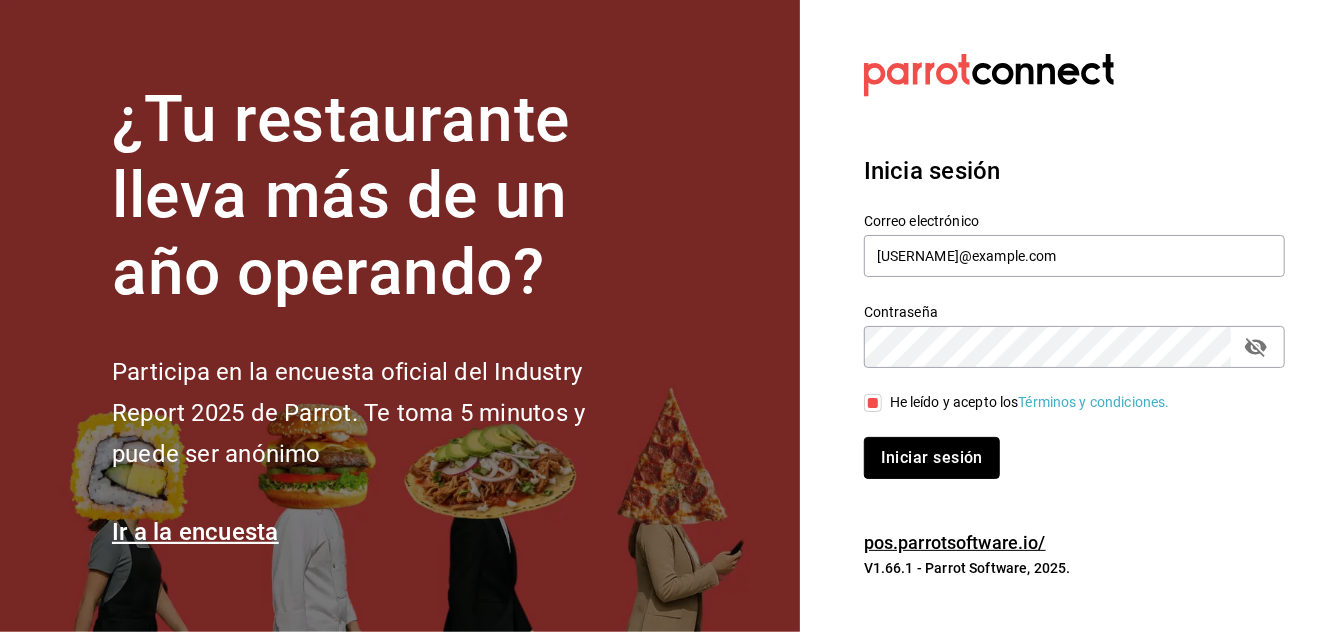 click on "Iniciar sesión" at bounding box center (932, 458) 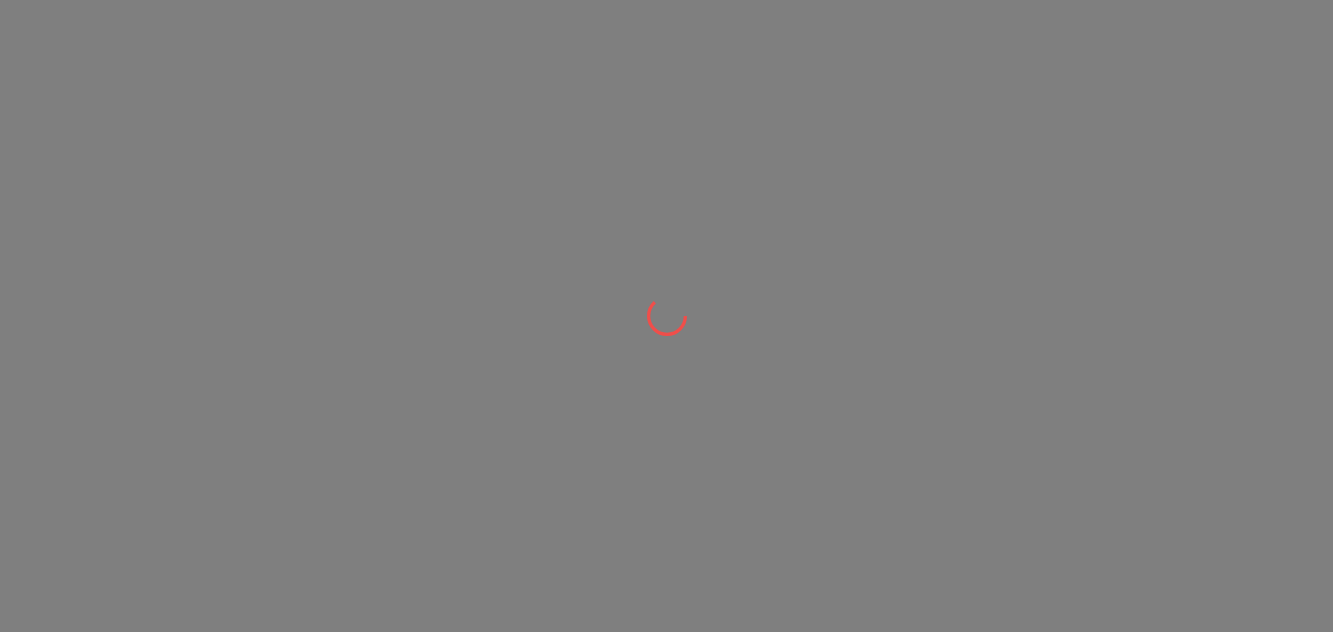 scroll, scrollTop: 0, scrollLeft: 0, axis: both 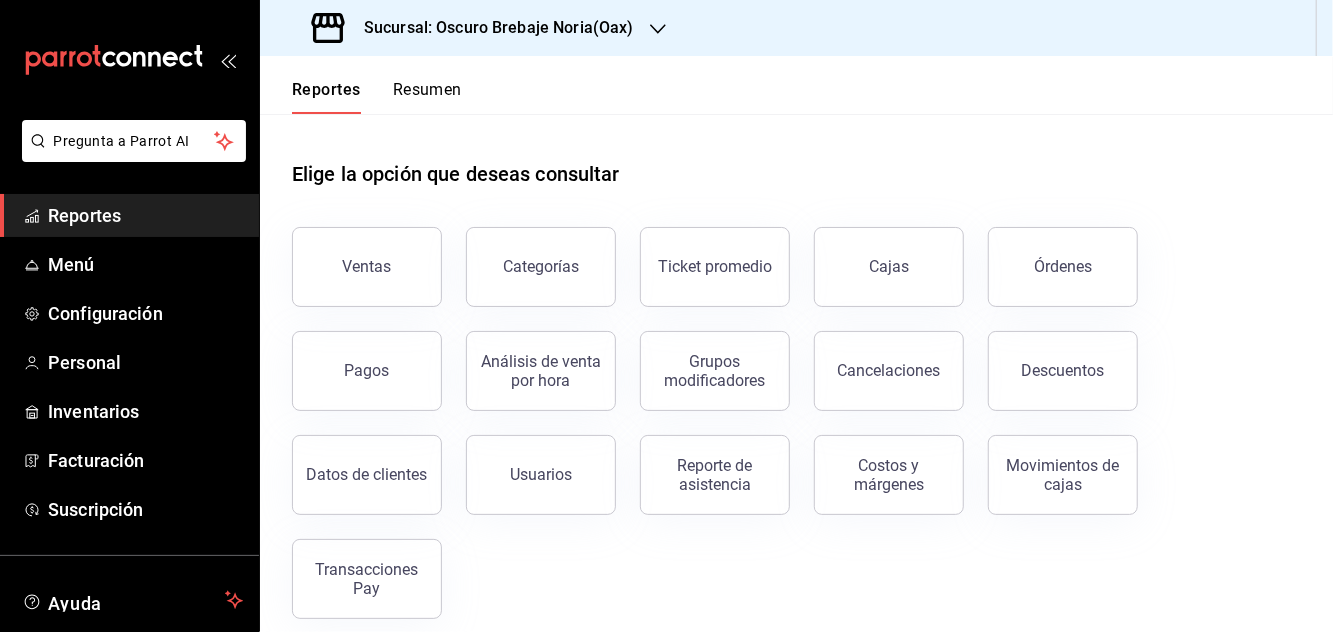 click on "Menú" at bounding box center (129, 264) 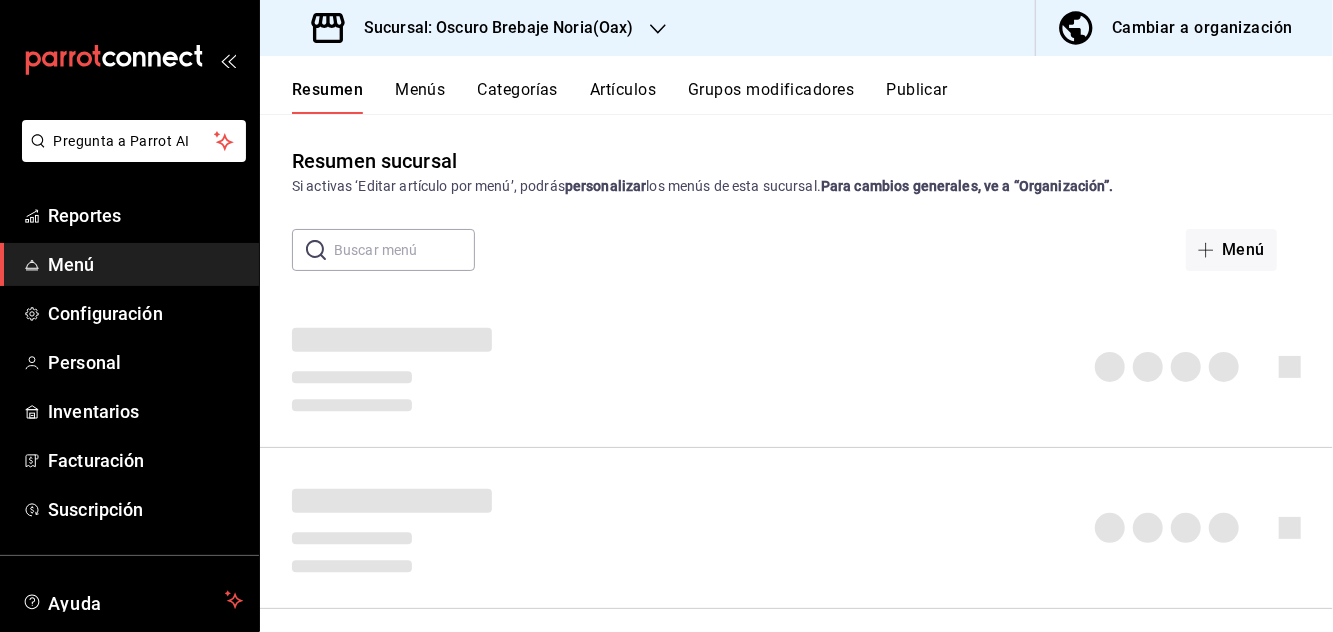 click on "Menú" at bounding box center (145, 264) 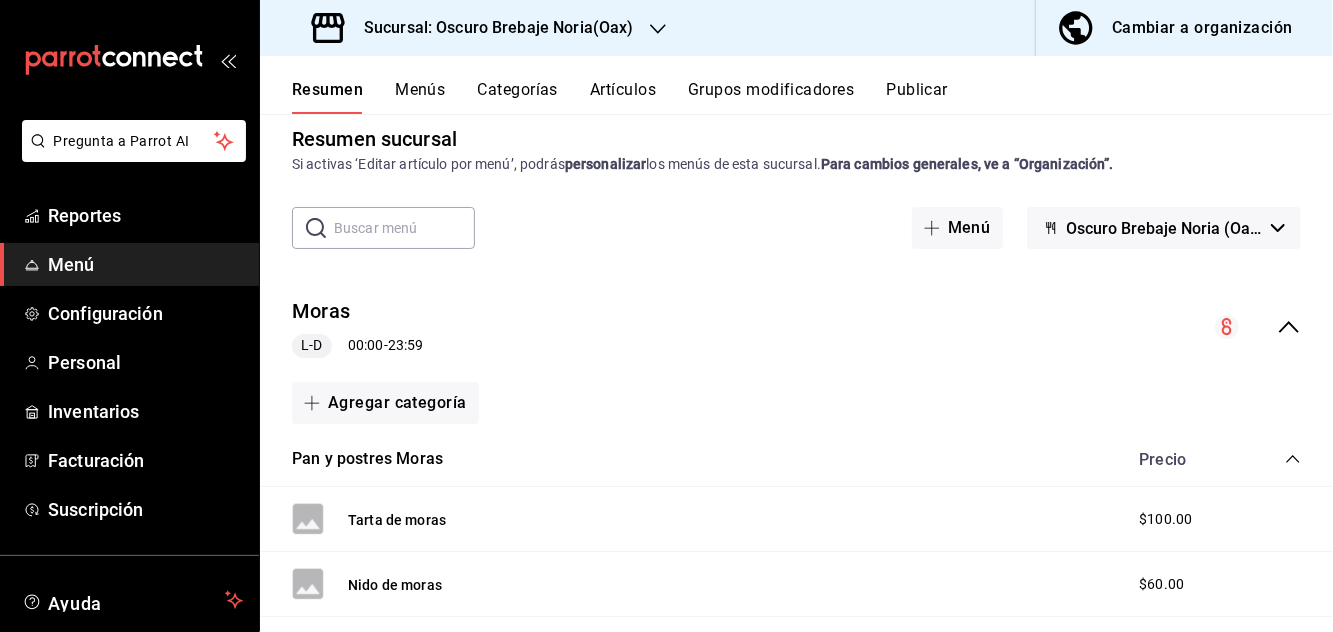 scroll, scrollTop: 0, scrollLeft: 0, axis: both 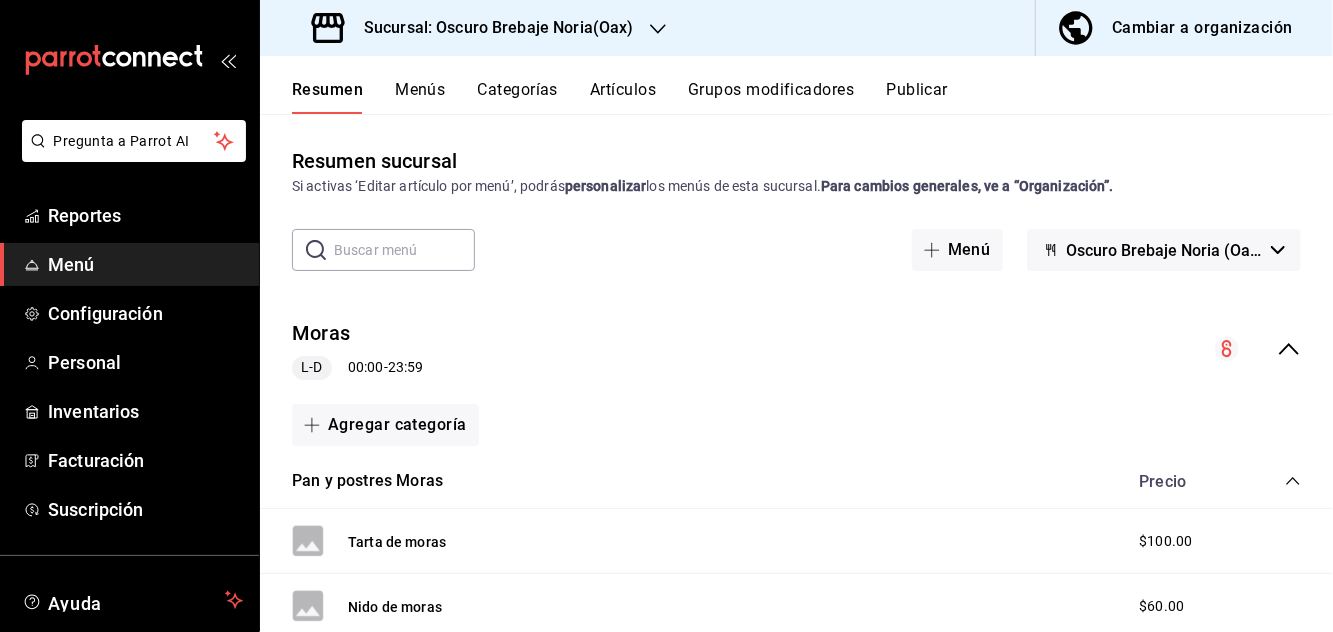 click 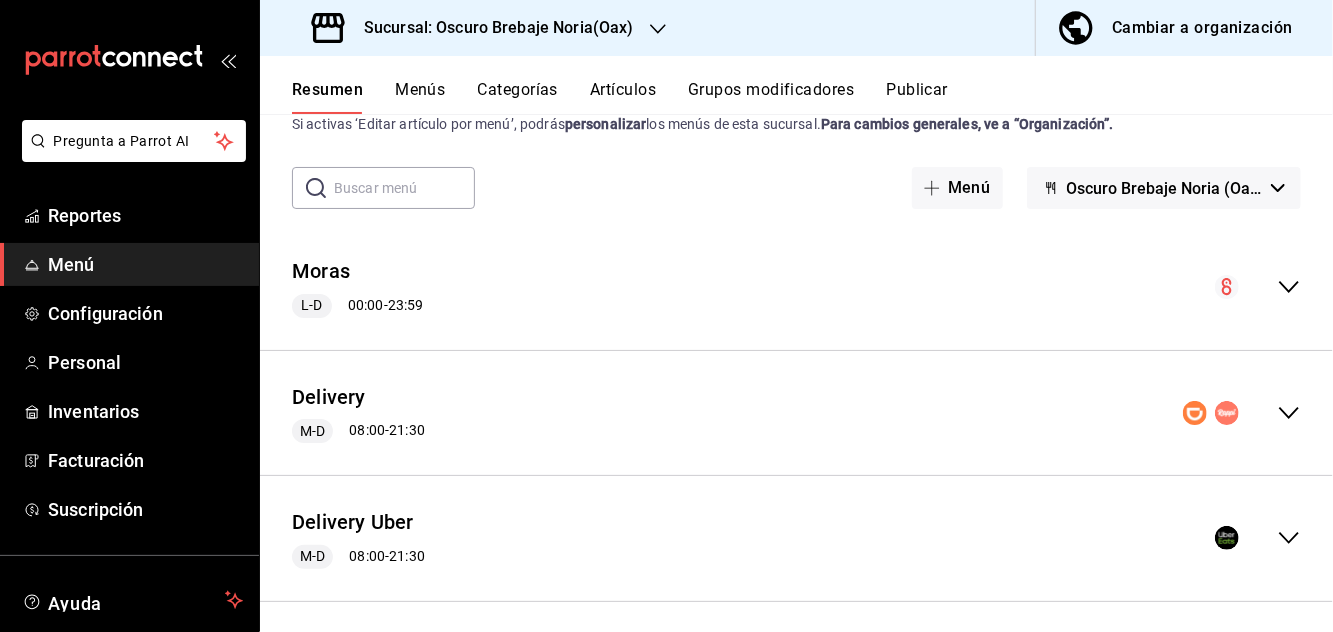 scroll, scrollTop: 65, scrollLeft: 0, axis: vertical 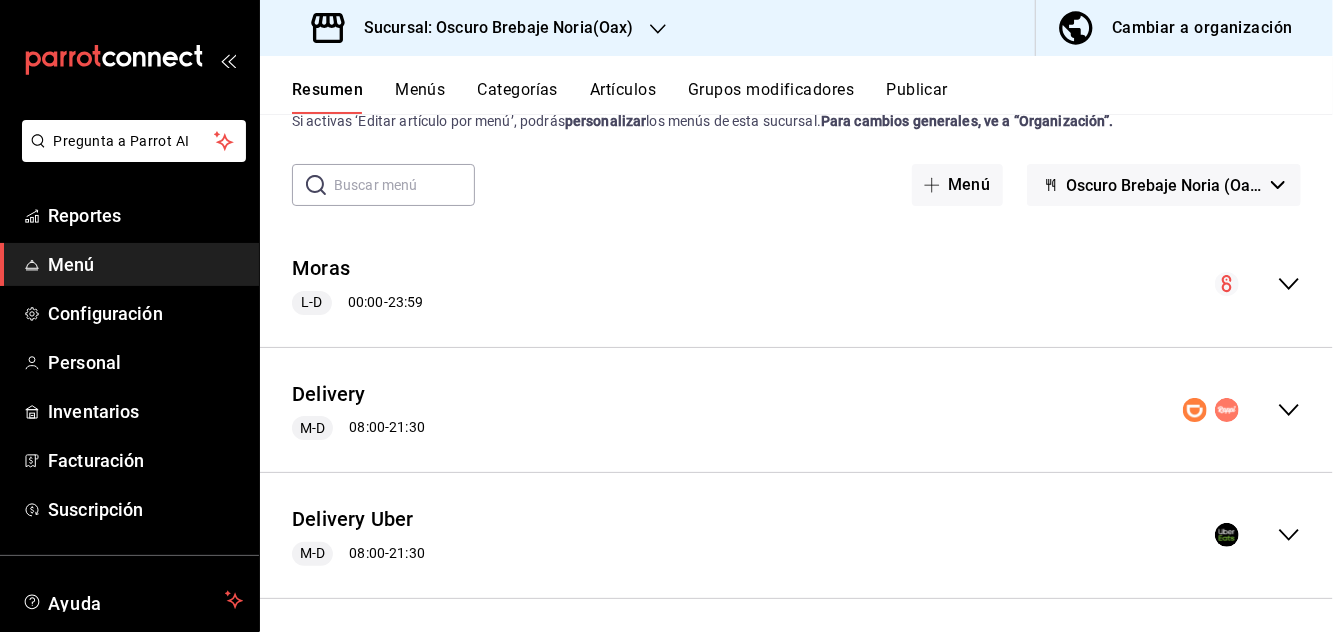 click at bounding box center (1242, 410) 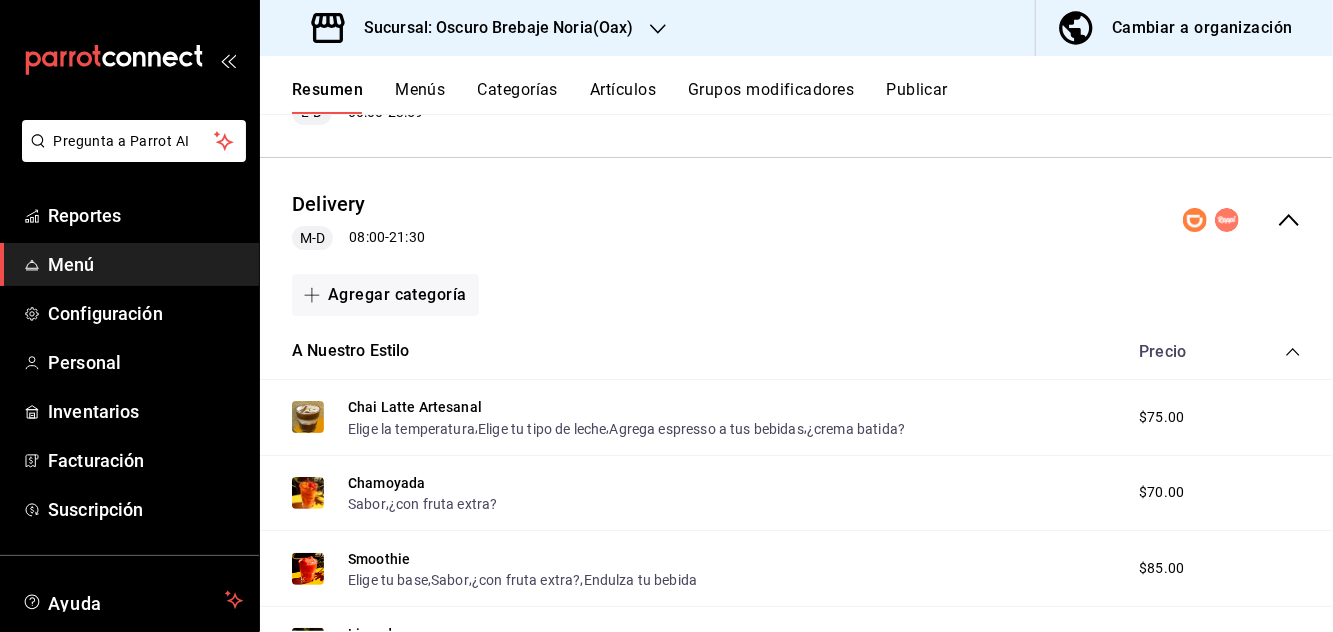 scroll, scrollTop: 290, scrollLeft: 0, axis: vertical 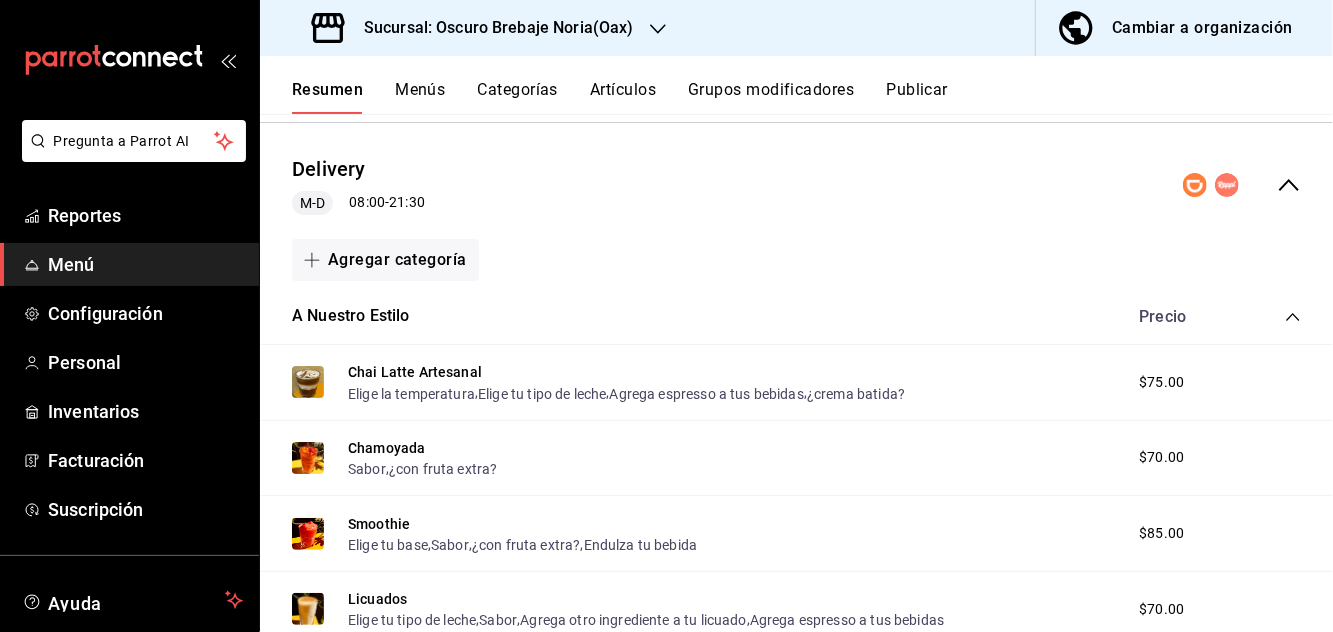 click on "A Nuestro Estilo" at bounding box center (351, 316) 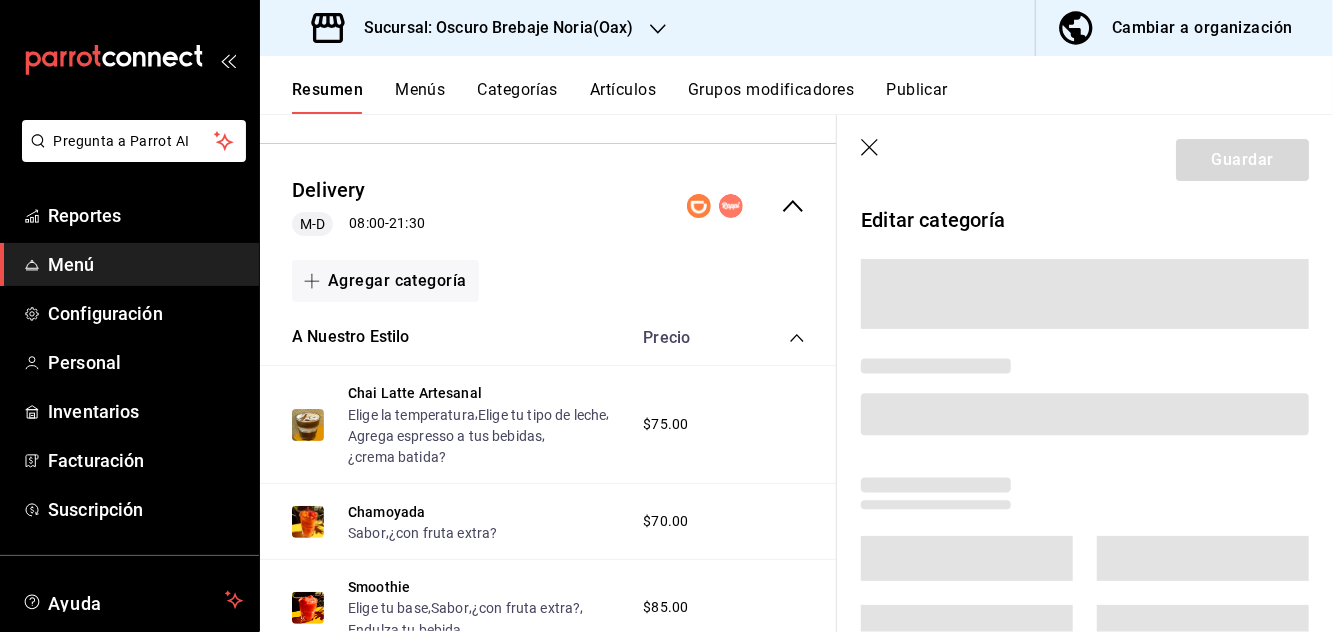 click 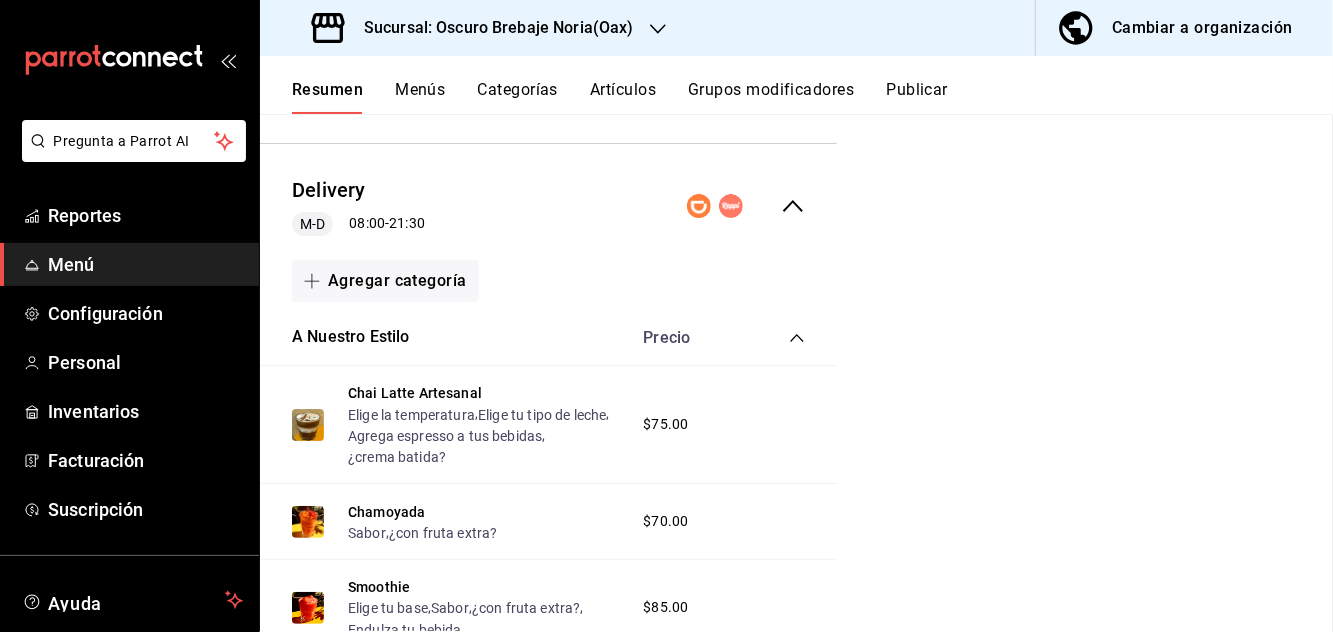 click on "M-D" at bounding box center [312, 224] 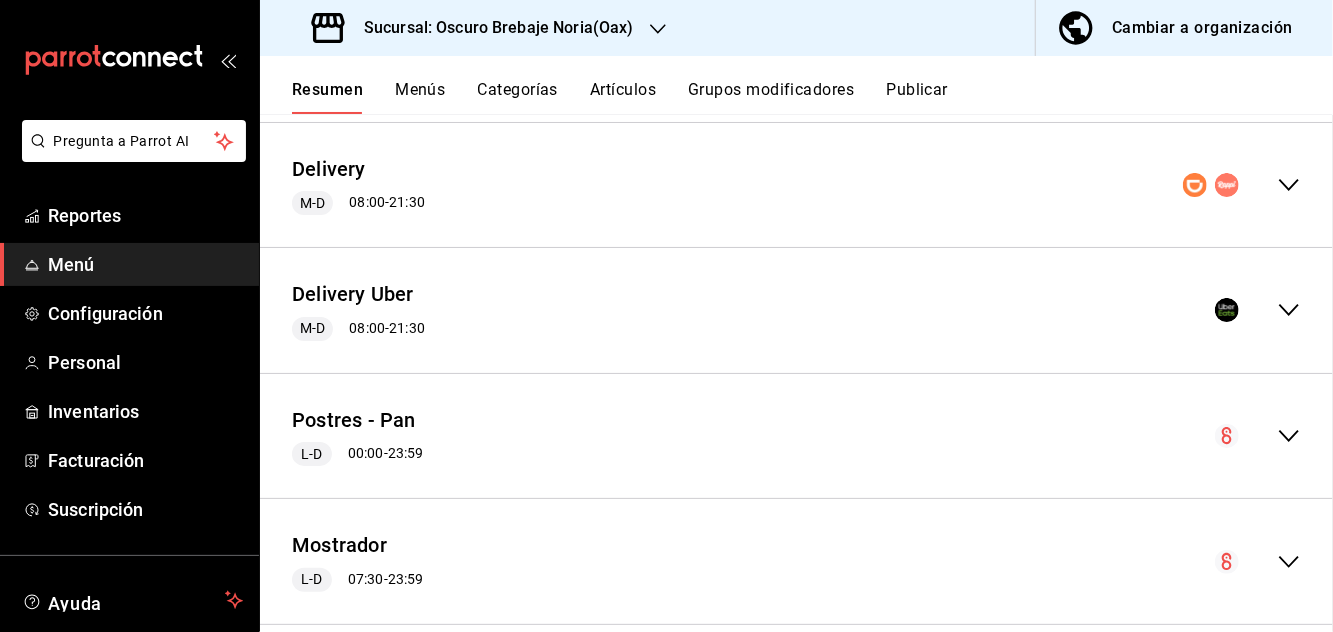 click on "Delivery" at bounding box center [329, 169] 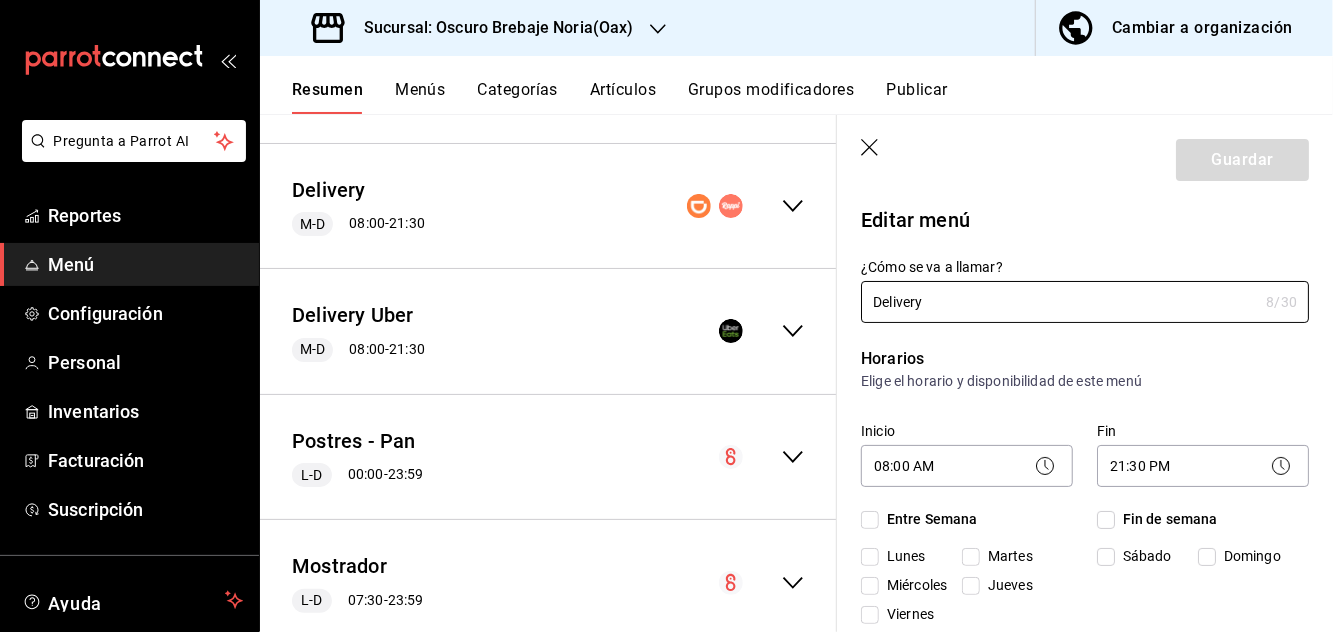 checkbox on "true" 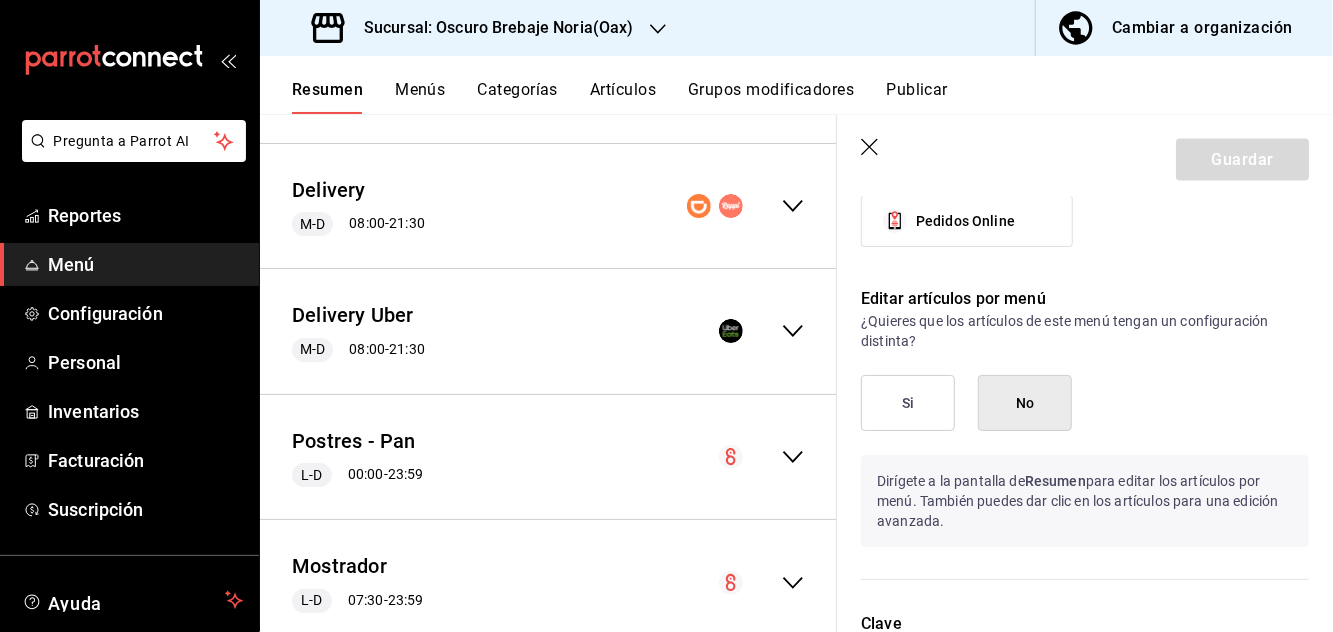 scroll, scrollTop: 1709, scrollLeft: 0, axis: vertical 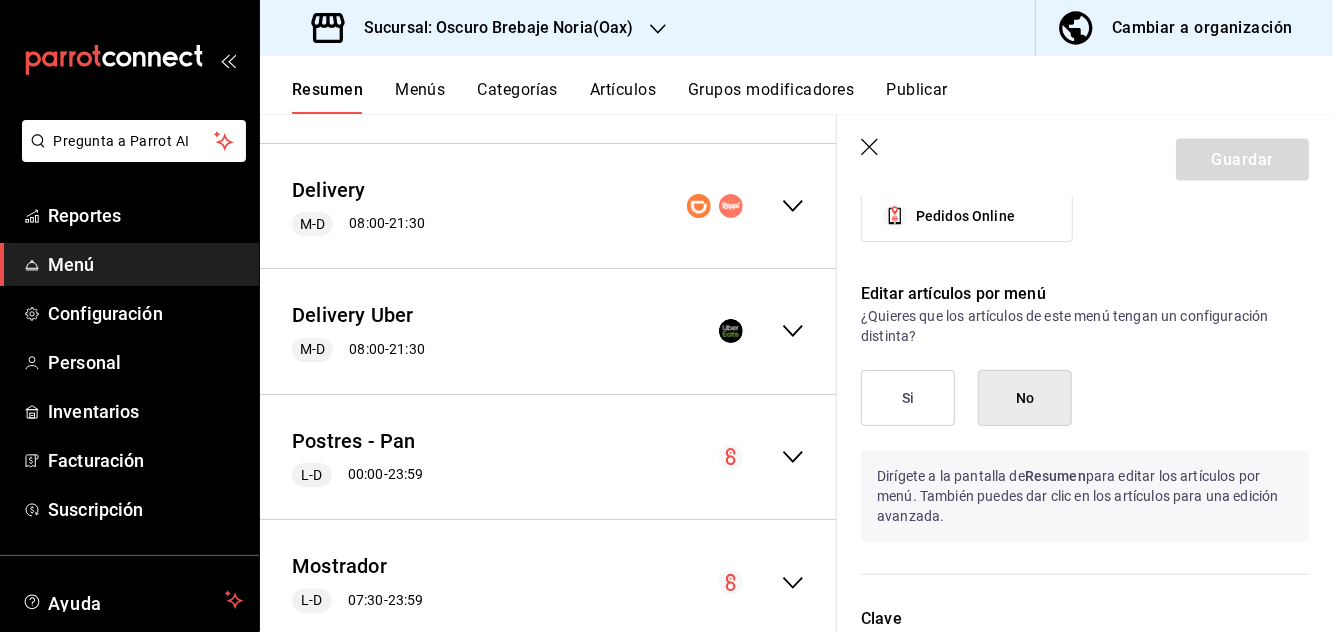 click on "Si" at bounding box center [908, 398] 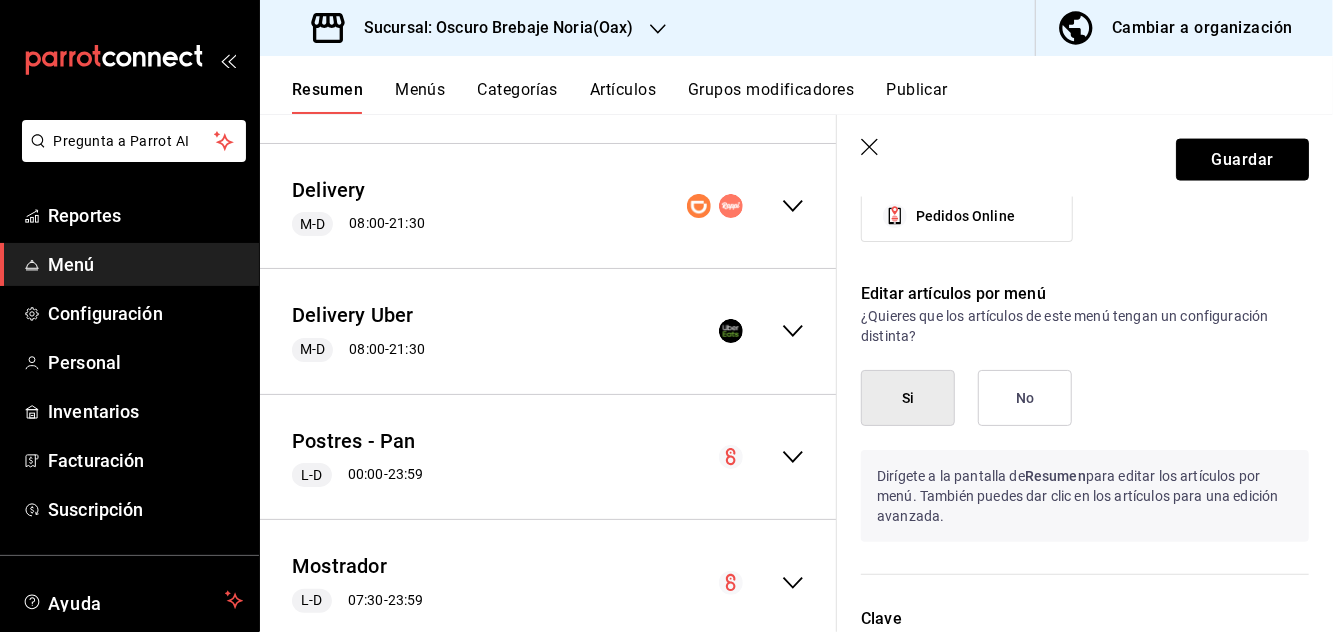 click on "Guardar" at bounding box center (1242, 160) 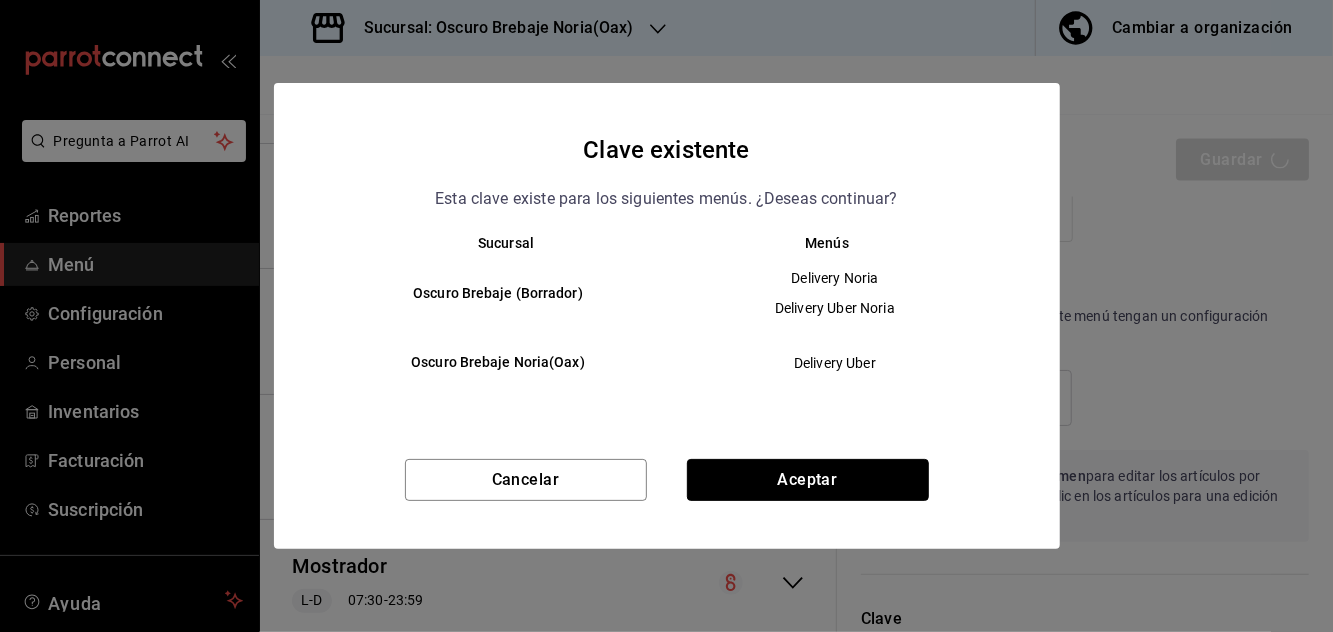 click on "Aceptar" at bounding box center (808, 480) 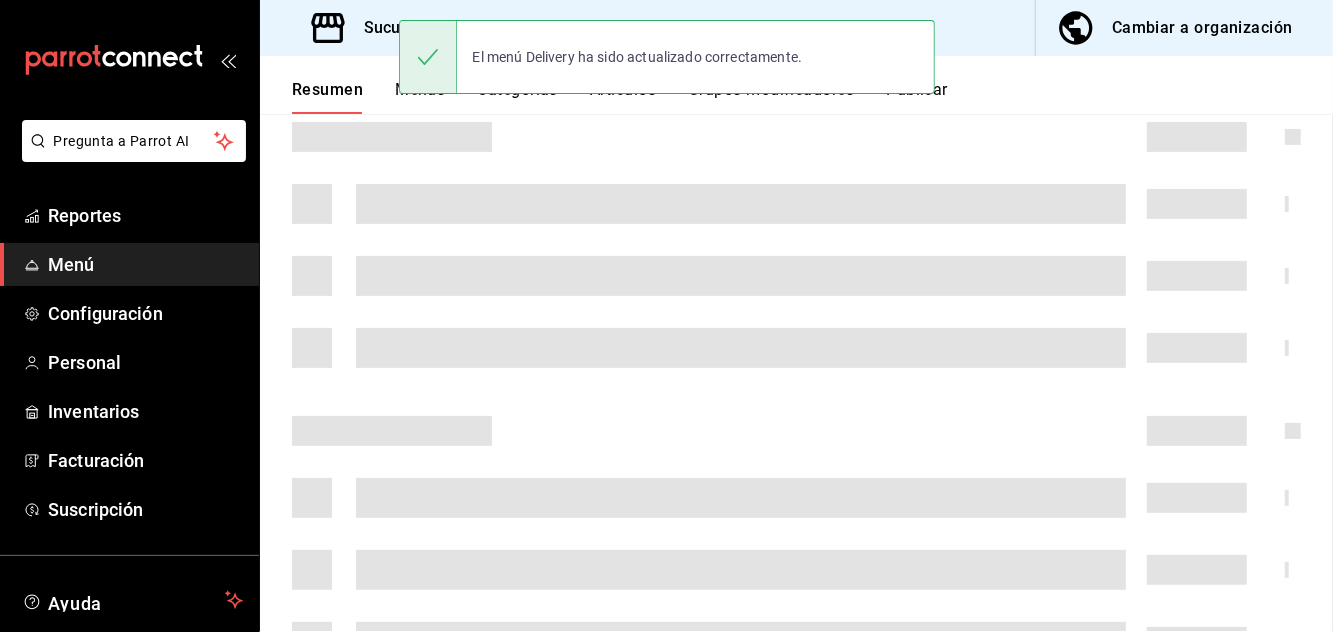 scroll, scrollTop: 0, scrollLeft: 0, axis: both 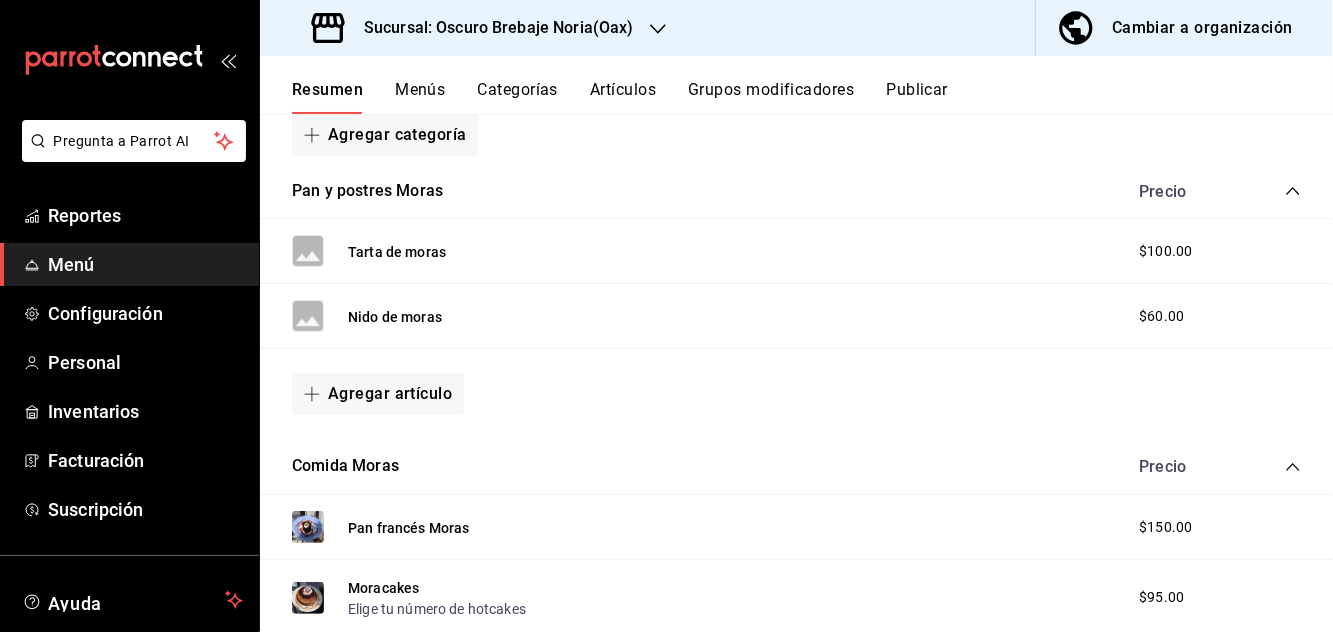 click 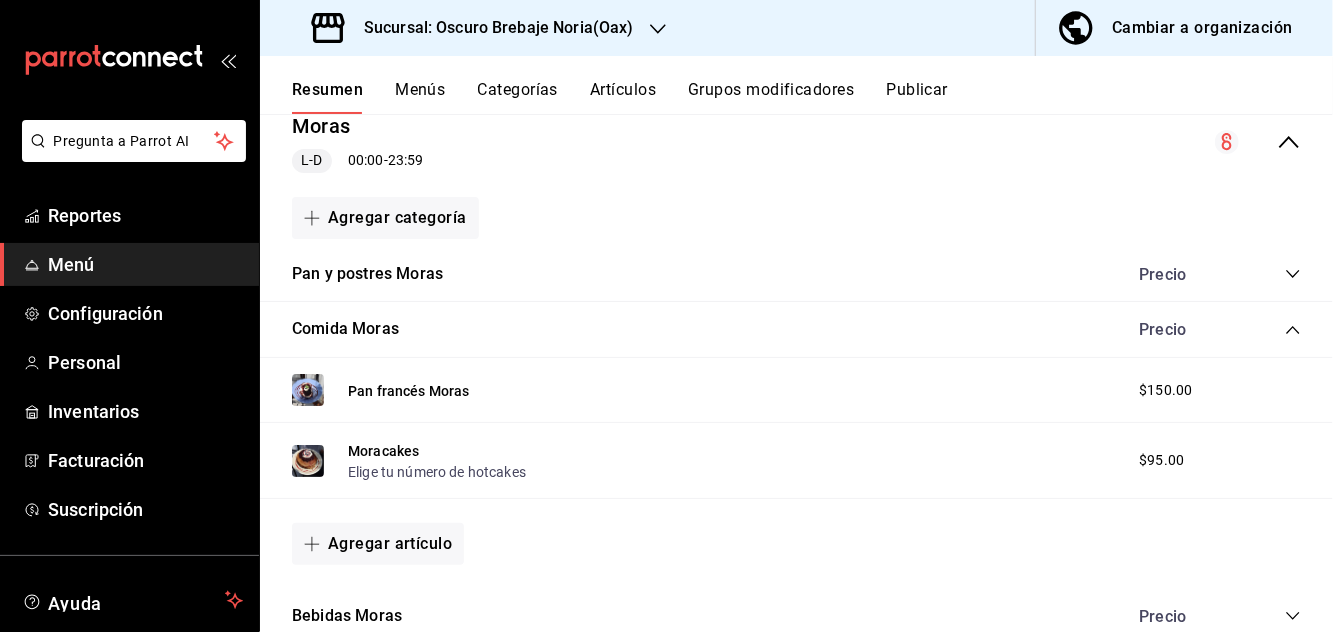 click 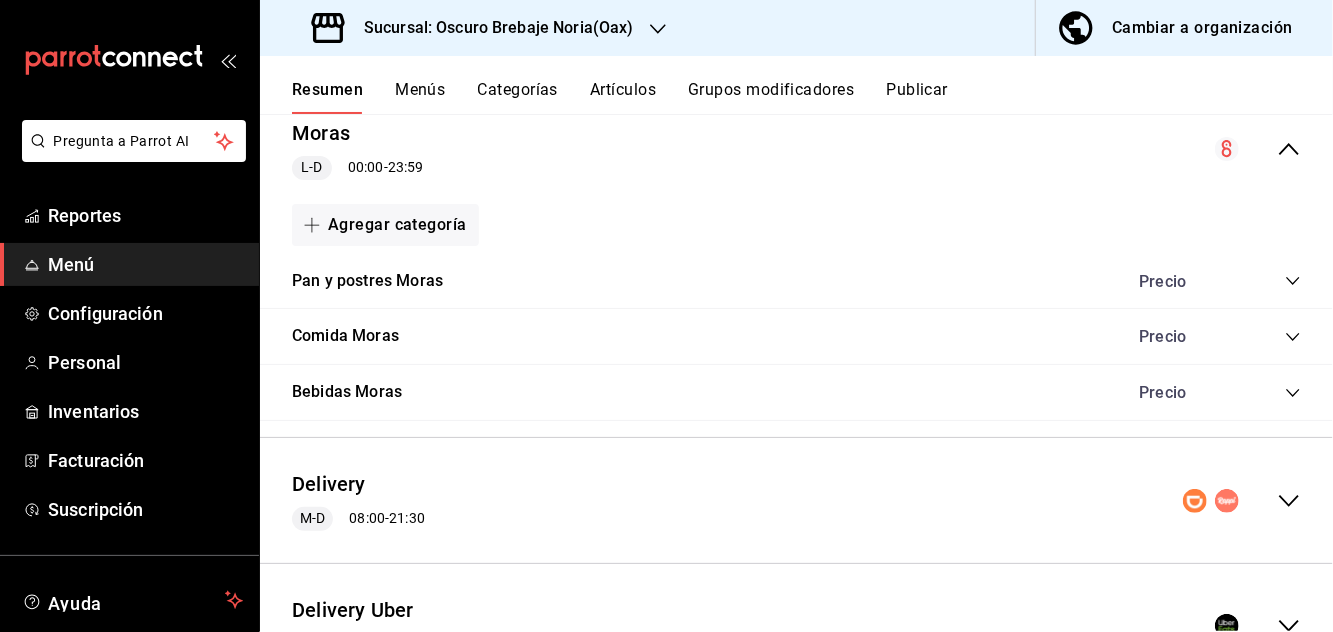 click 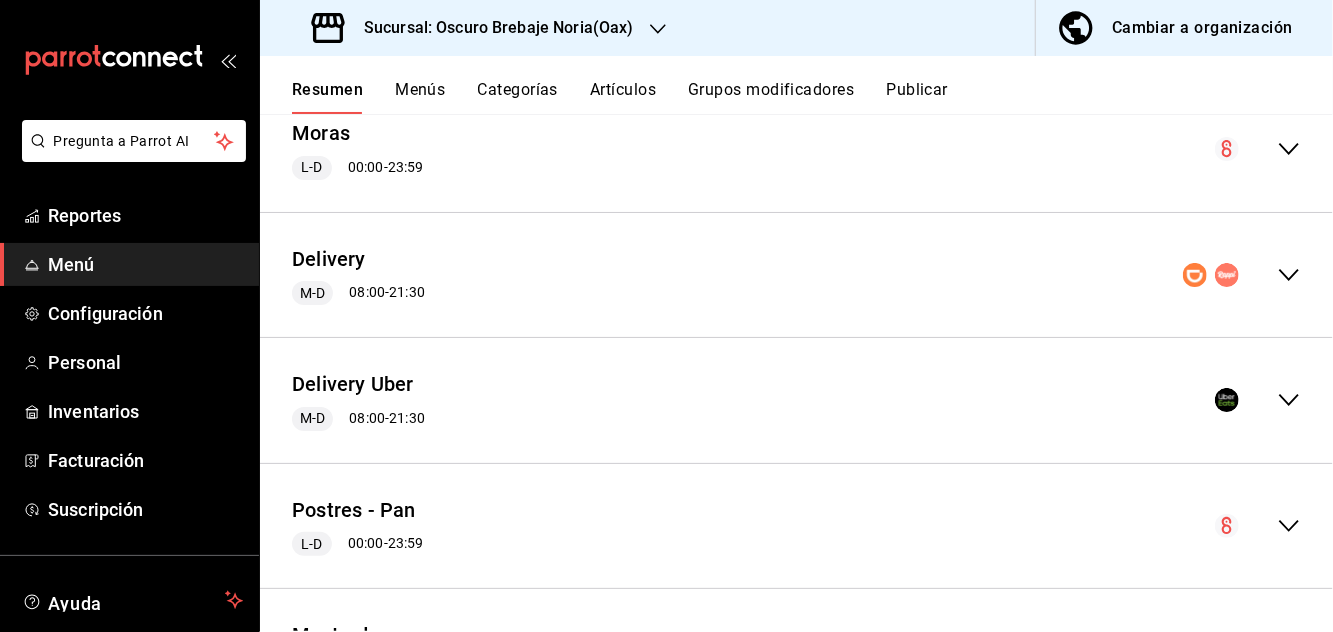 click on "Delivery Uber" at bounding box center [353, 384] 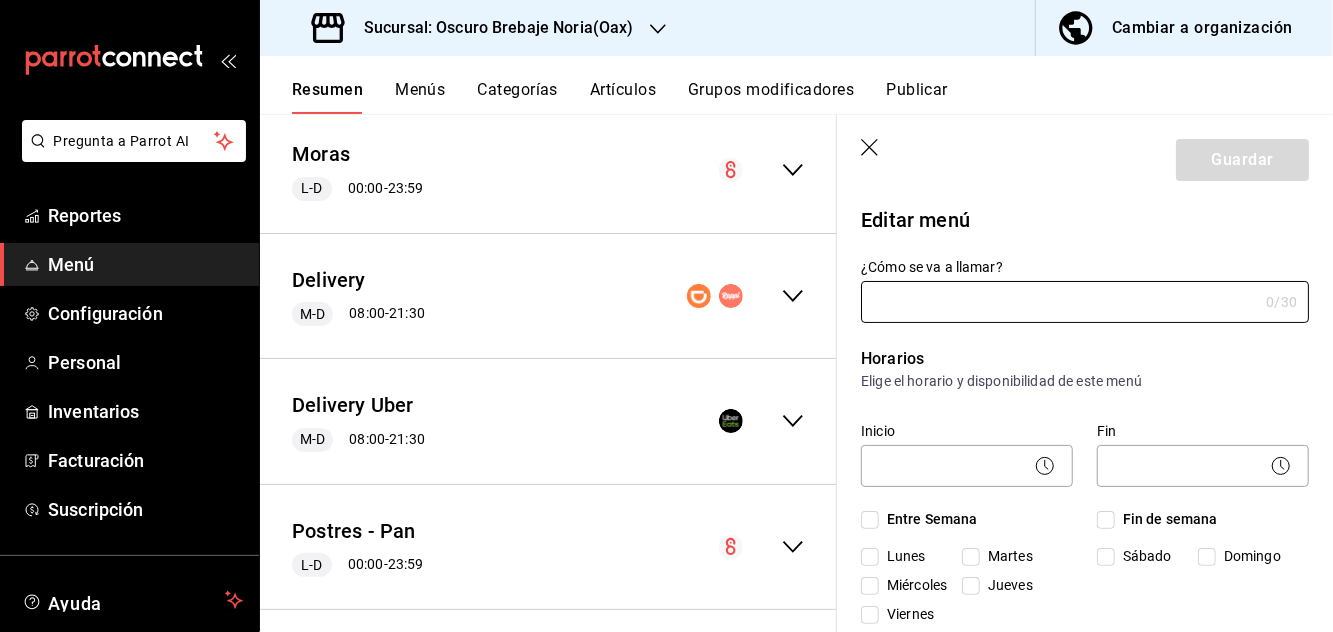 type on "Delivery Uber" 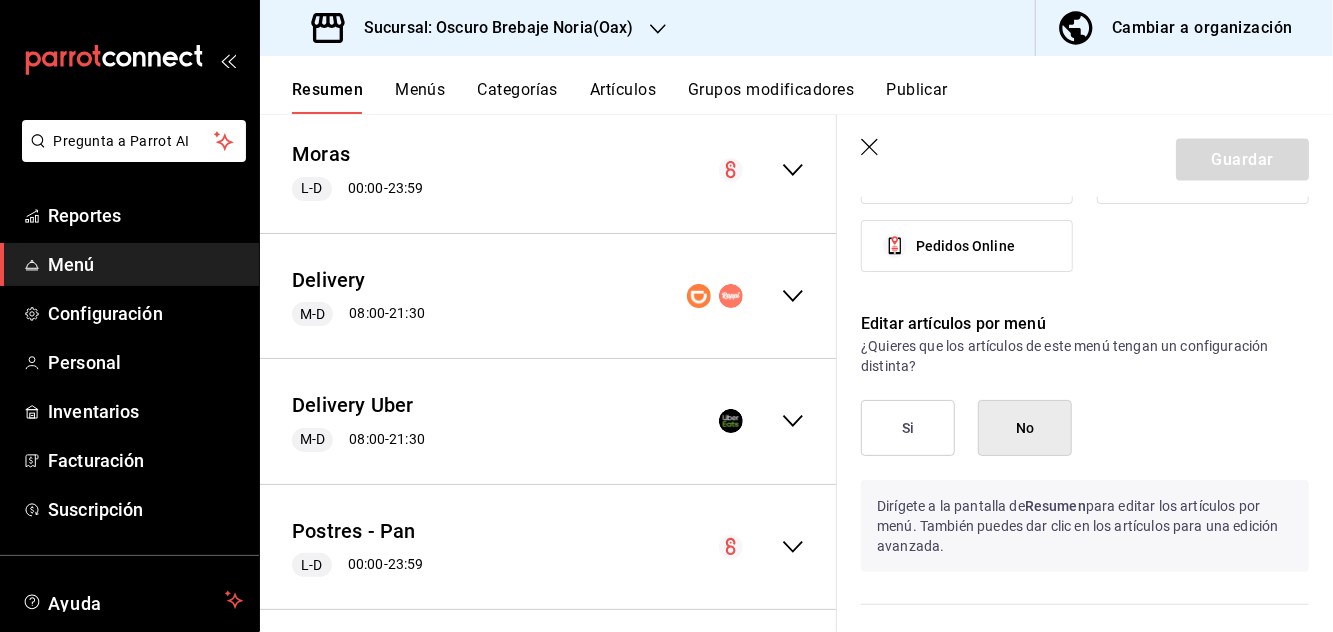 scroll, scrollTop: 1690, scrollLeft: 0, axis: vertical 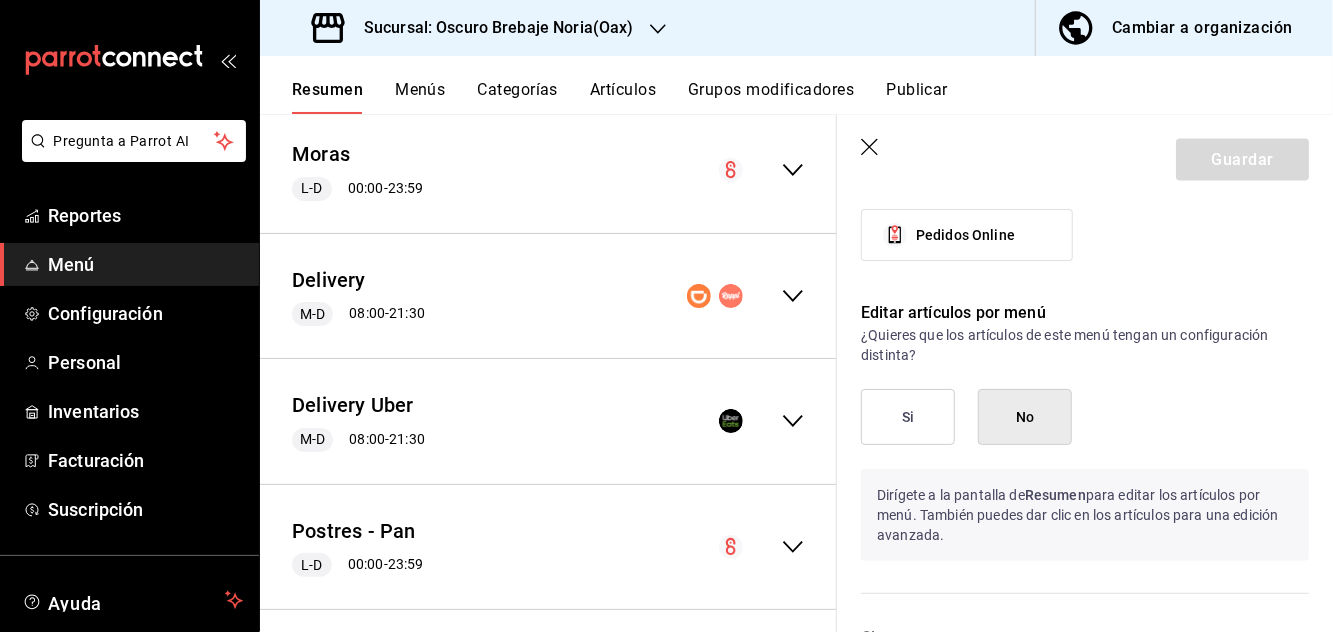 click on "Si" at bounding box center [908, 417] 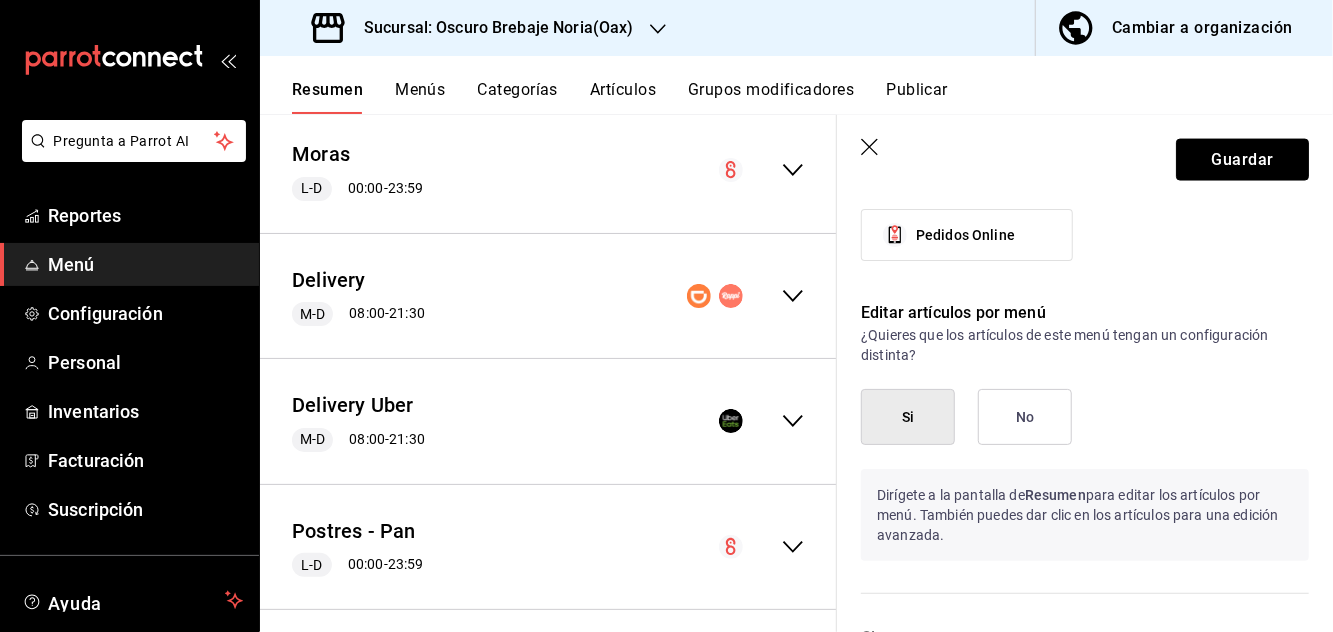click on "Guardar" at bounding box center (1242, 160) 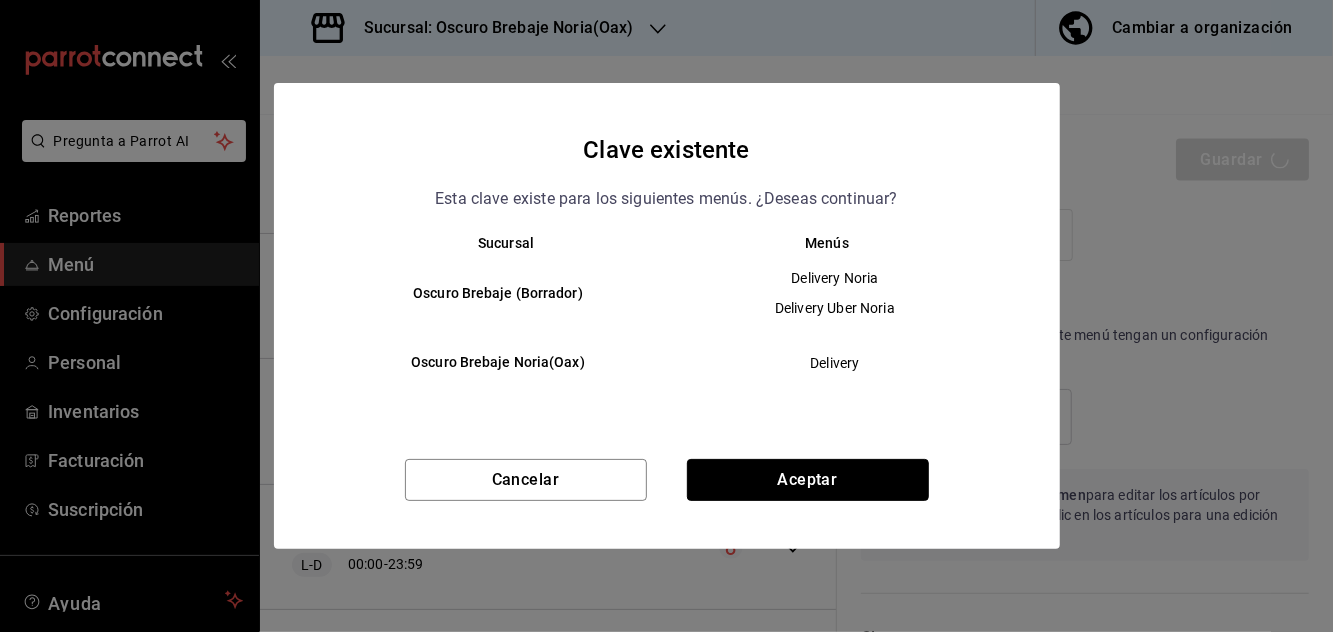 click on "Aceptar" at bounding box center (808, 480) 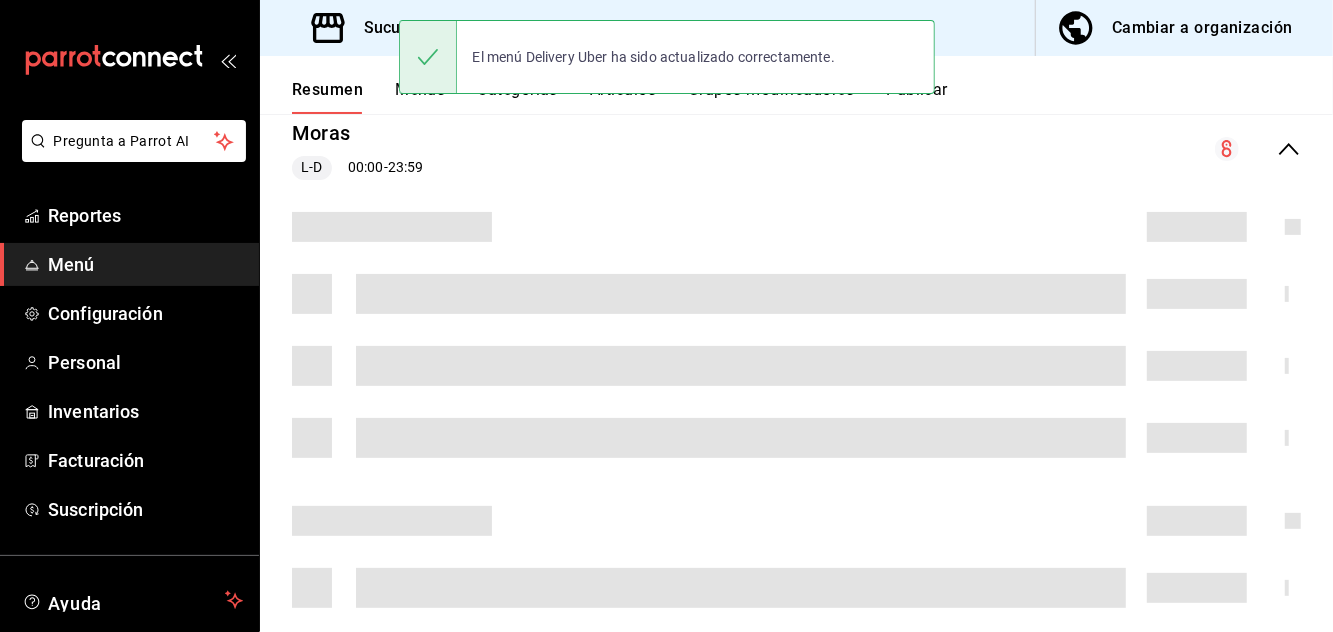 scroll, scrollTop: 0, scrollLeft: 0, axis: both 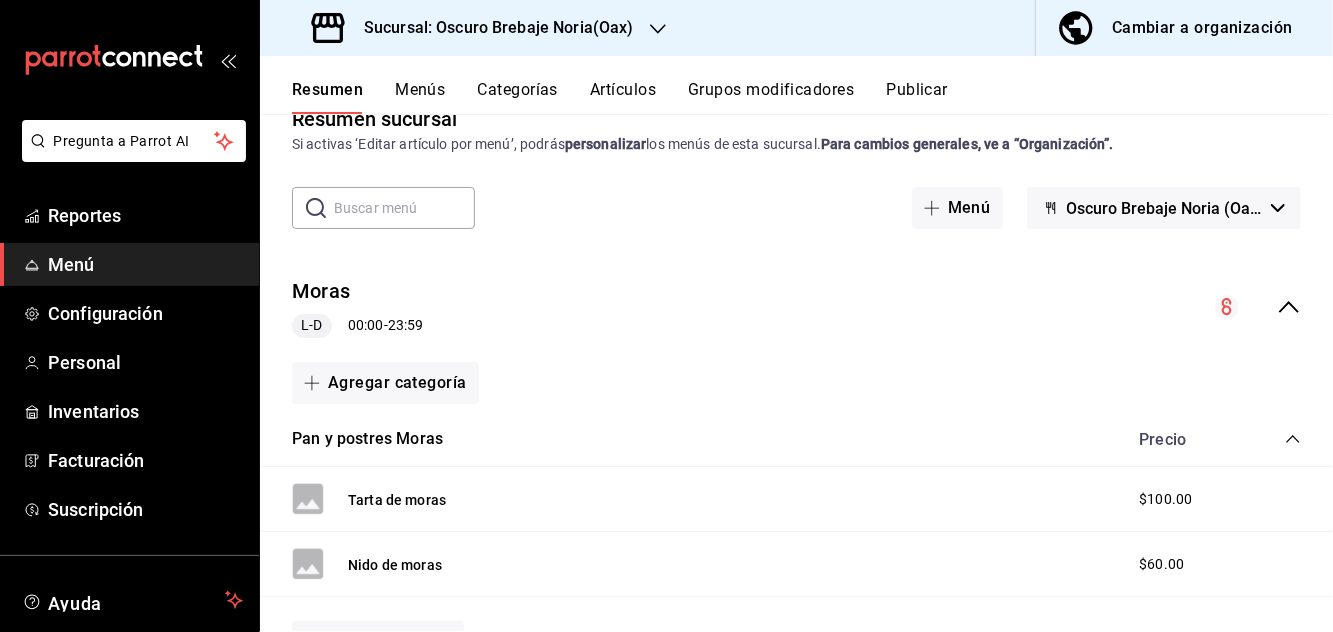 click on "[DAY] [DAY] [TIME]  -  [TIME]" at bounding box center [796, 307] 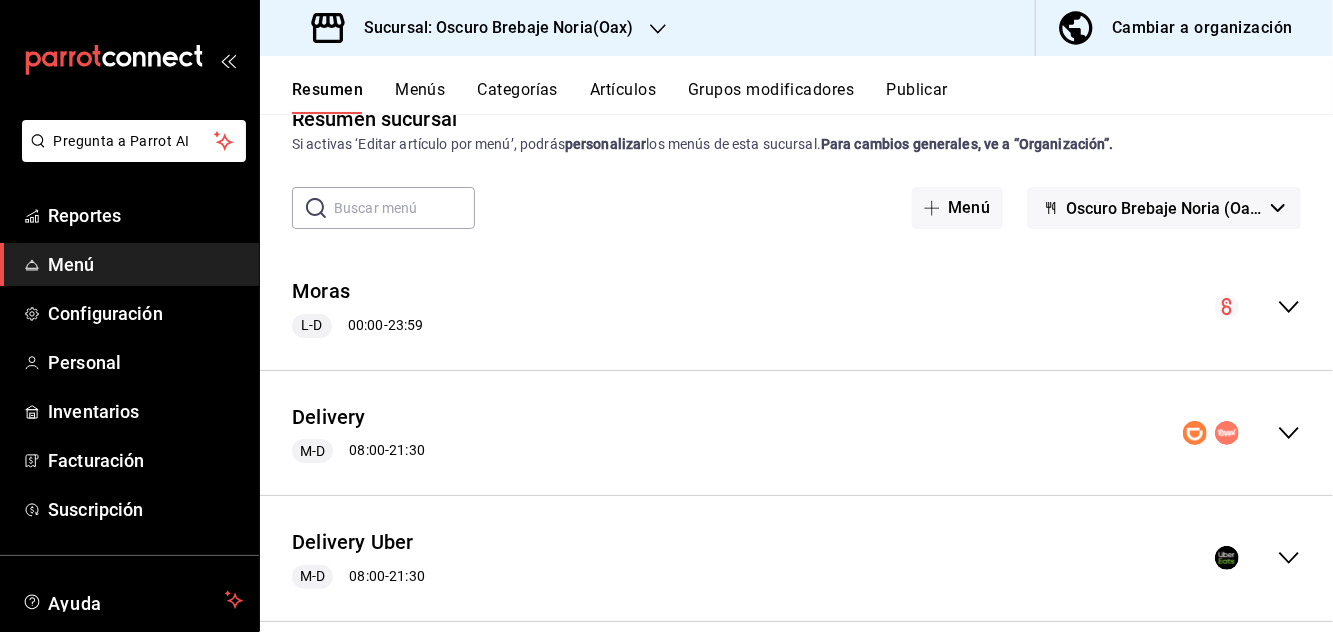 scroll, scrollTop: 0, scrollLeft: 0, axis: both 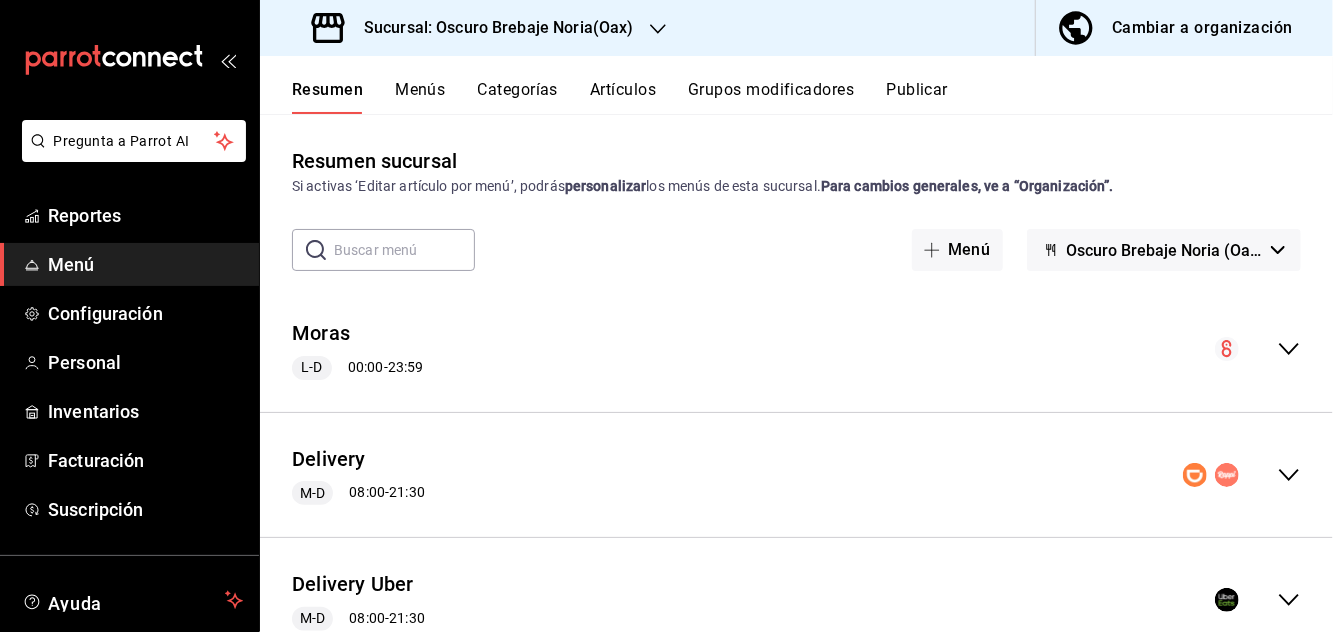 click on "Cambiar a organización" at bounding box center (1202, 28) 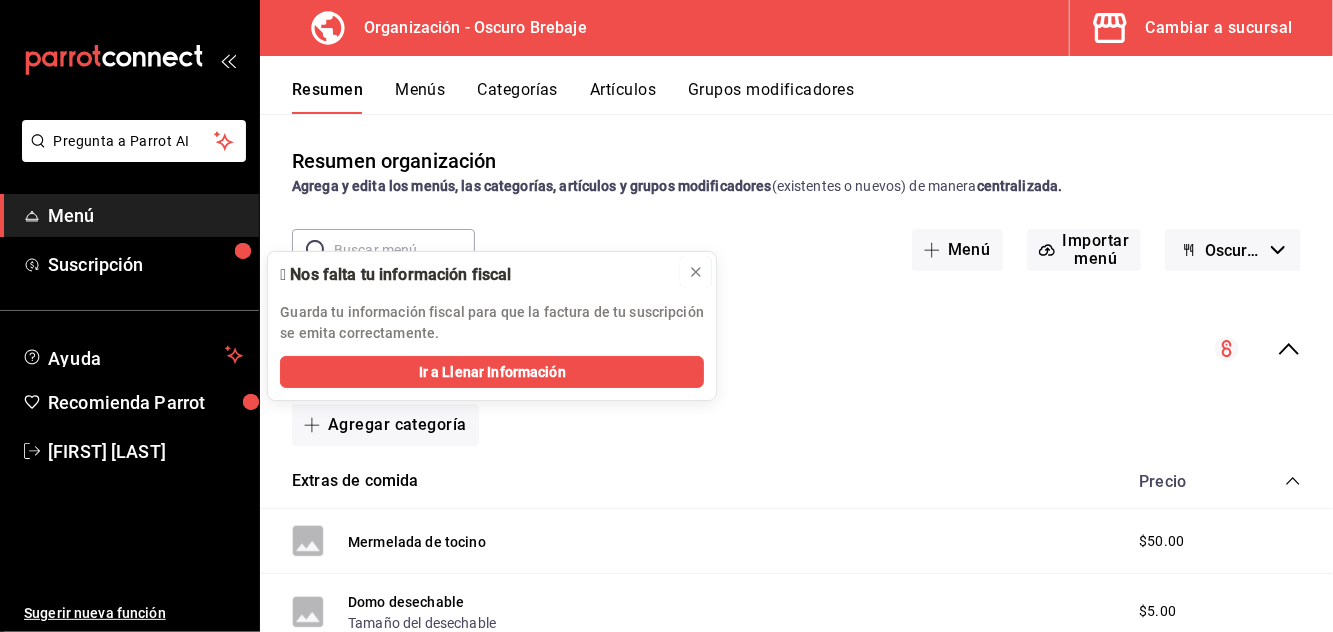 click at bounding box center [696, 272] 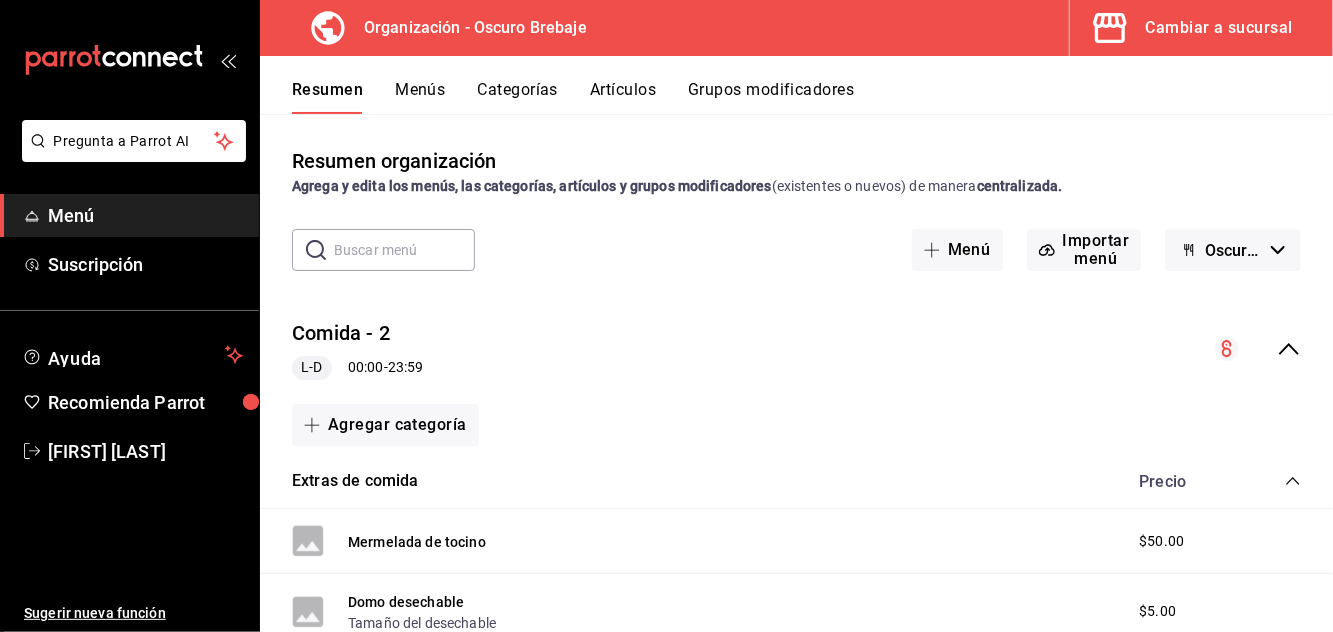 click on "Comida - 2 L-D 00:00  -  23:59" at bounding box center (796, 349) 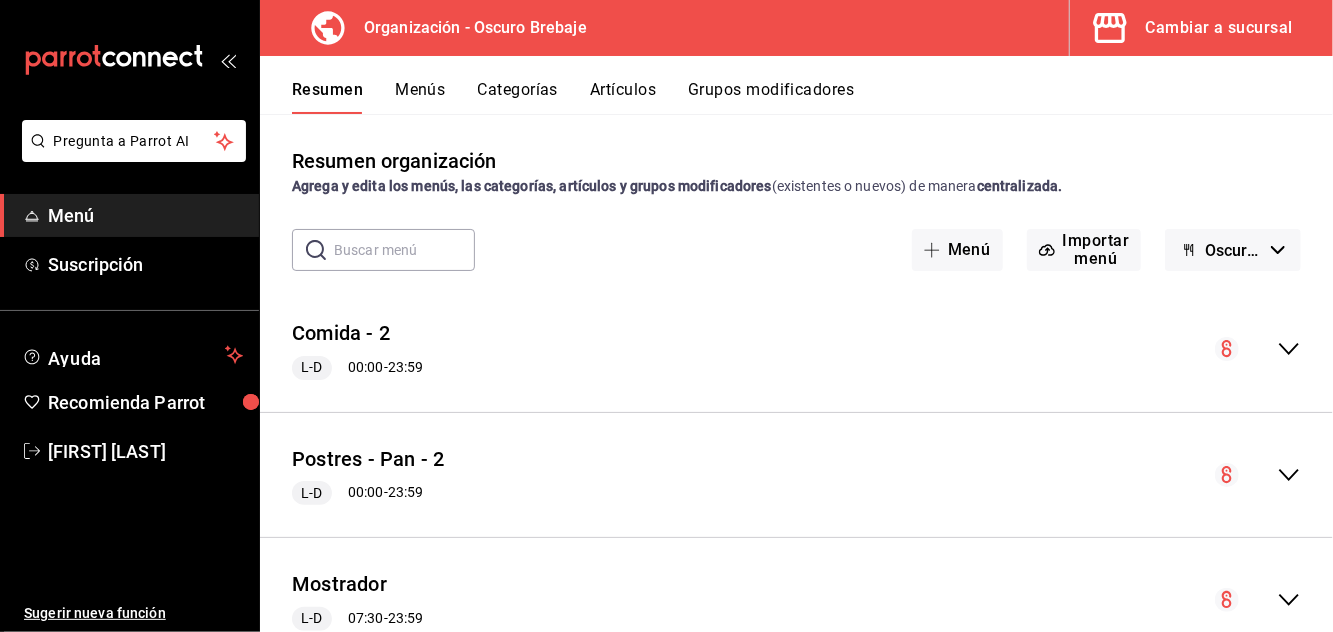 click 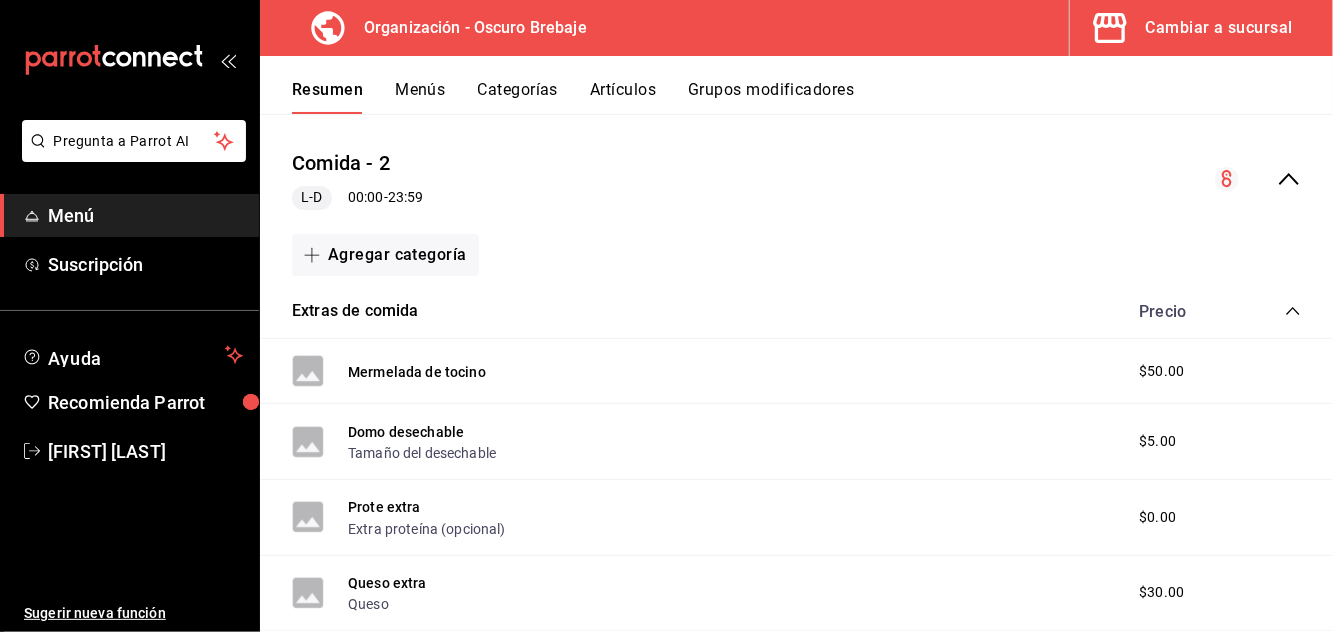 click 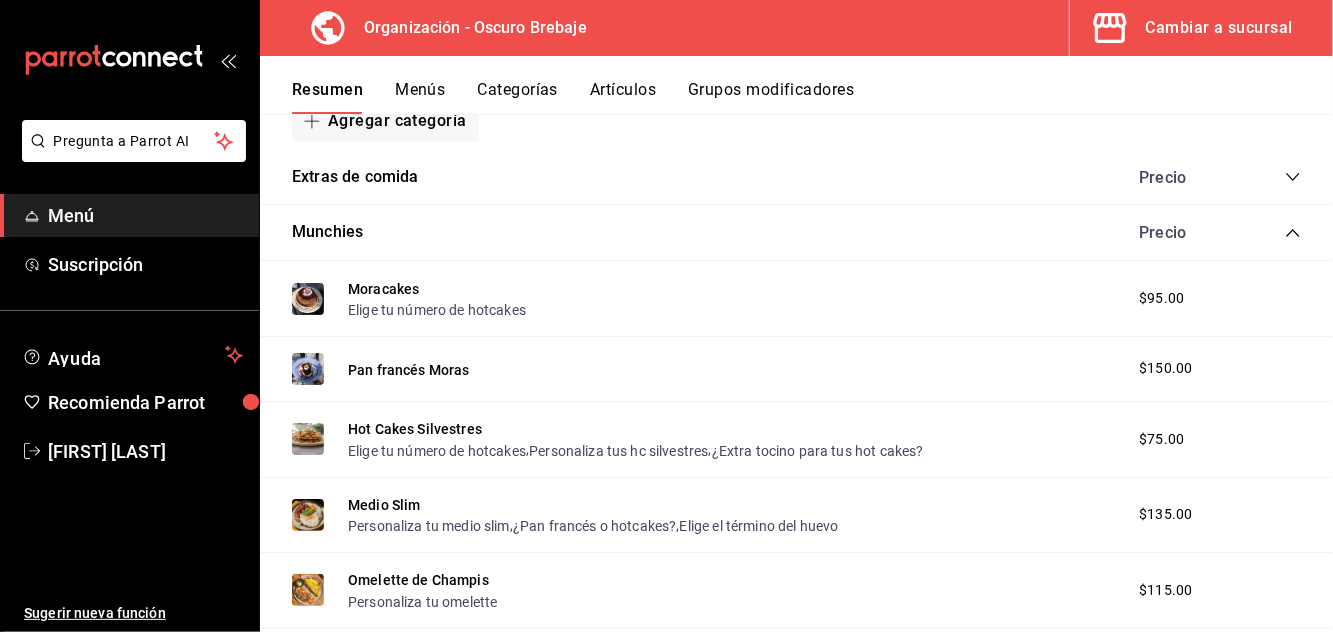 click 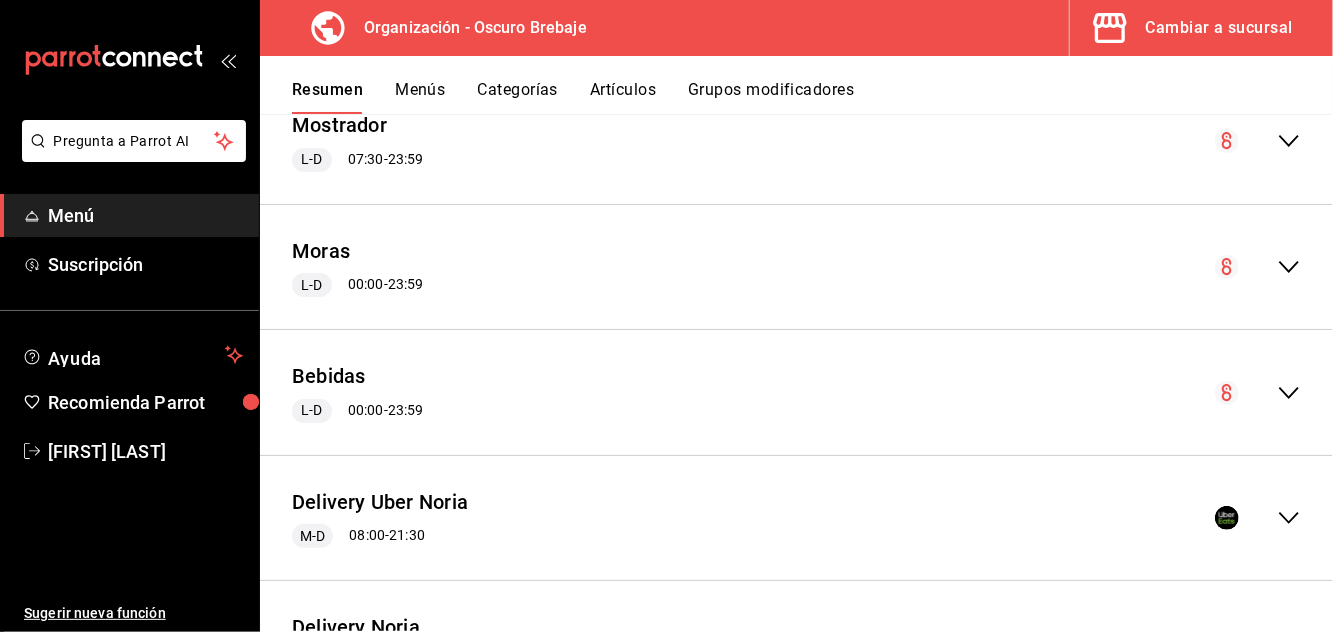 scroll, scrollTop: 1034, scrollLeft: 0, axis: vertical 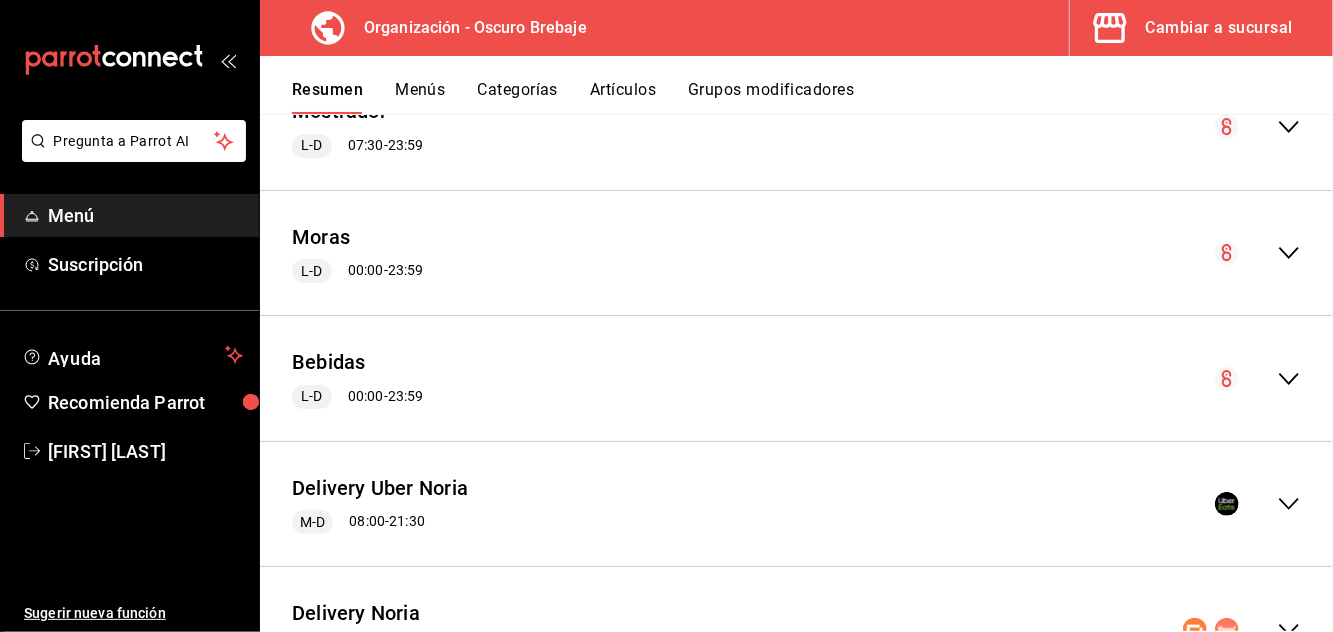 click on "Delivery Uber Noria [DAY]-[DAY] [TIME]  -  [TIME]" at bounding box center (796, 504) 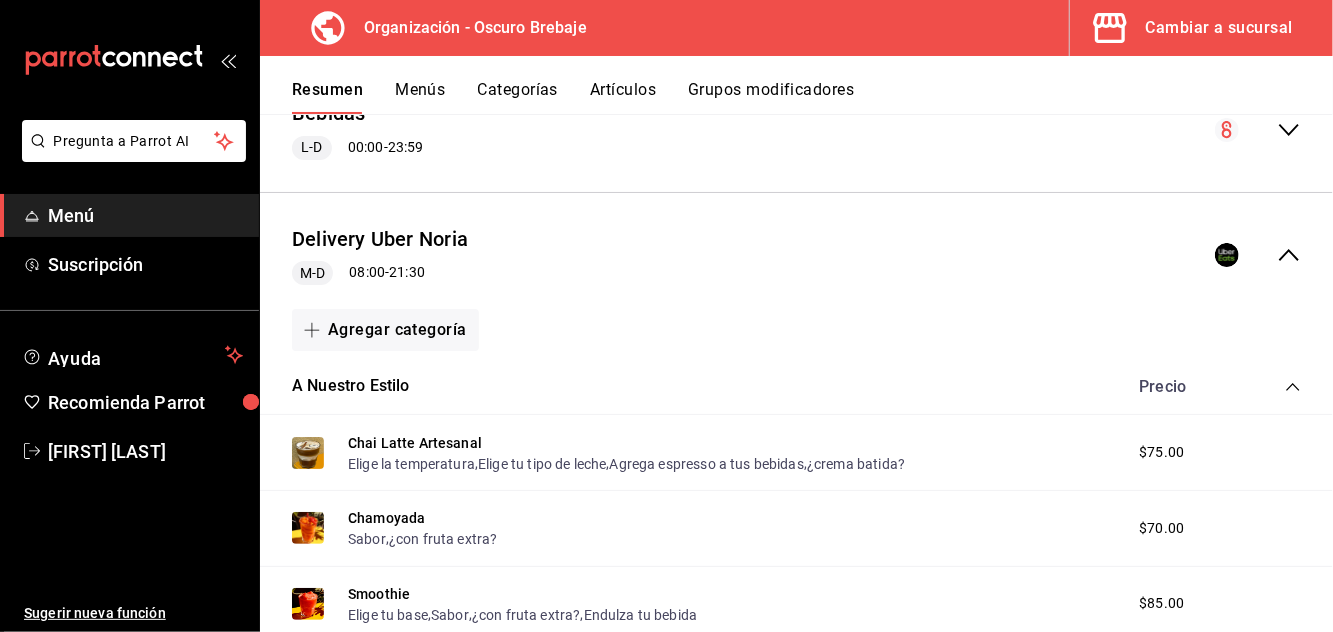 scroll, scrollTop: 1270, scrollLeft: 0, axis: vertical 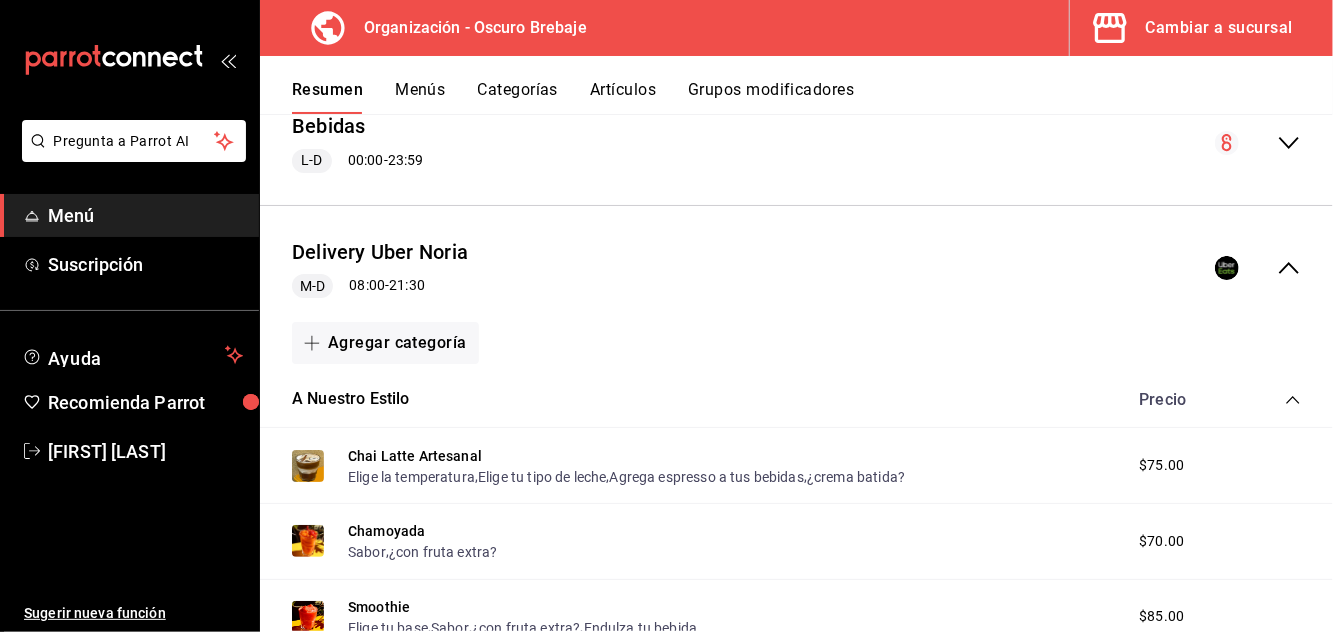 click on "Delivery Uber Noria" at bounding box center (380, 252) 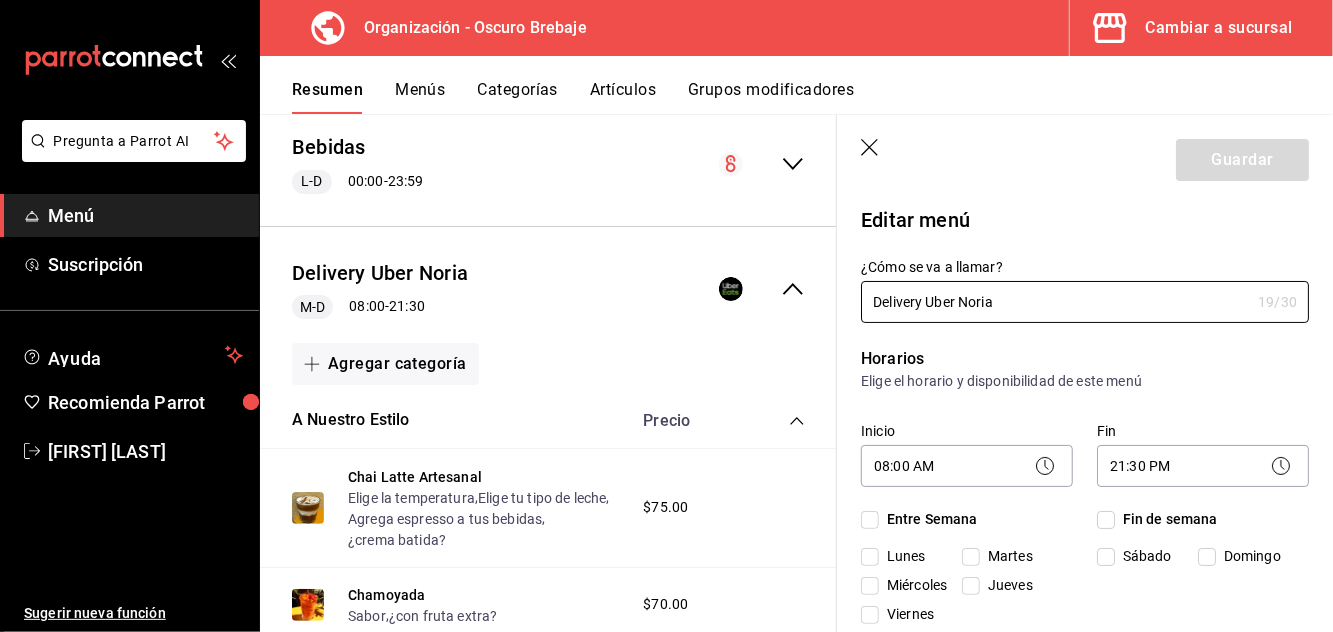 checkbox on "true" 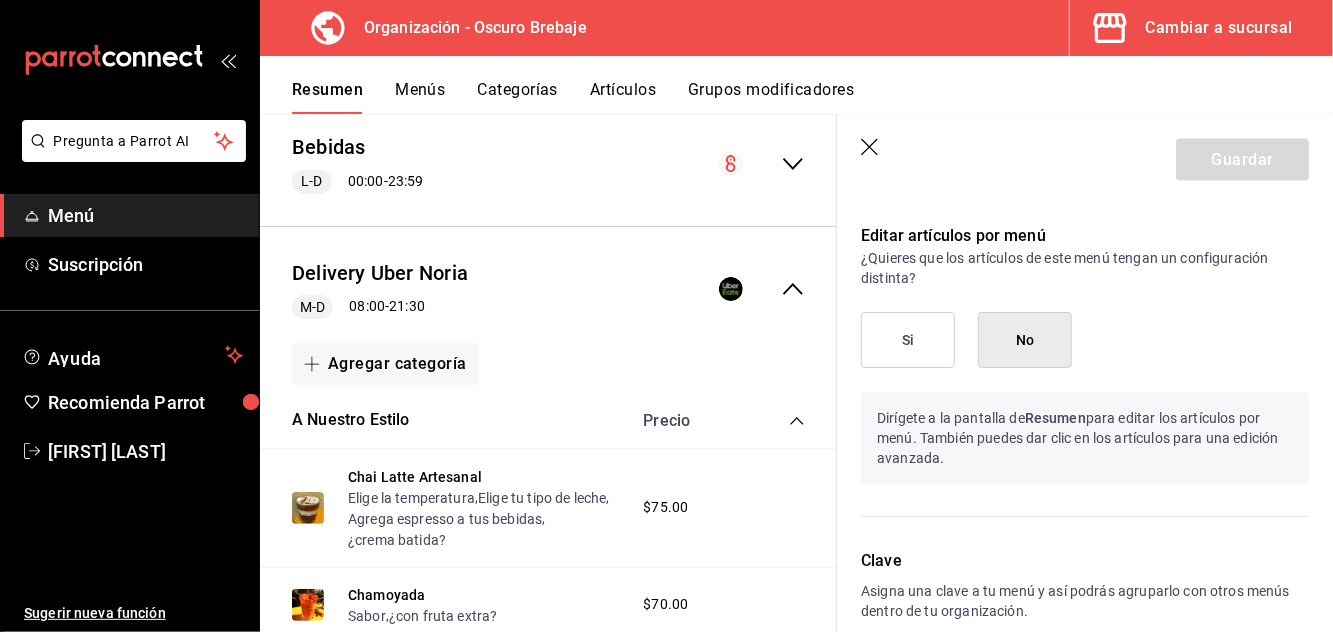 scroll, scrollTop: 1678, scrollLeft: 0, axis: vertical 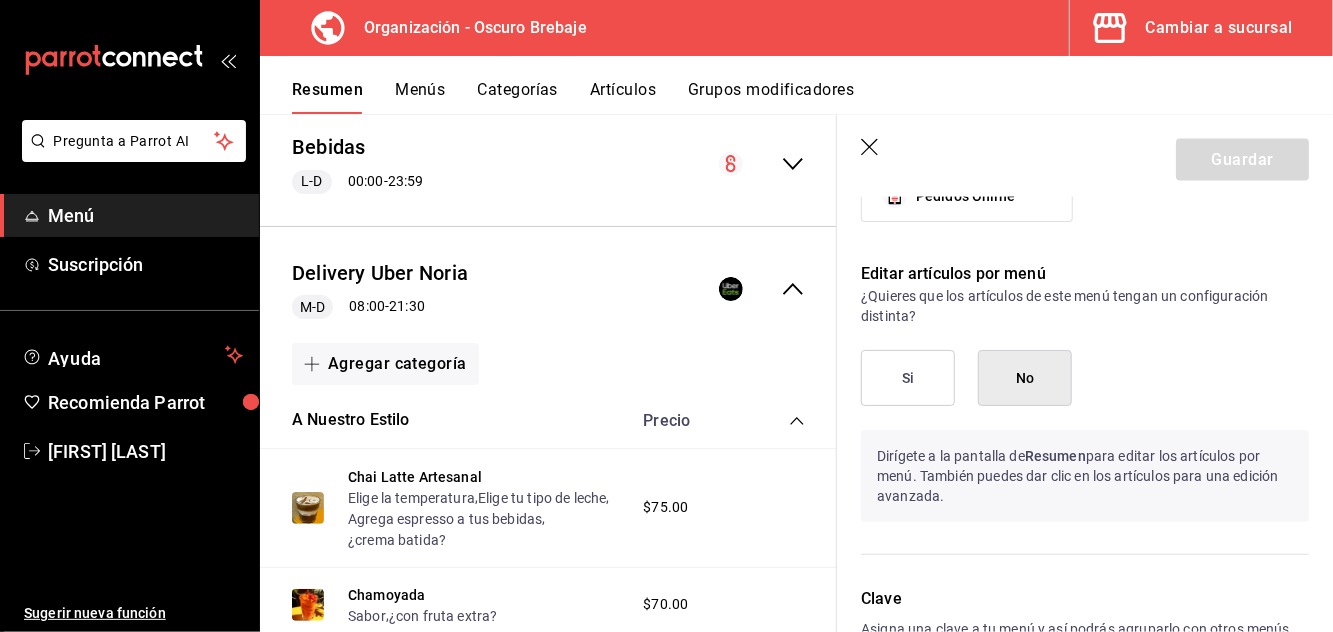 click on "Si" at bounding box center [908, 378] 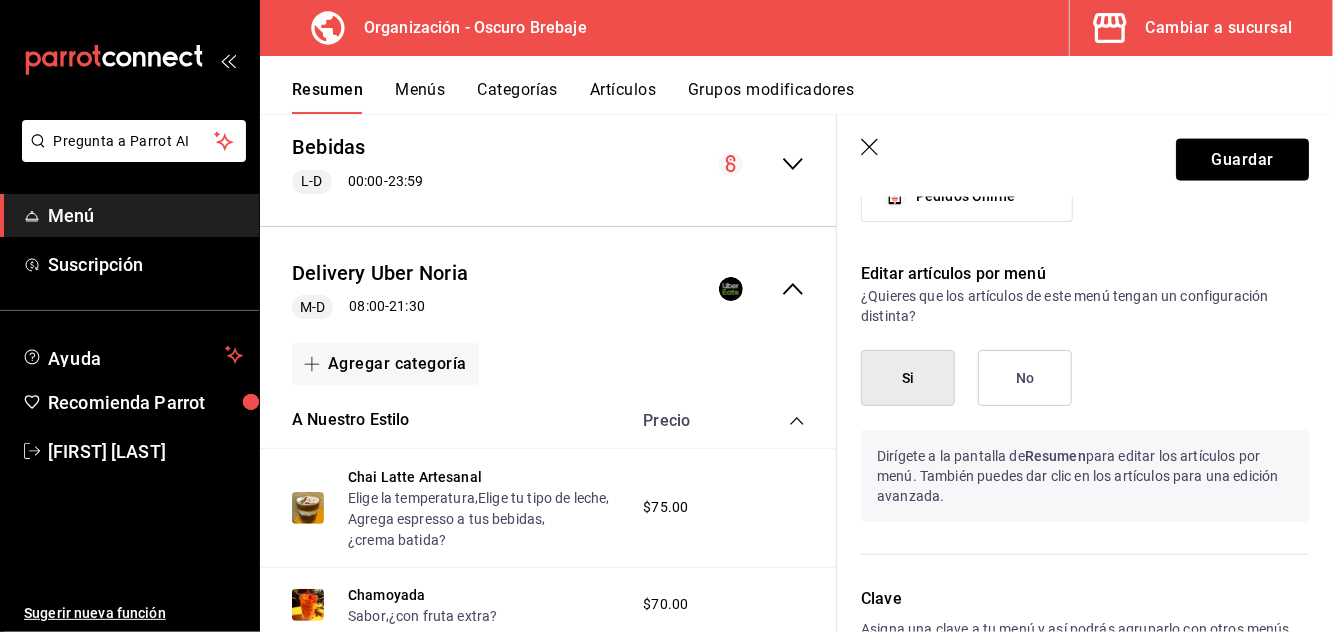 click on "Guardar" at bounding box center [1242, 160] 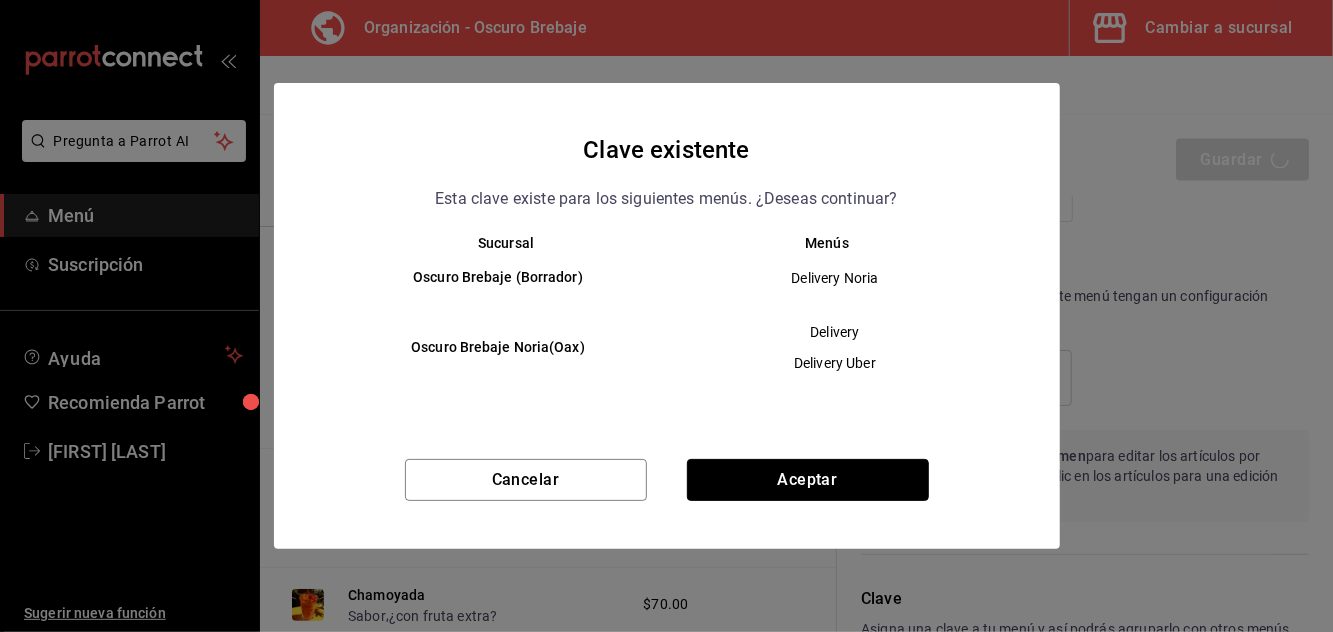 click on "Aceptar" at bounding box center (808, 480) 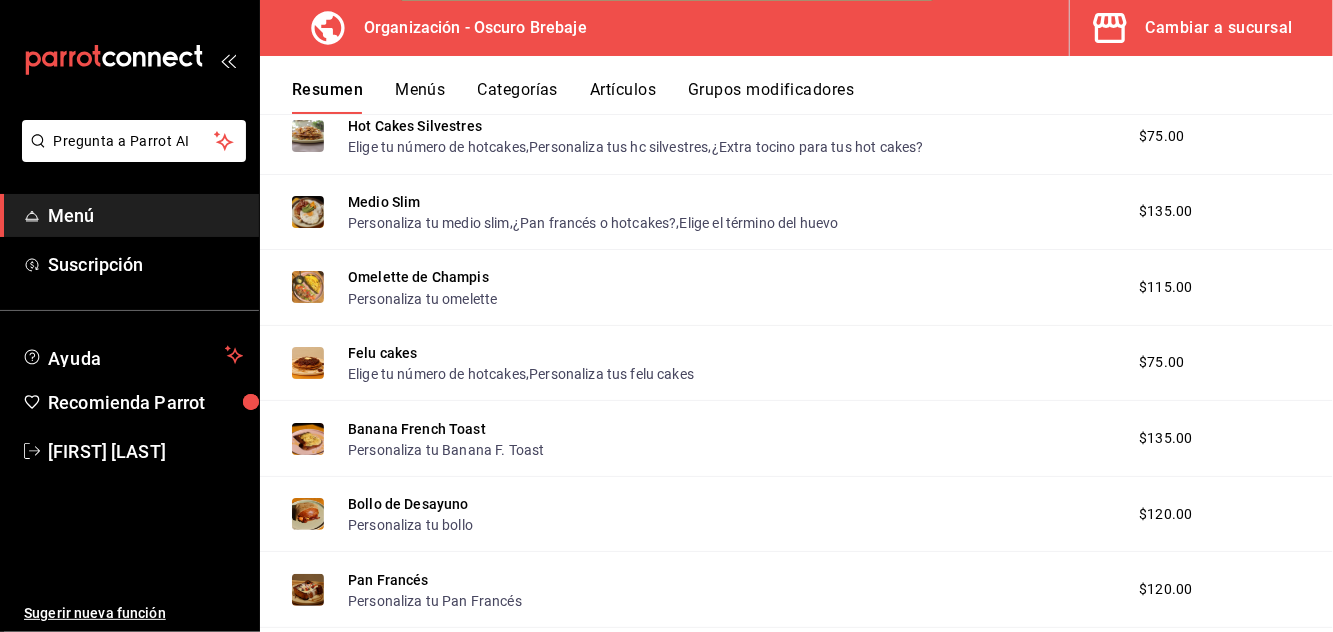 scroll, scrollTop: 0, scrollLeft: 0, axis: both 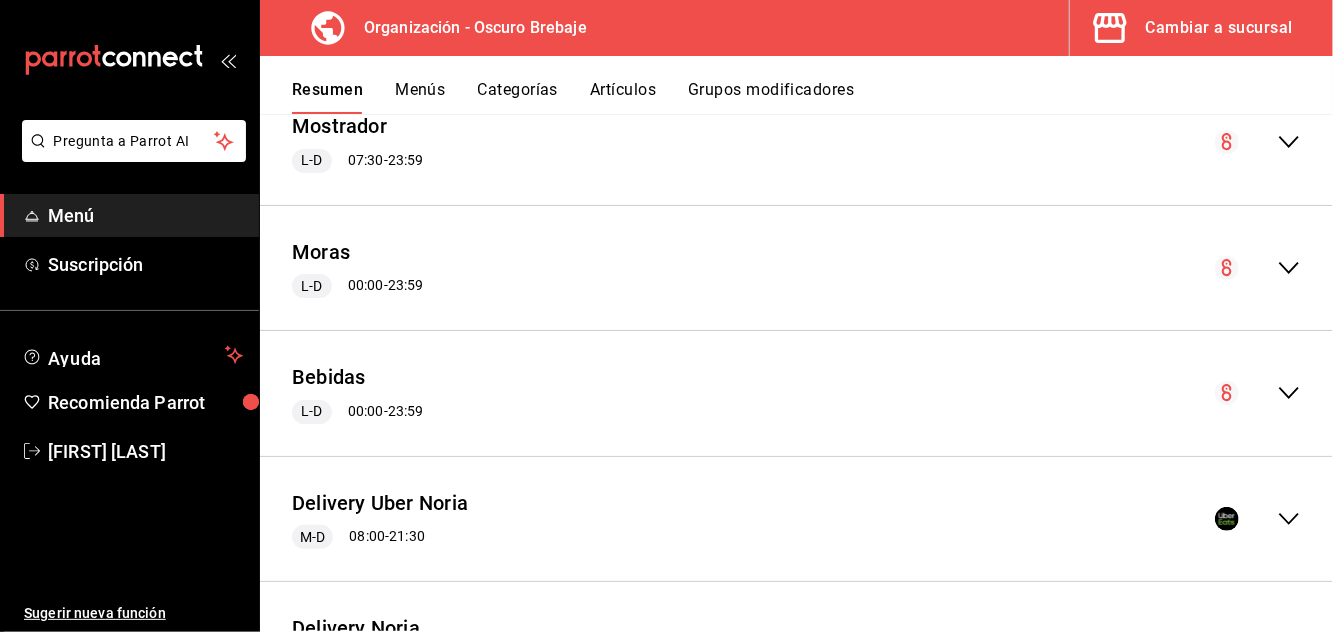 click 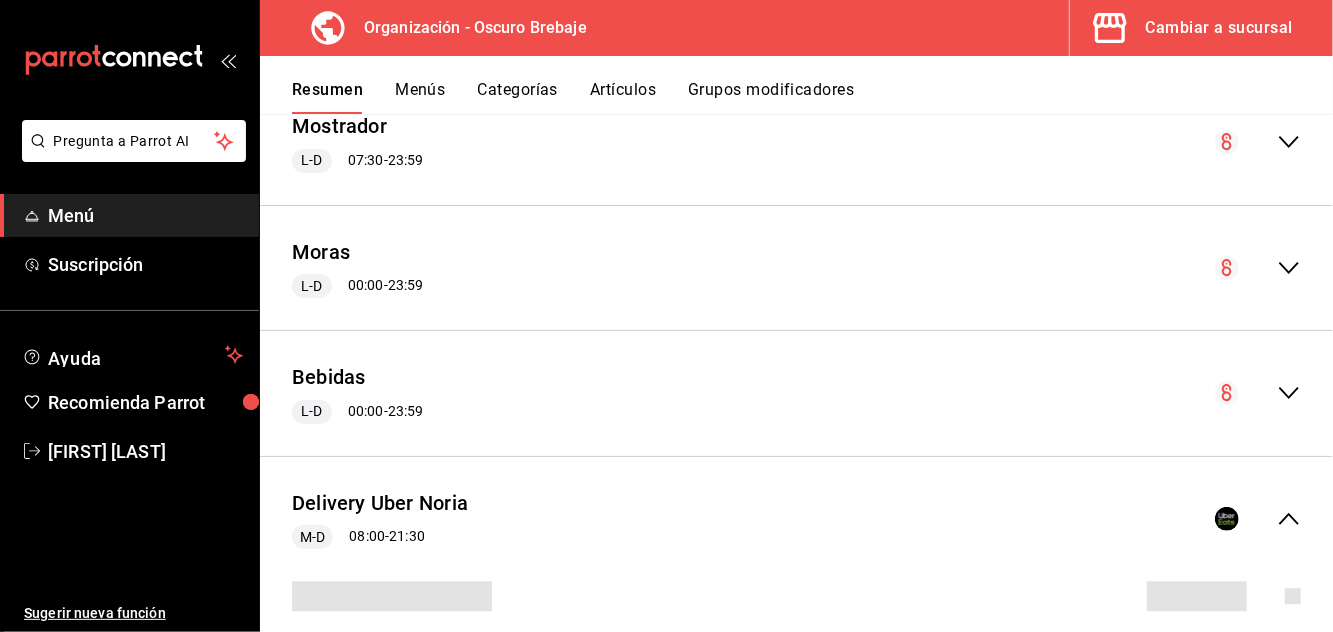 scroll, scrollTop: 2830, scrollLeft: 0, axis: vertical 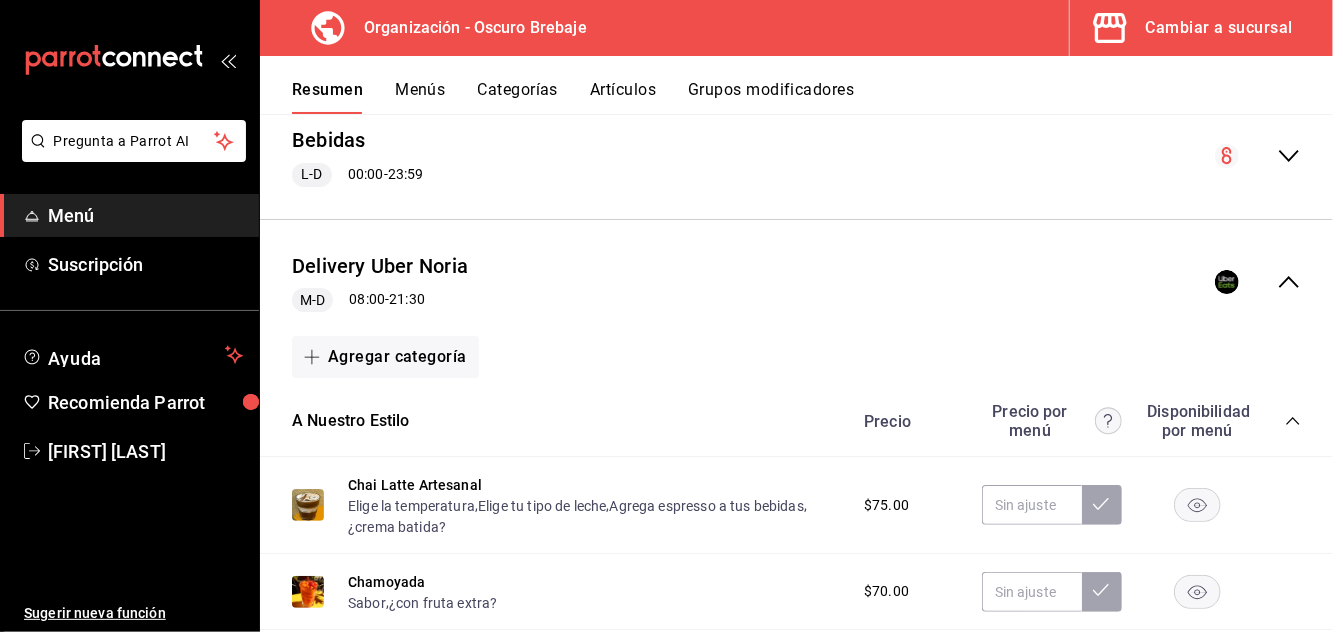 click 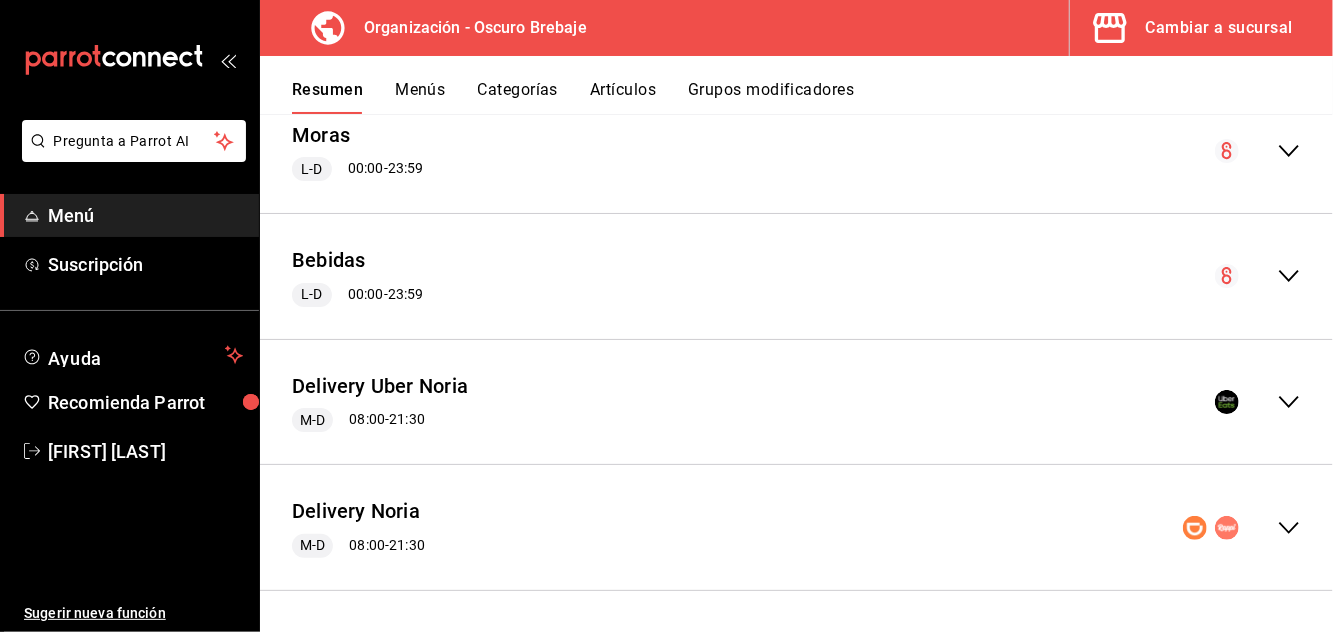 scroll, scrollTop: 2593, scrollLeft: 0, axis: vertical 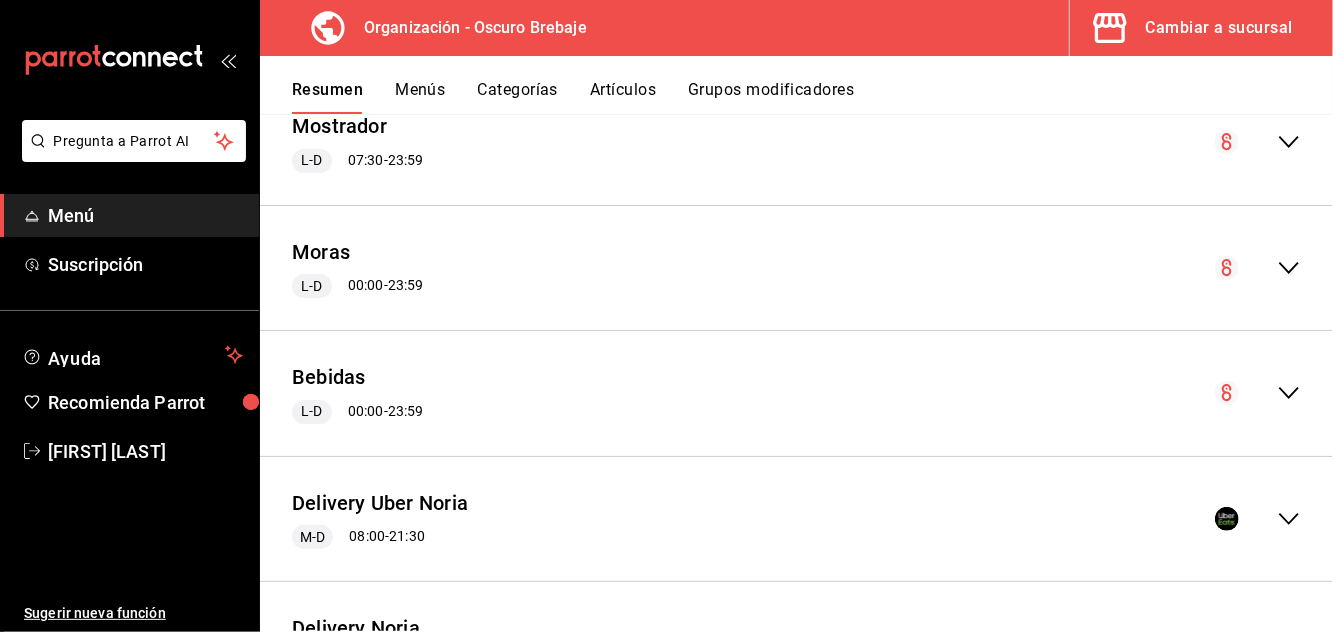 click at bounding box center [1242, 645] 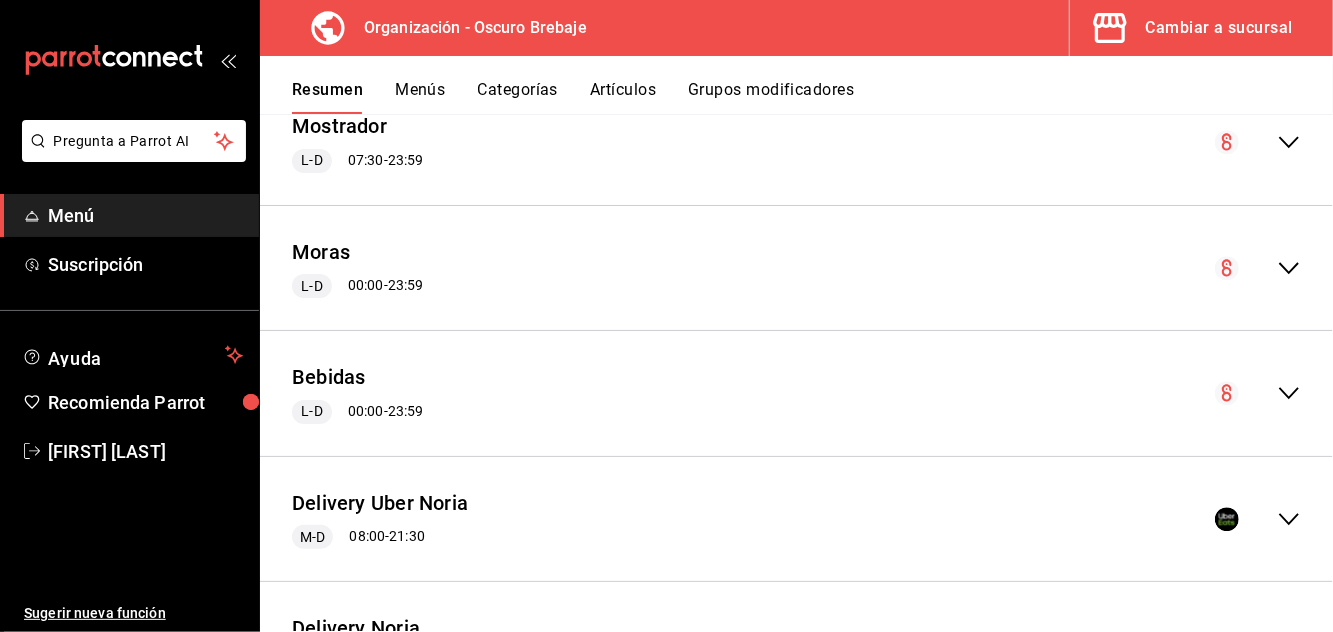 scroll, scrollTop: 2830, scrollLeft: 0, axis: vertical 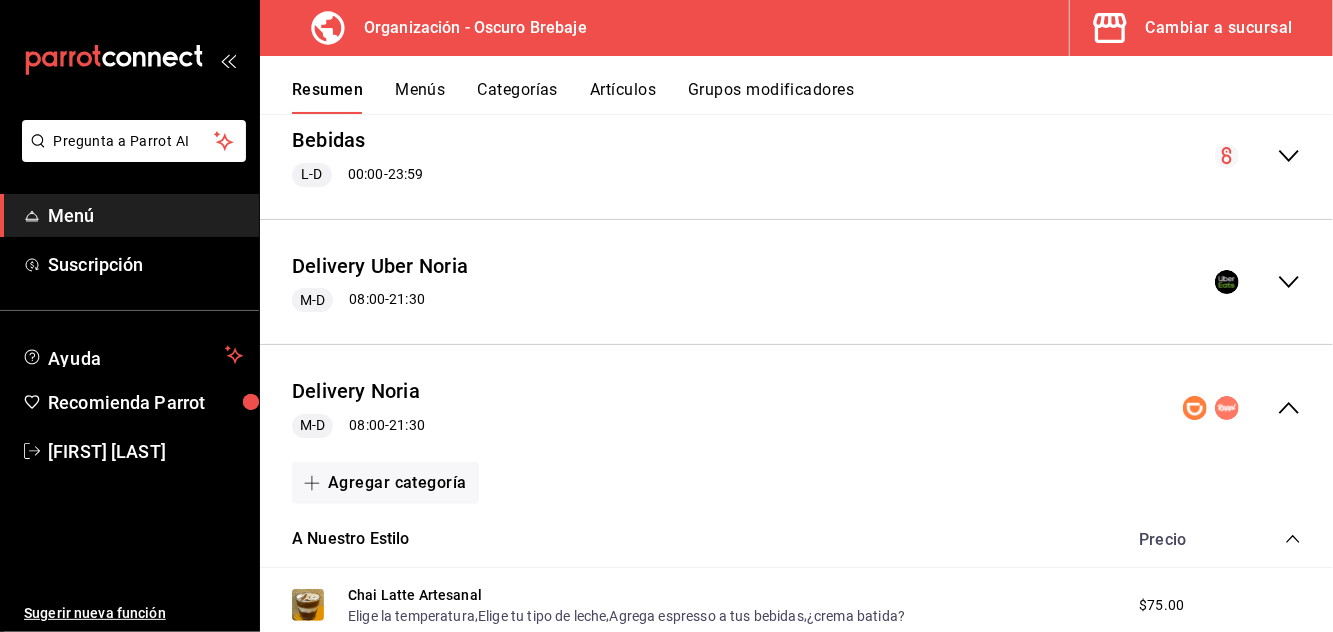 click on "Delivery Noria" at bounding box center [356, 391] 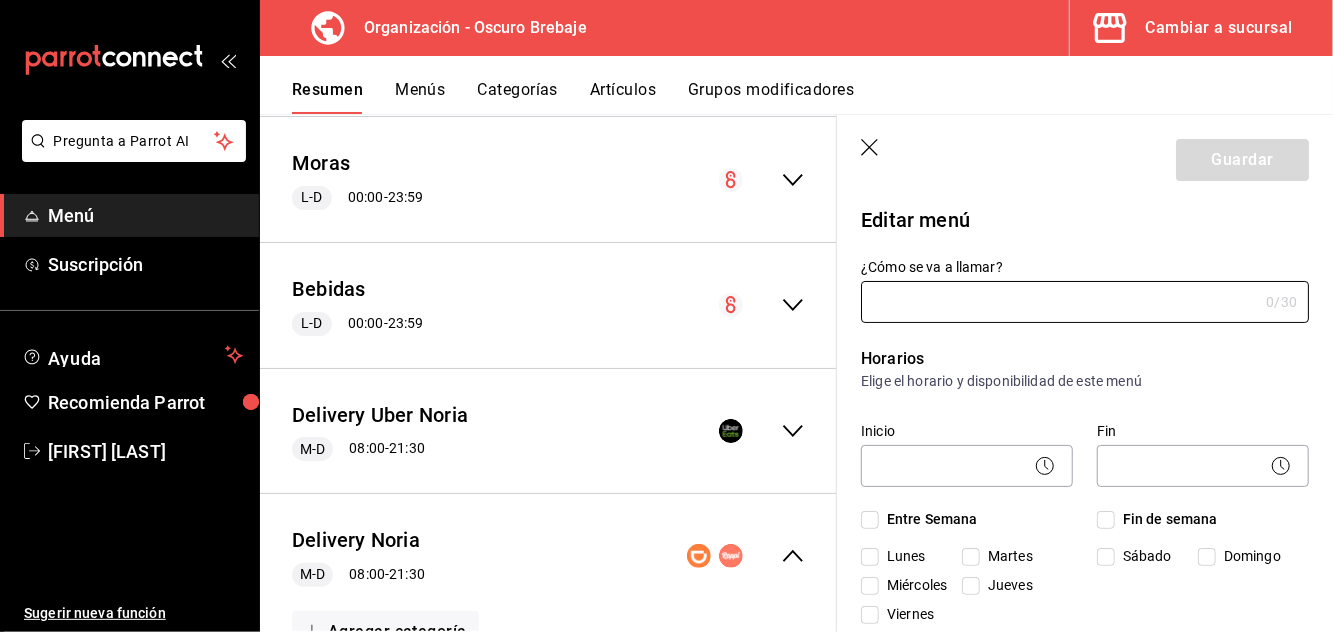 type on "Delivery Noria" 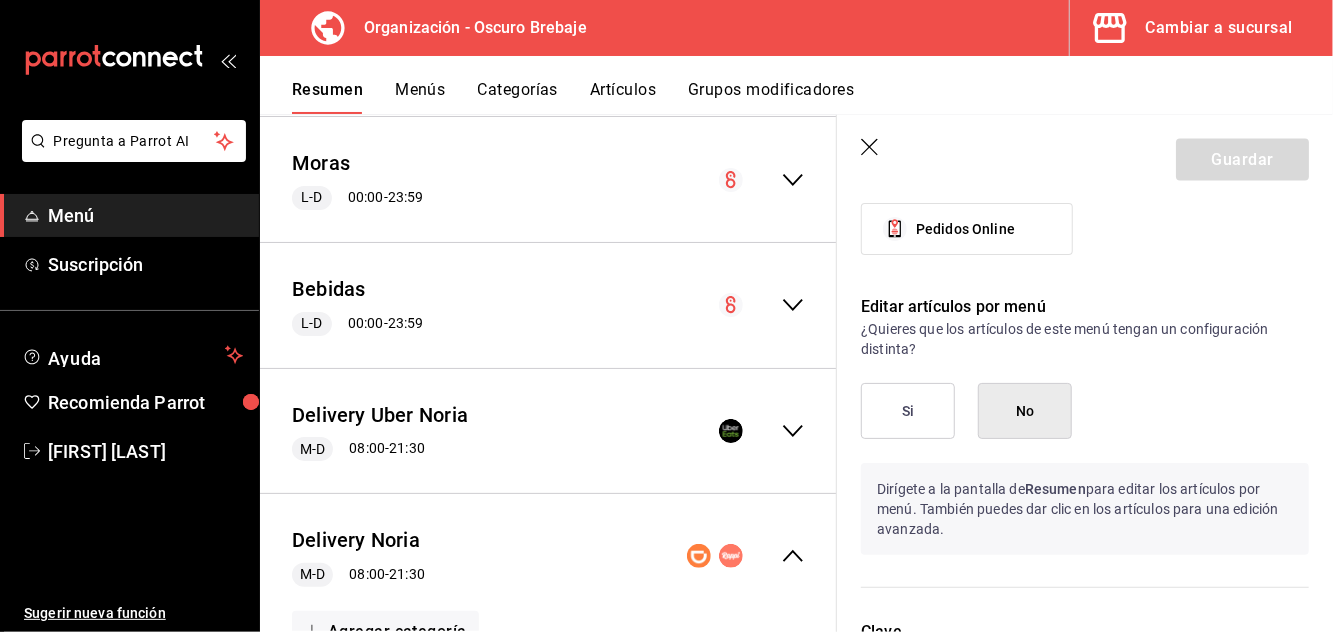 scroll, scrollTop: 1716, scrollLeft: 0, axis: vertical 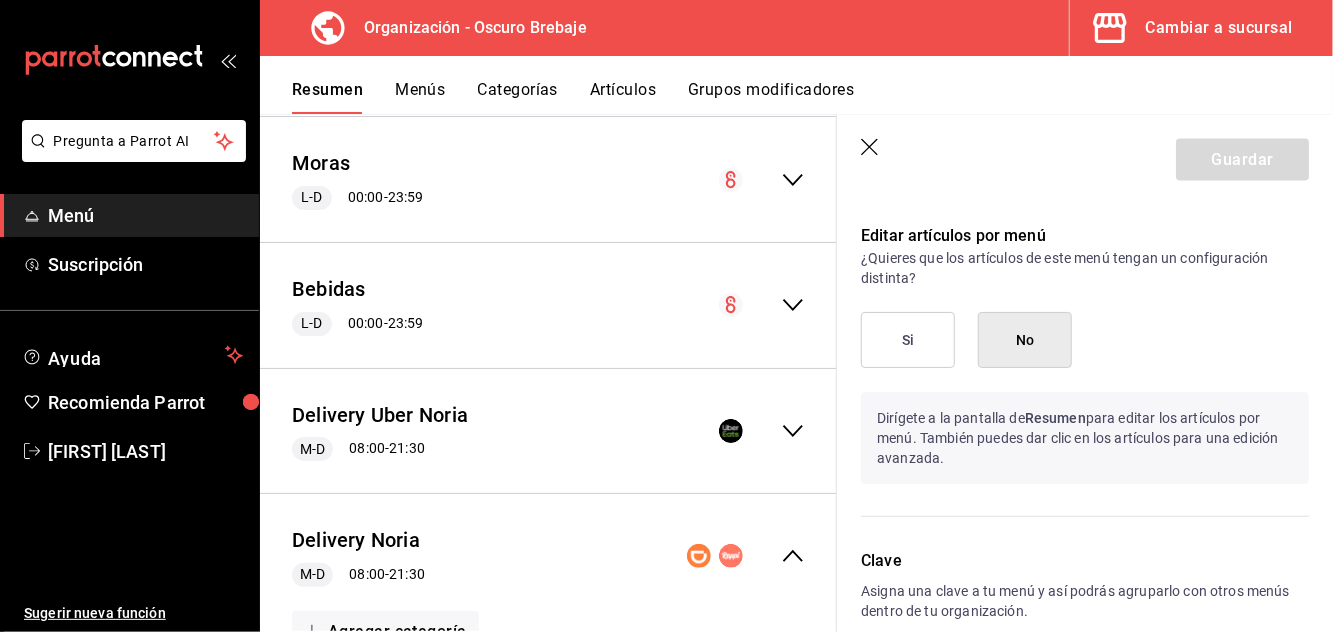 click on "Si" at bounding box center [908, 340] 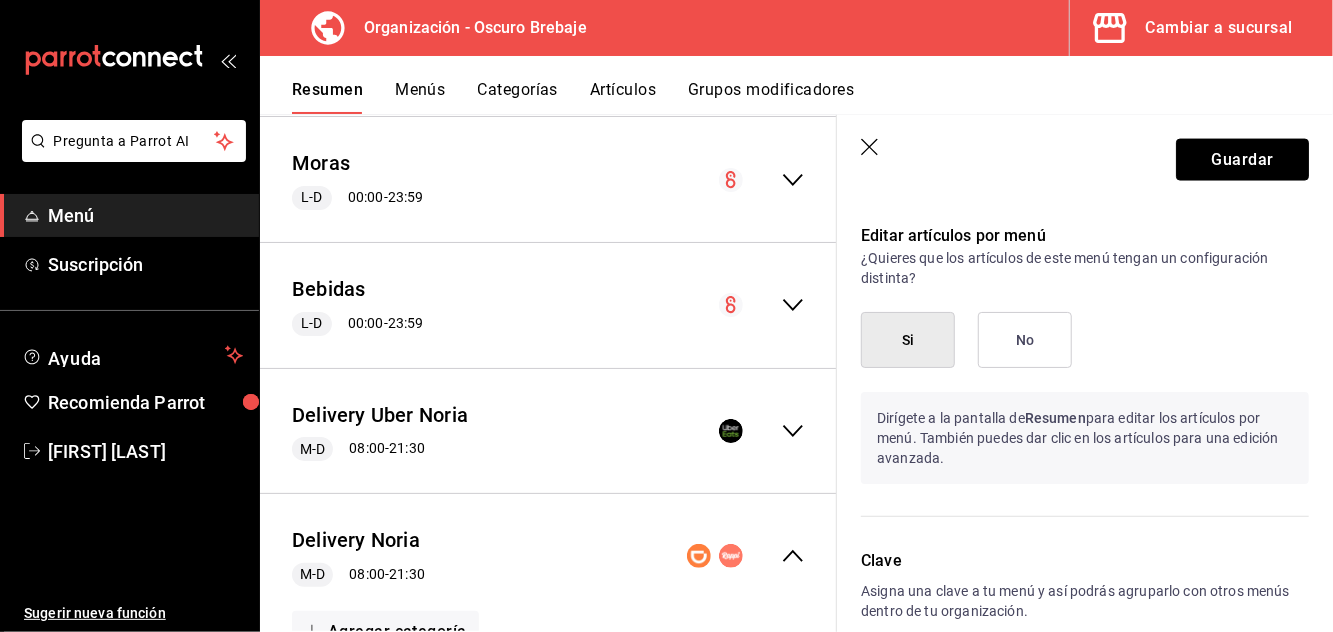 click on "Guardar" at bounding box center [1242, 160] 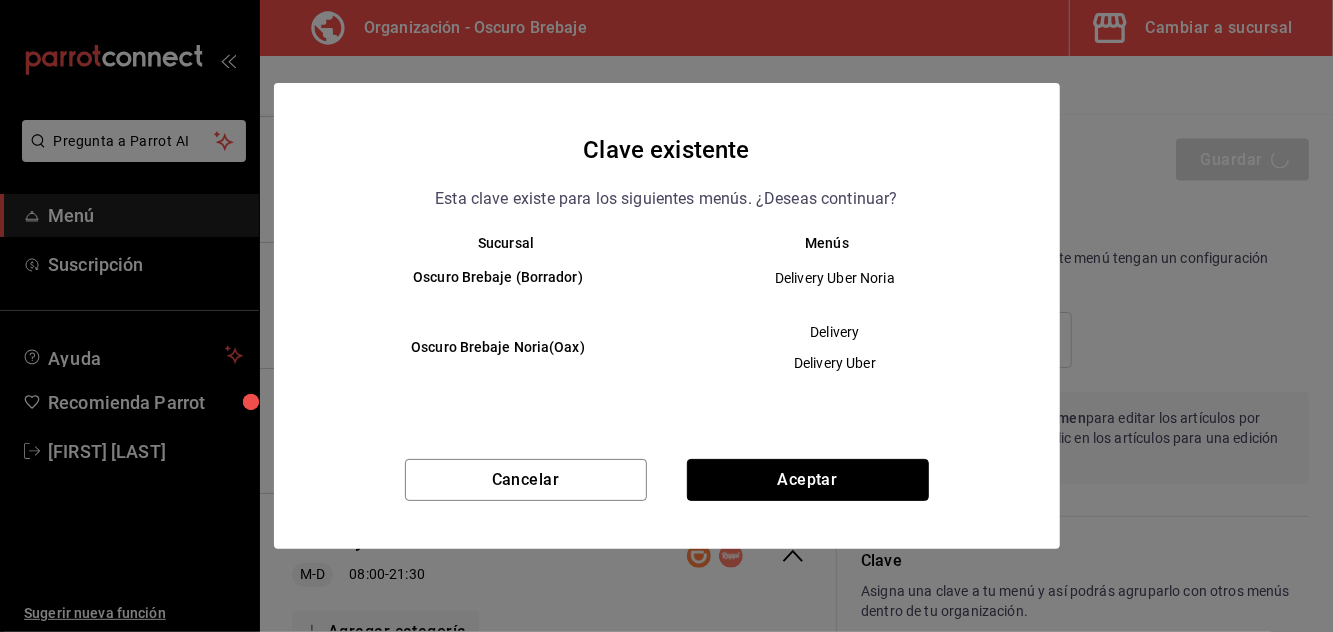 click on "Aceptar" at bounding box center (808, 480) 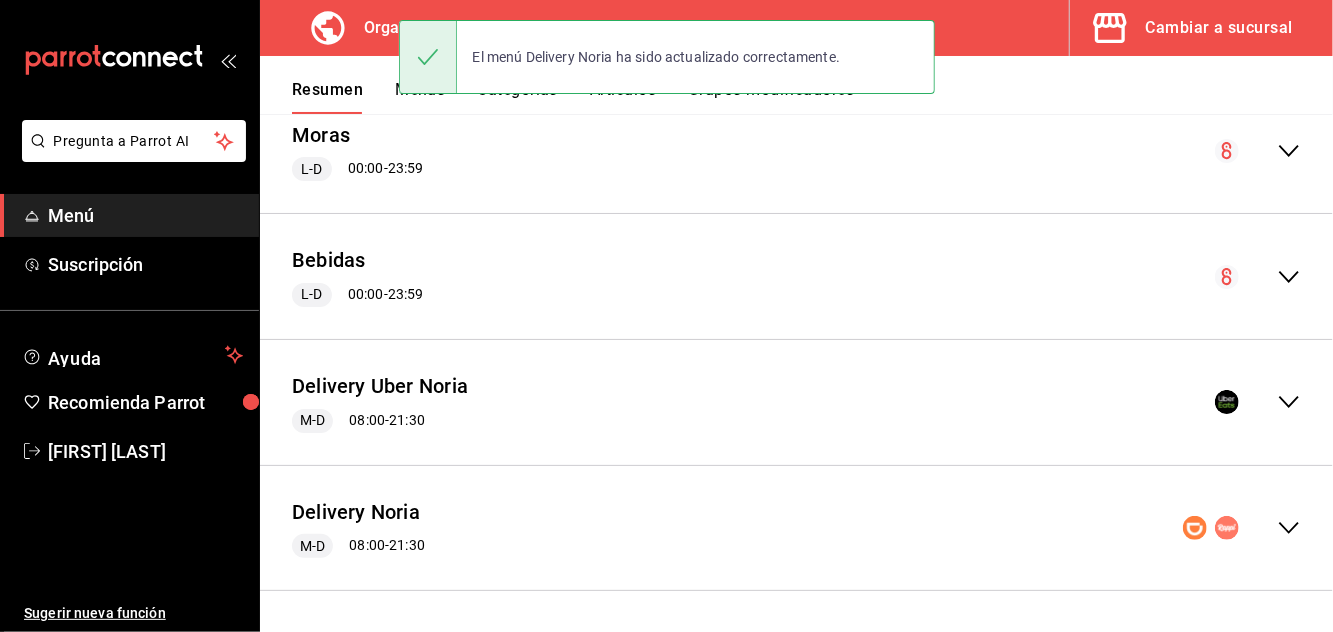 scroll, scrollTop: 0, scrollLeft: 0, axis: both 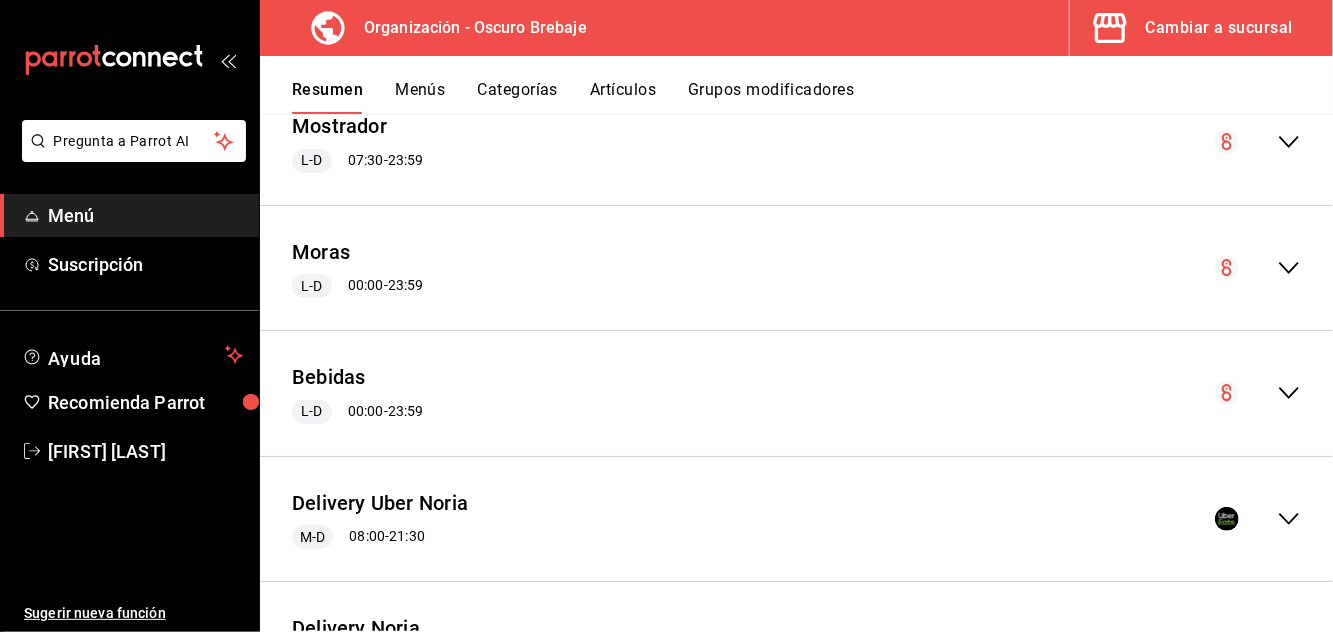 click 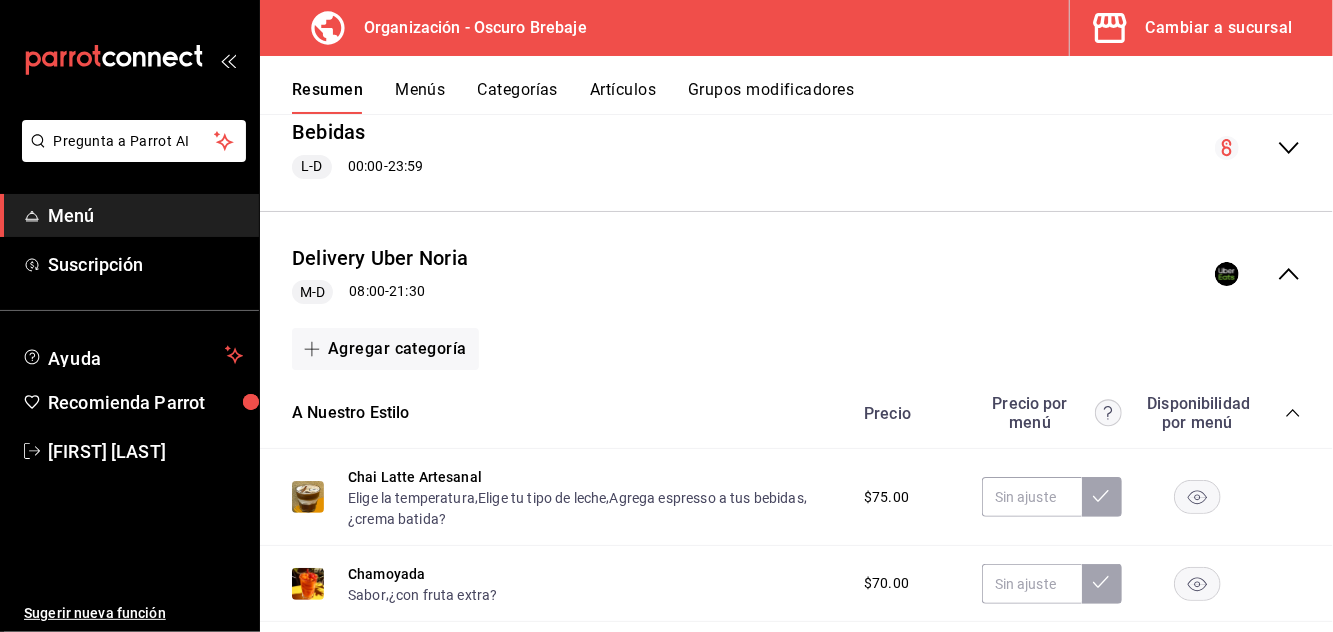 scroll, scrollTop: 2909, scrollLeft: 0, axis: vertical 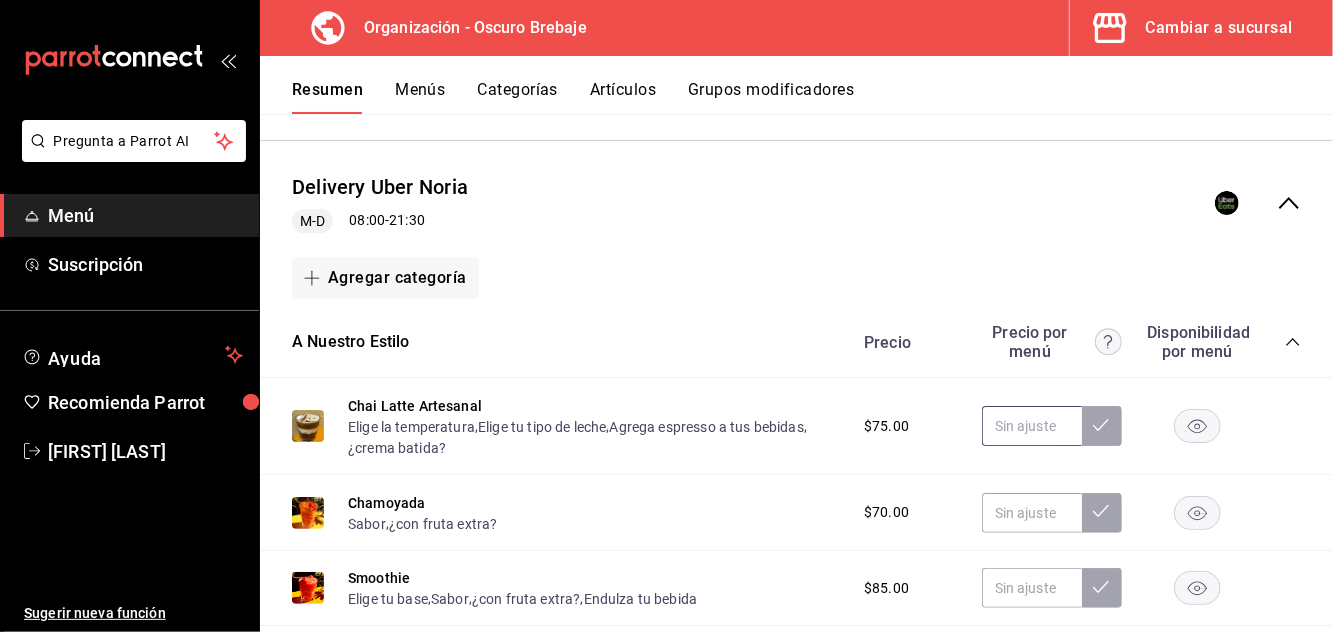 click at bounding box center [1032, 426] 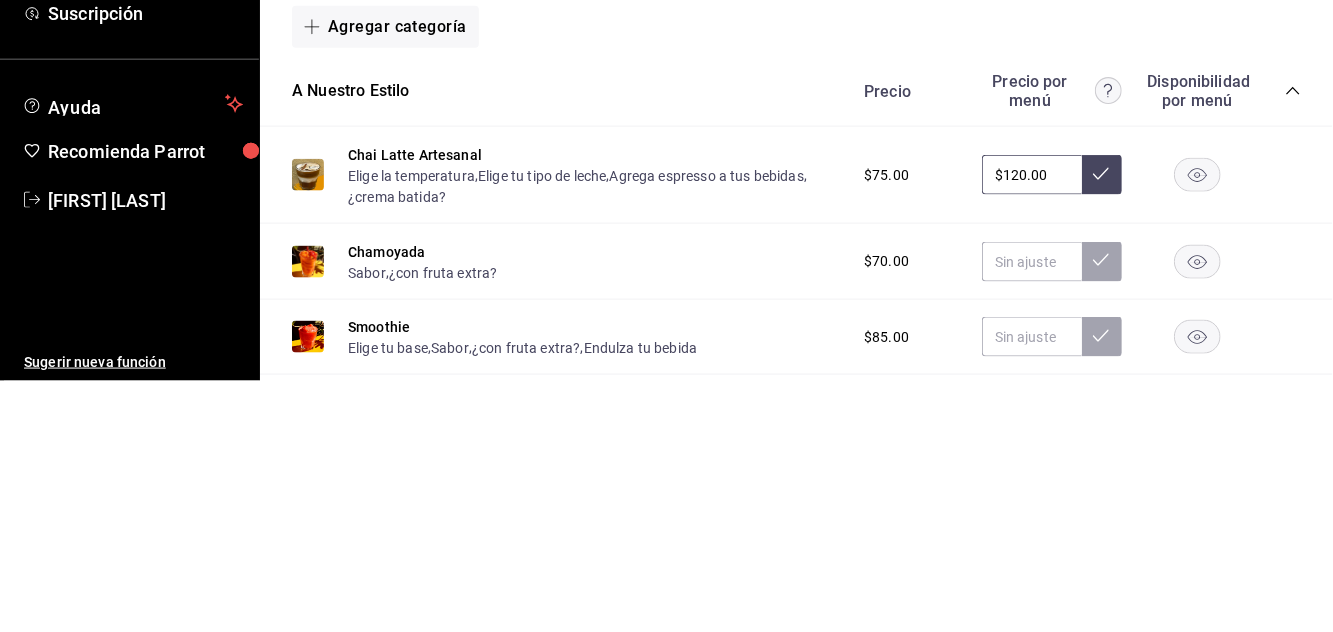 type on "$120.00" 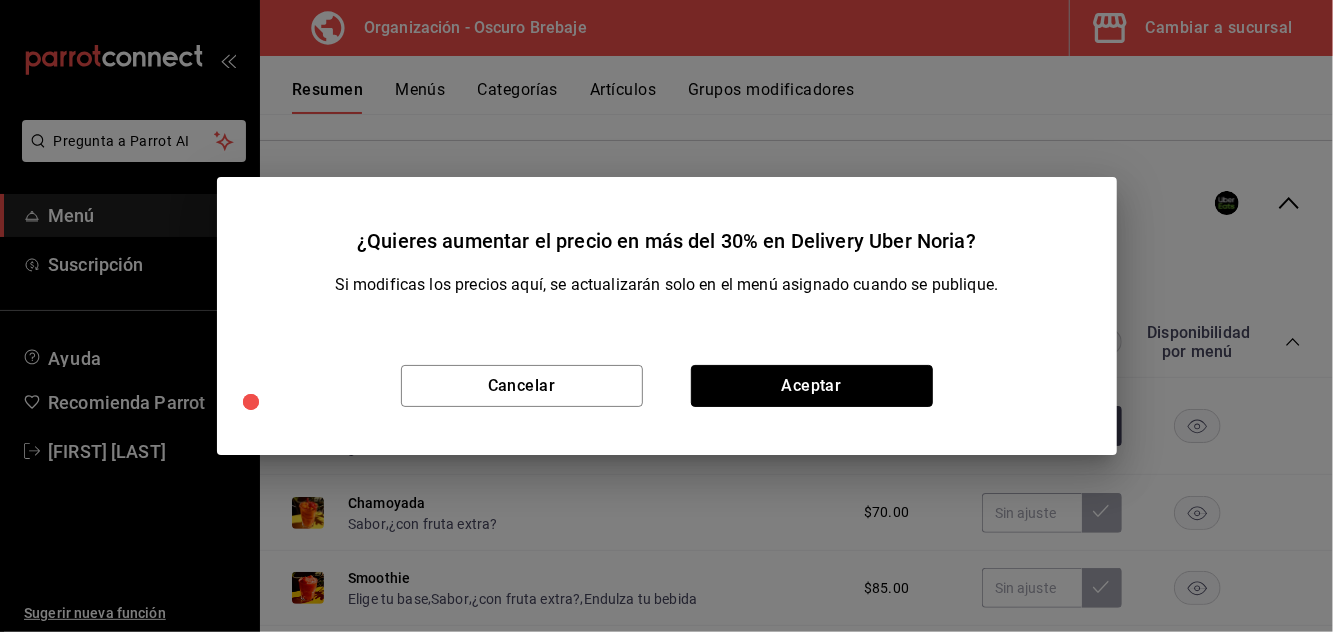 click on "Aceptar" at bounding box center (812, 386) 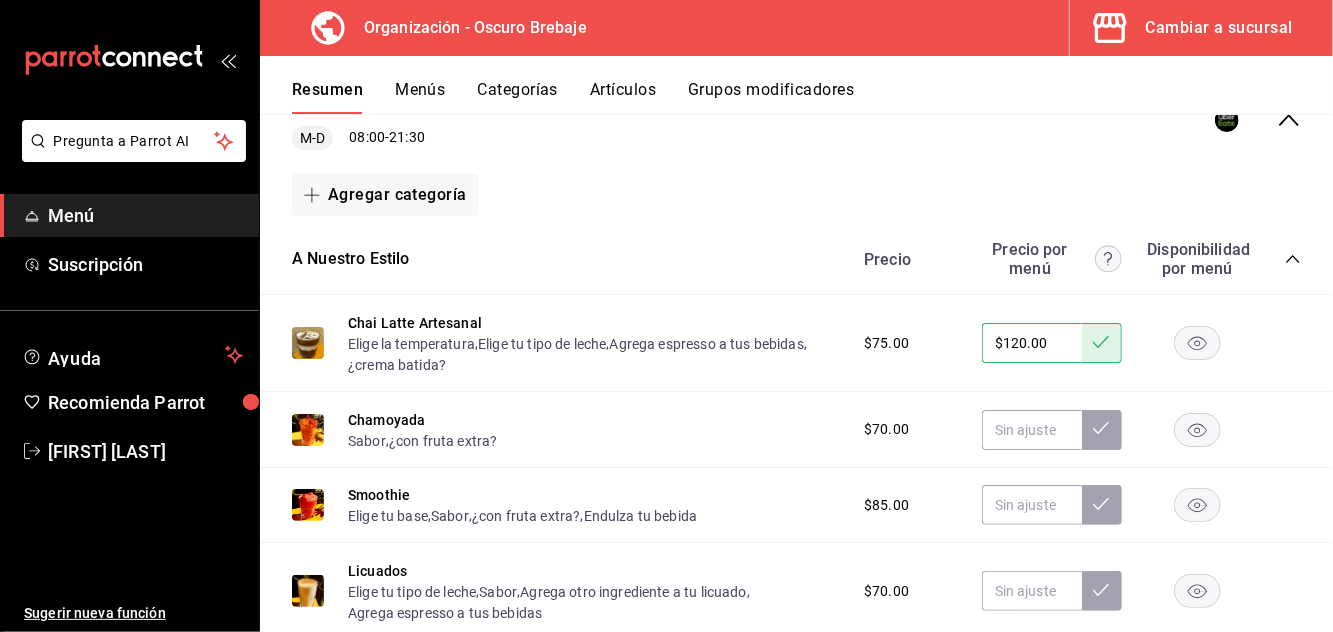 scroll, scrollTop: 2996, scrollLeft: 0, axis: vertical 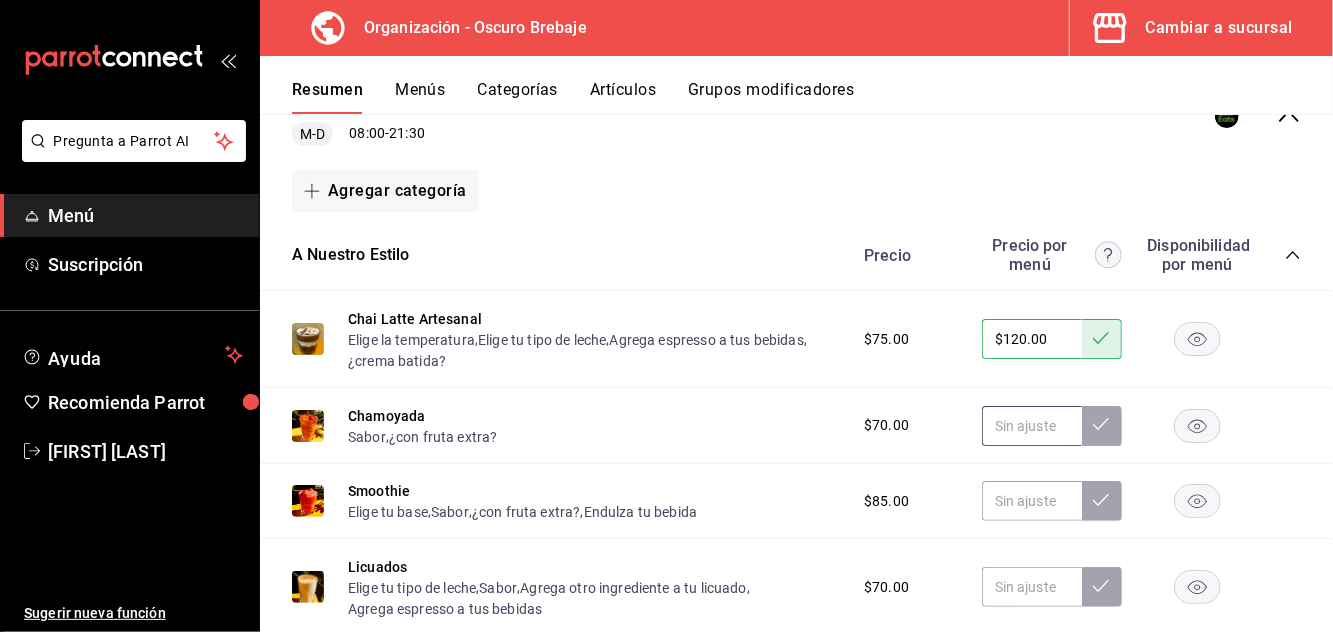 click at bounding box center (1032, 426) 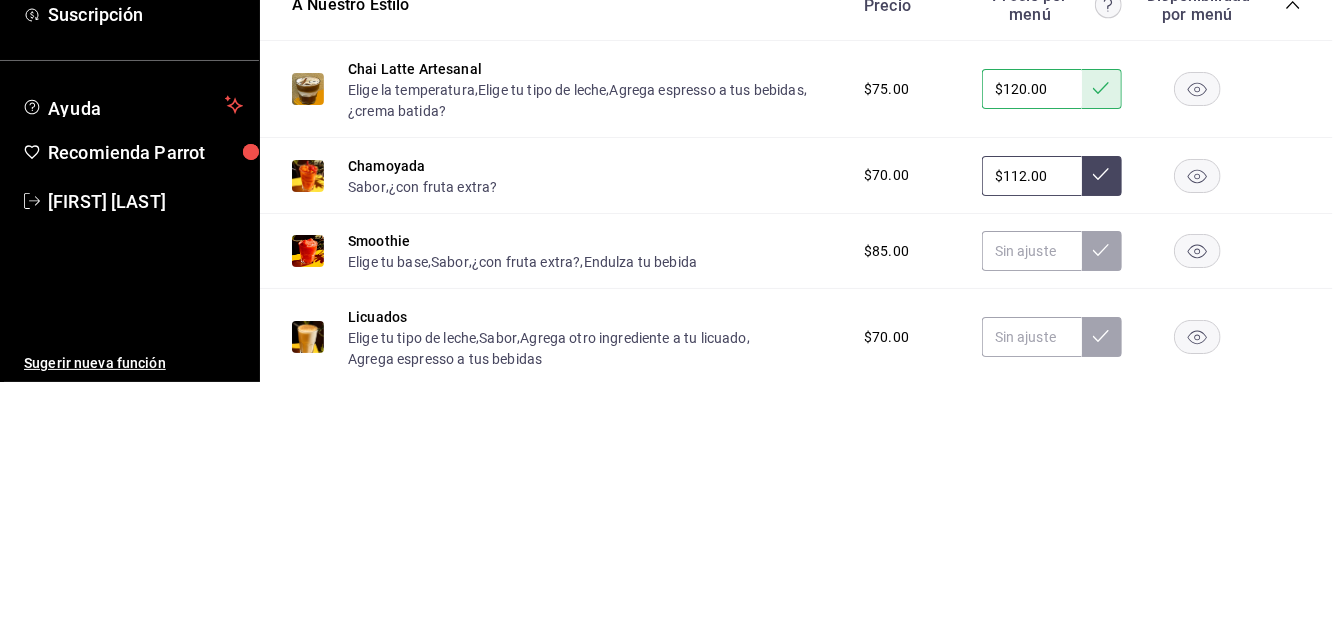 type on "$112.00" 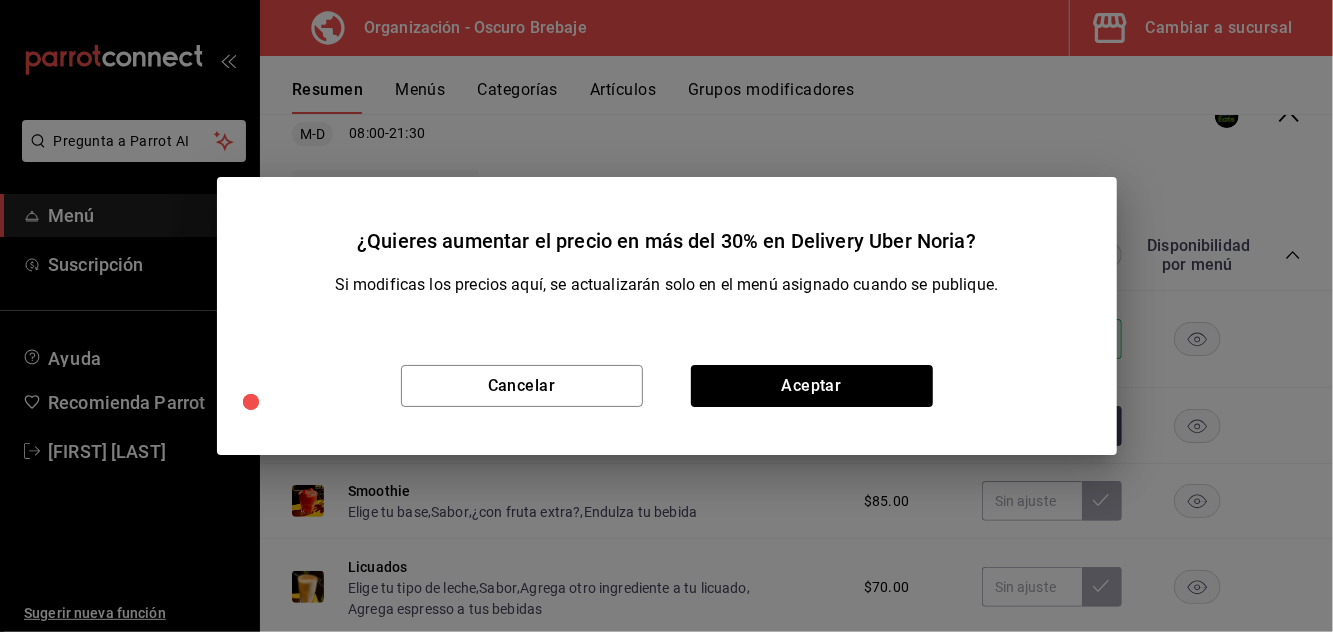 click on "Cancelar Aceptar" at bounding box center (667, 386) 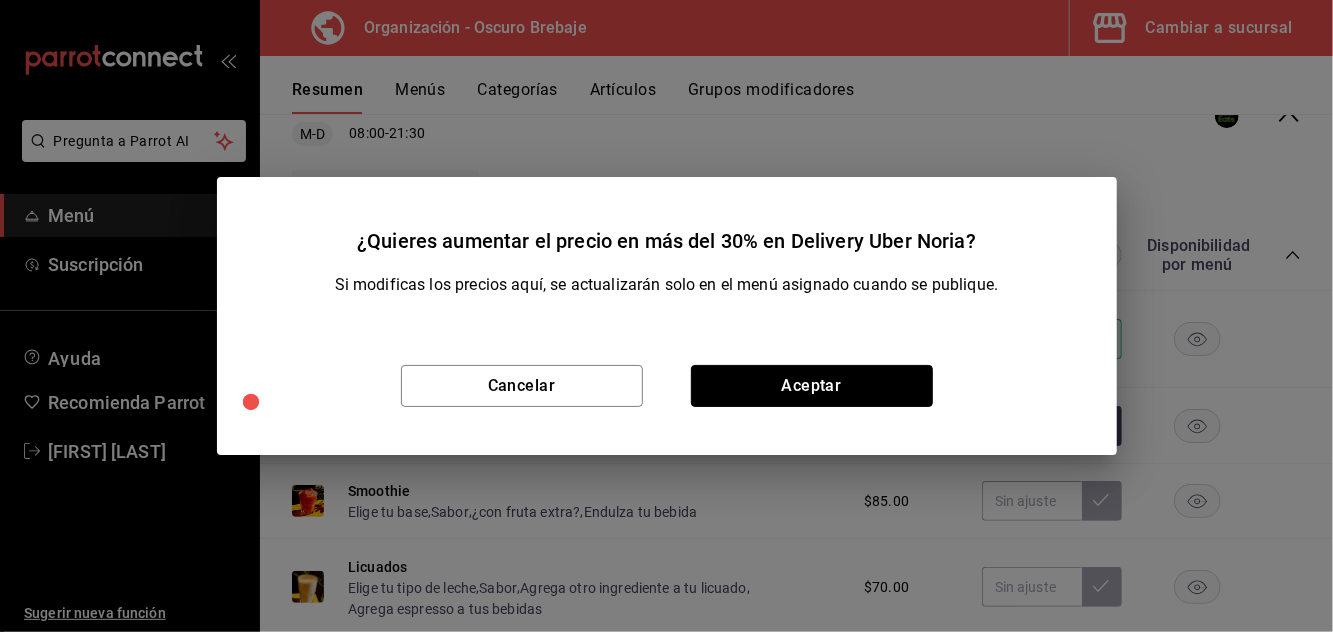 click on "Aceptar" at bounding box center [812, 386] 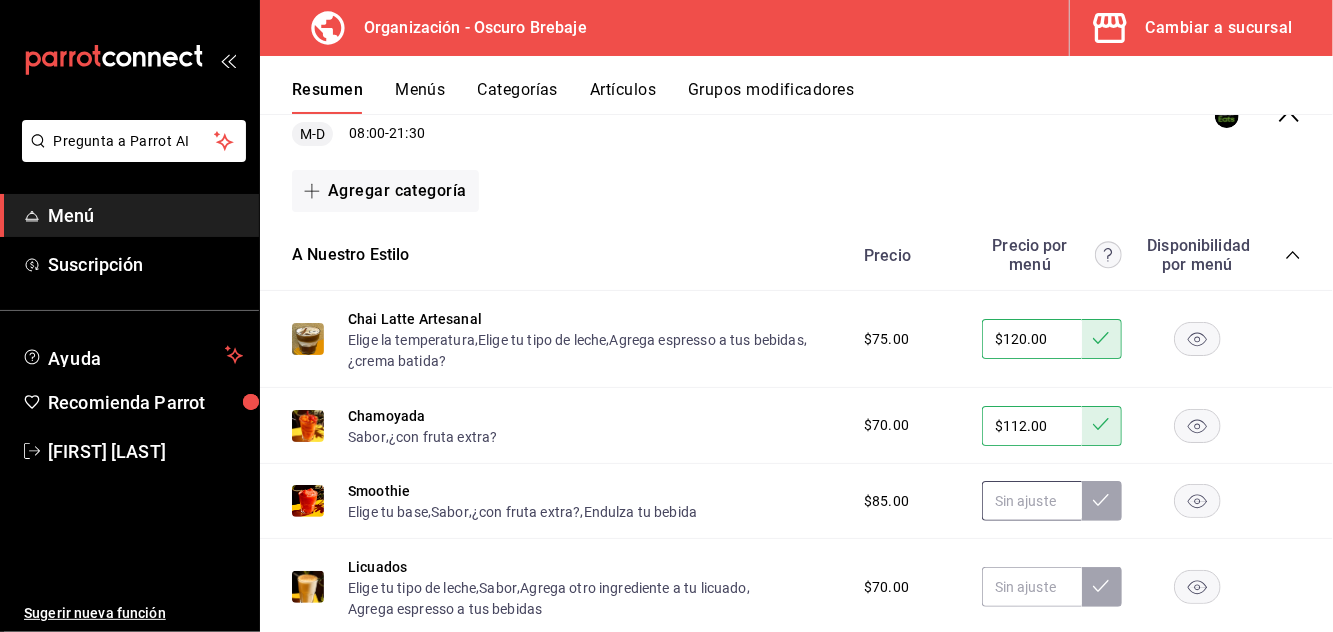 click at bounding box center (1032, 501) 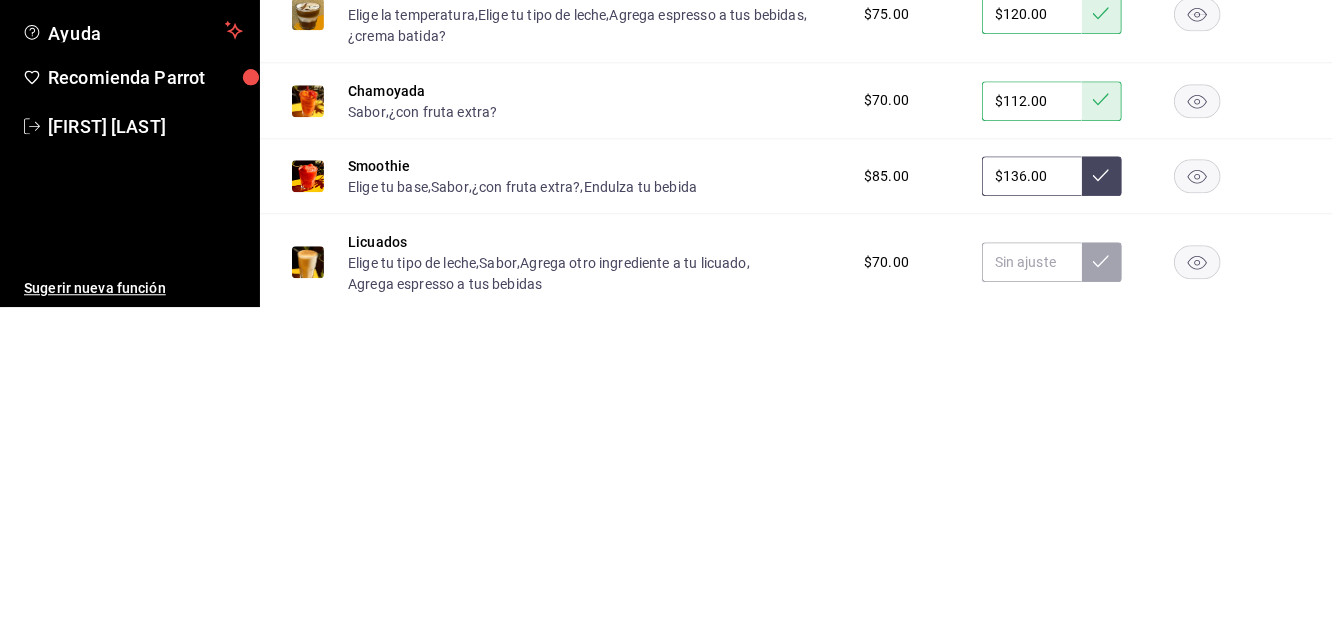 type on "$136.00" 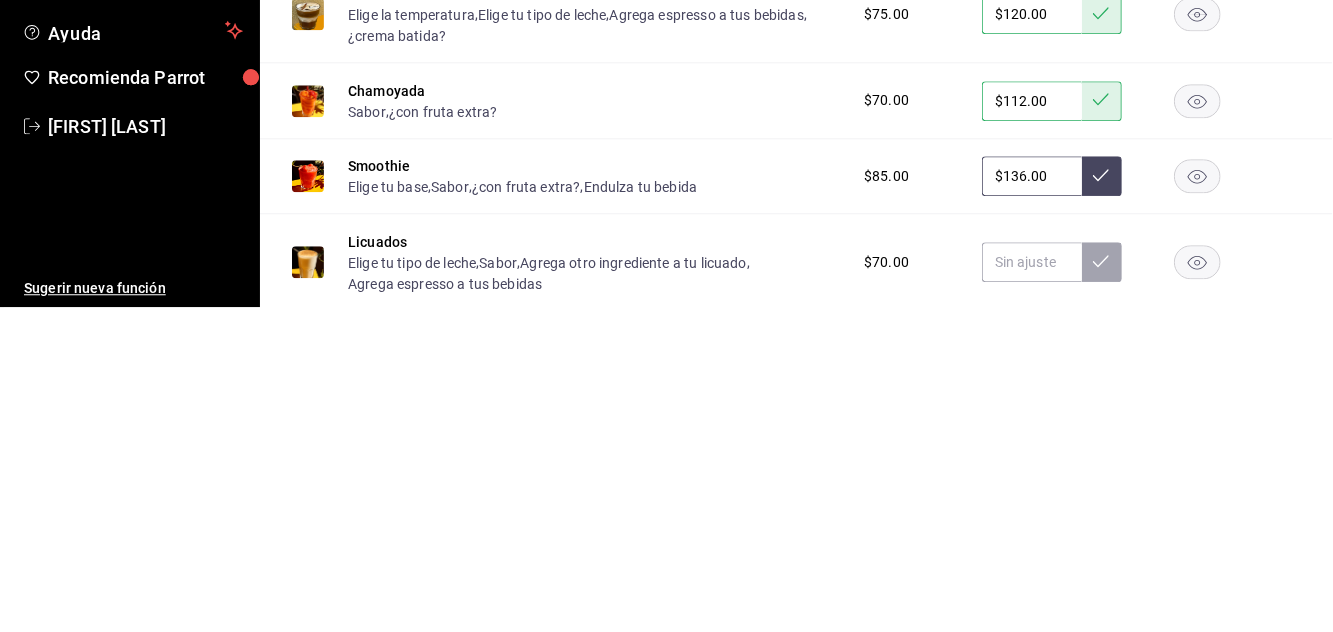 click at bounding box center [1102, 501] 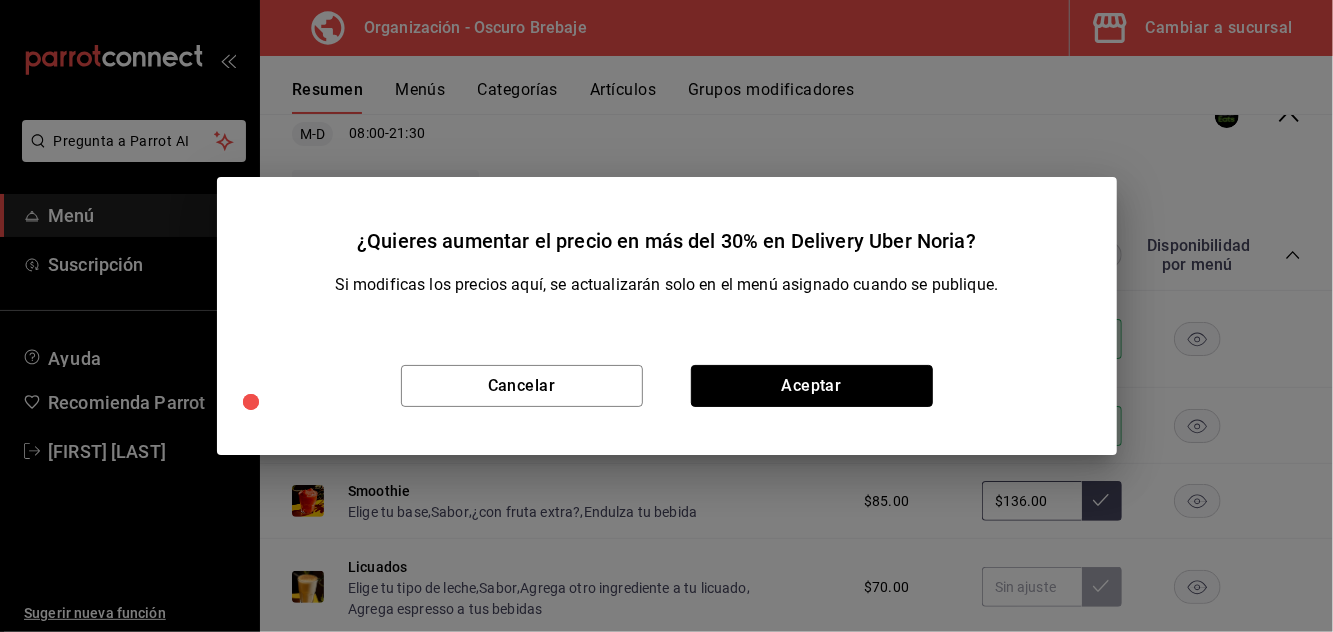 click on "Aceptar" at bounding box center (812, 386) 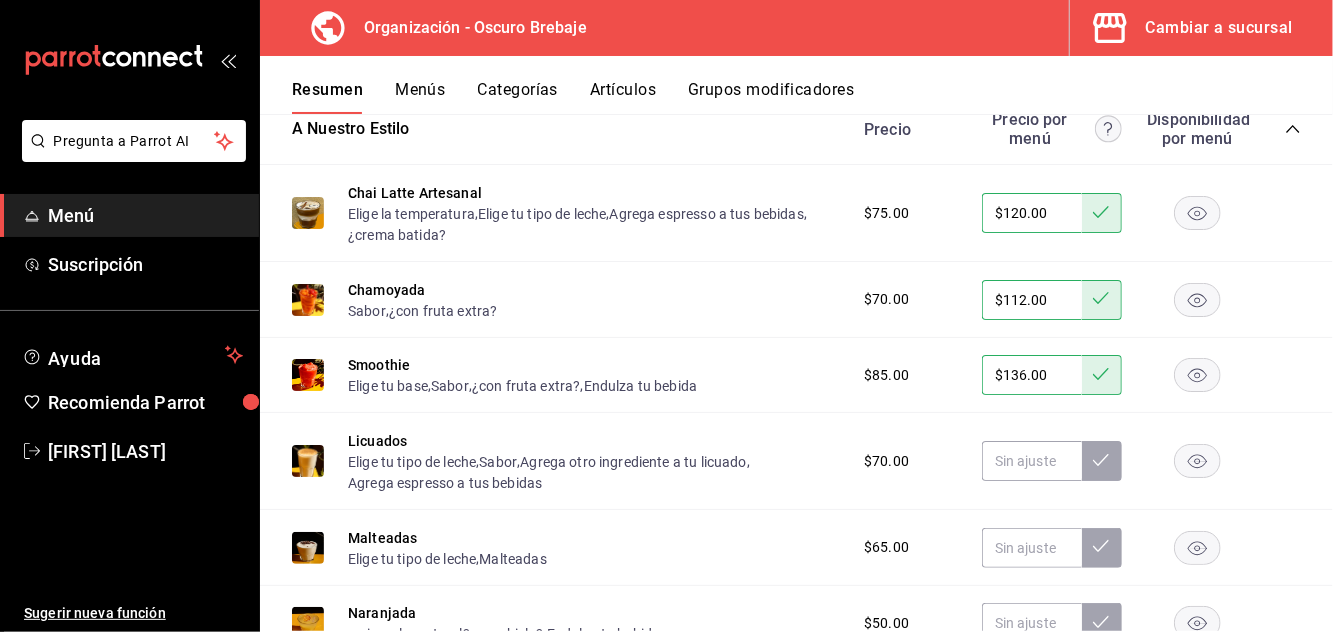 scroll, scrollTop: 3128, scrollLeft: 0, axis: vertical 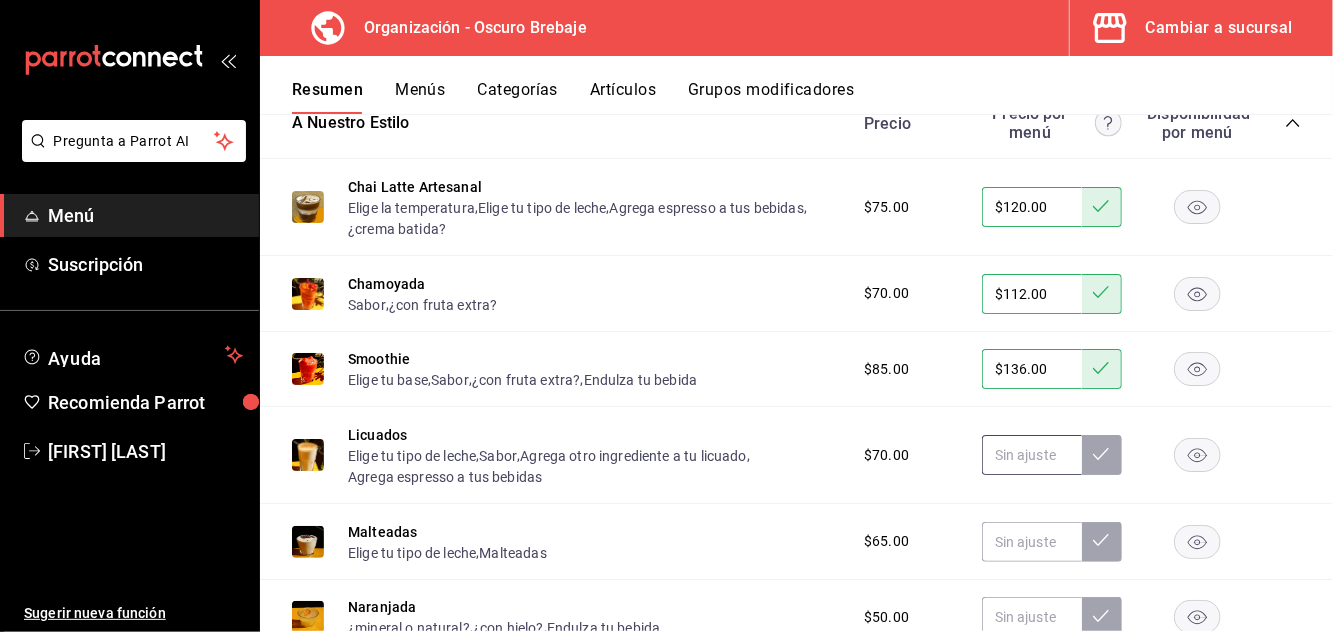 click at bounding box center [1032, 455] 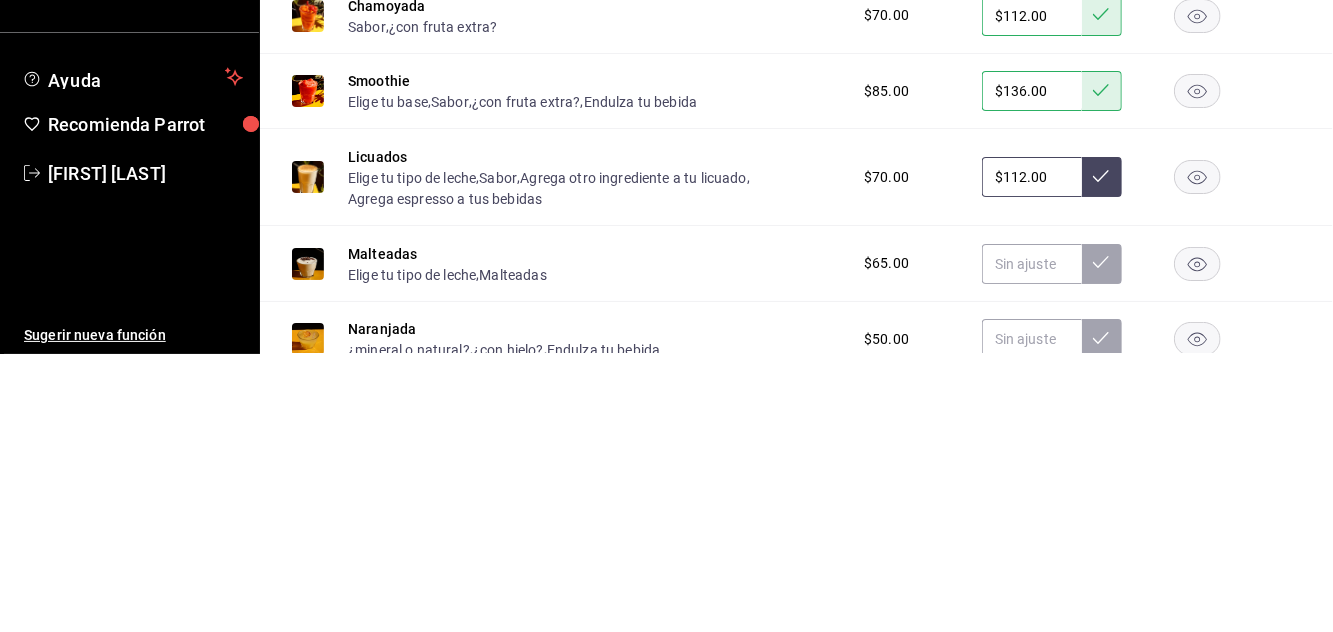 type on "$112.00" 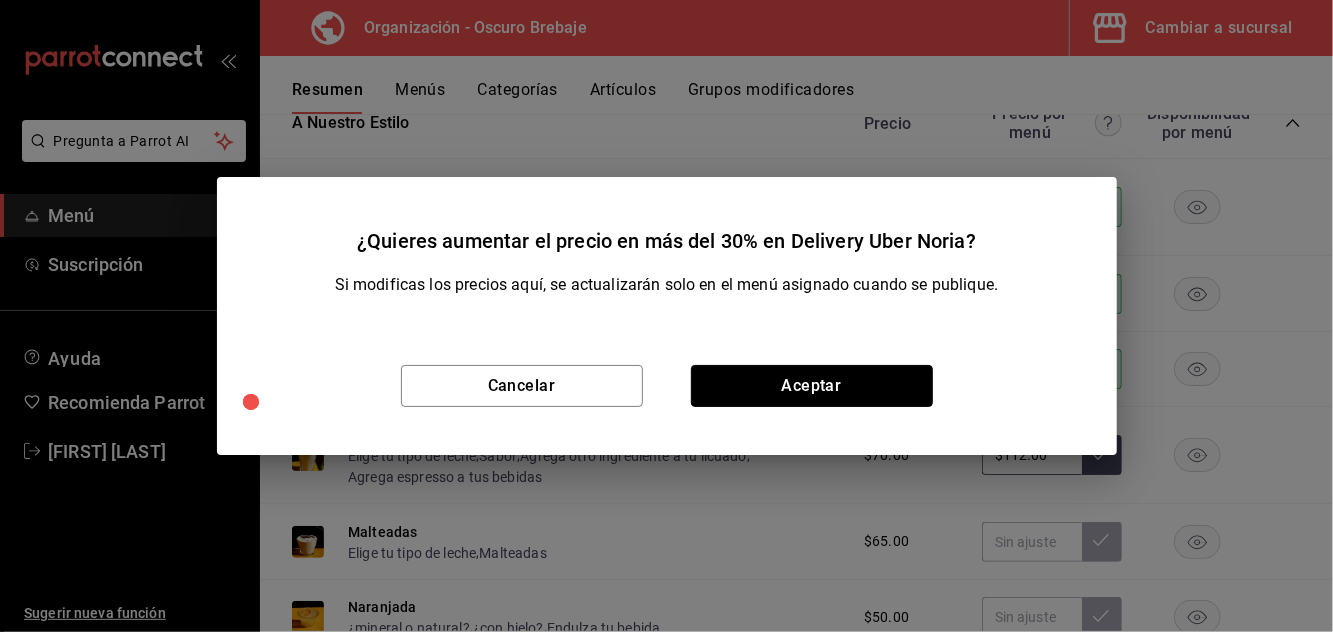 click on "Aceptar" at bounding box center (812, 386) 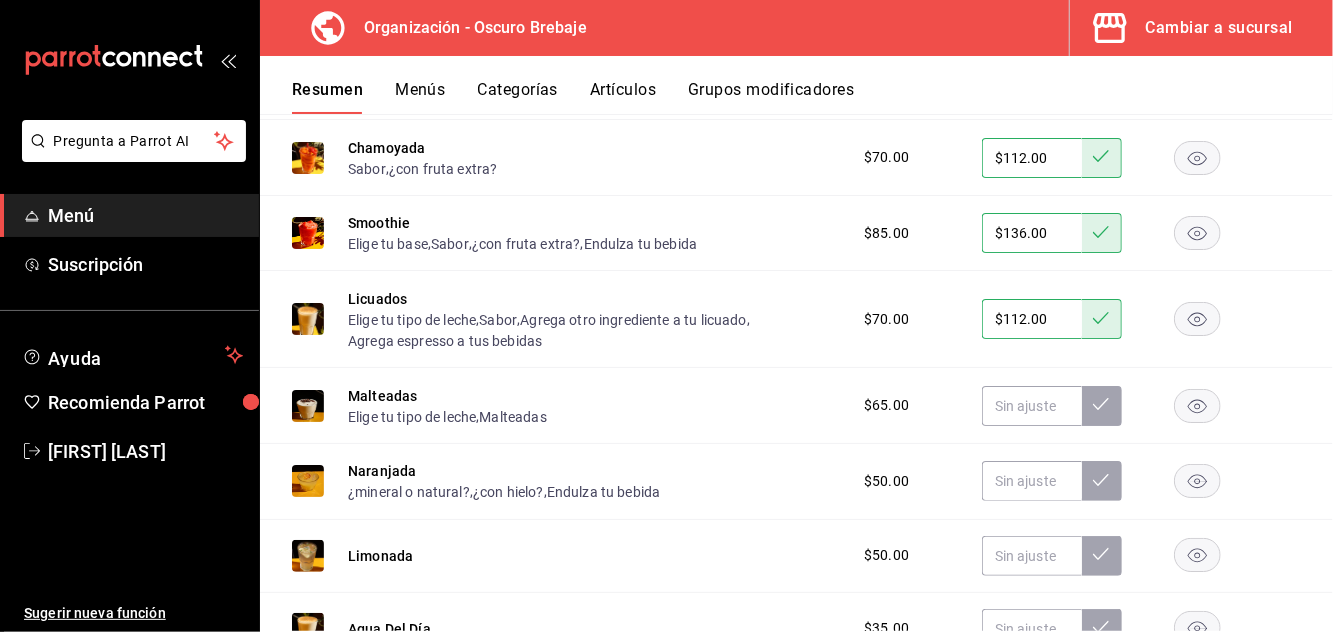 scroll, scrollTop: 3274, scrollLeft: 0, axis: vertical 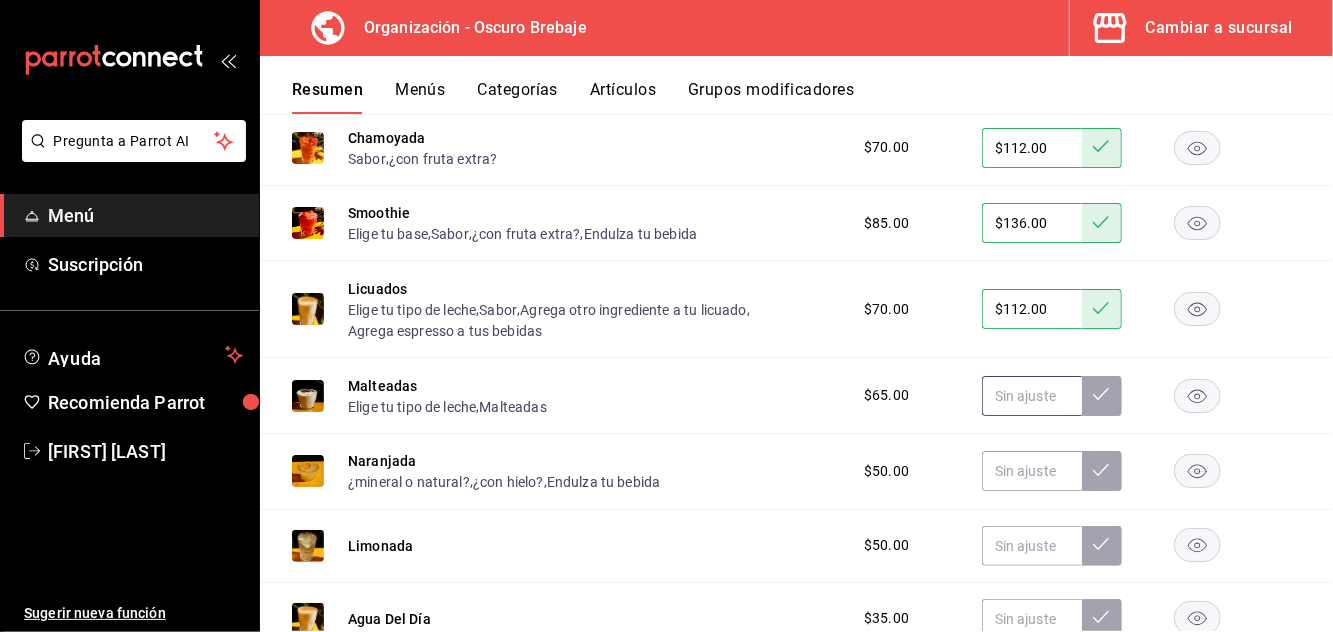 click at bounding box center (1032, 396) 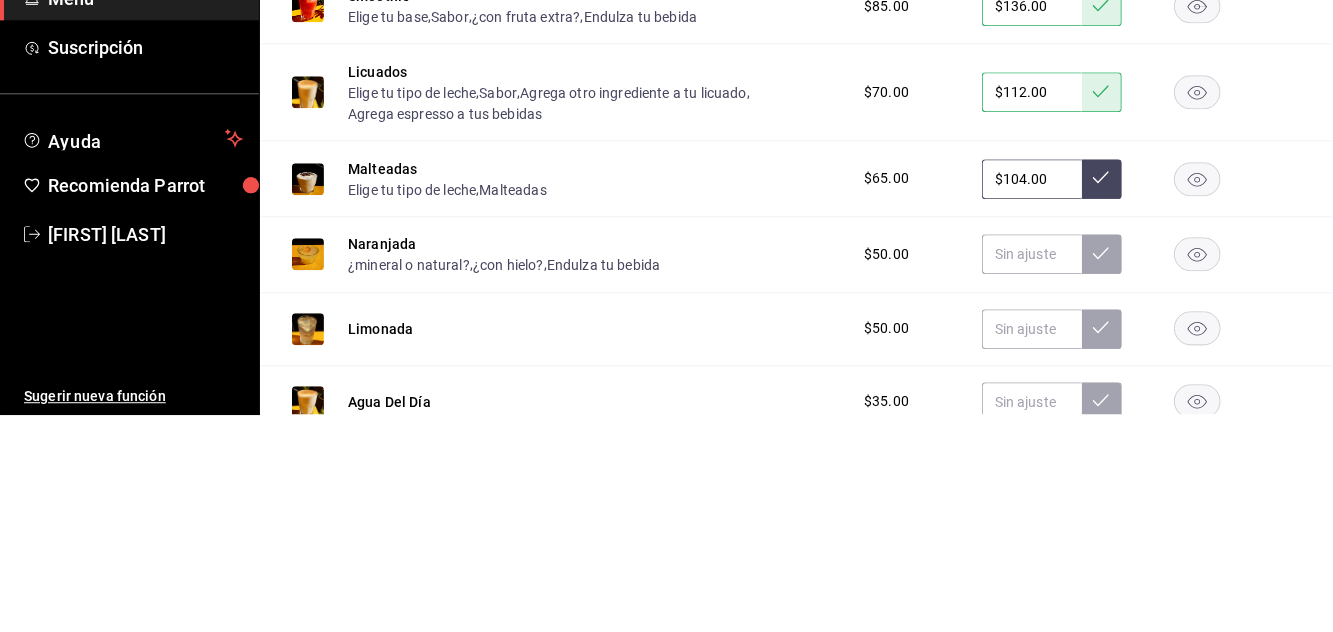 type on "$104.00" 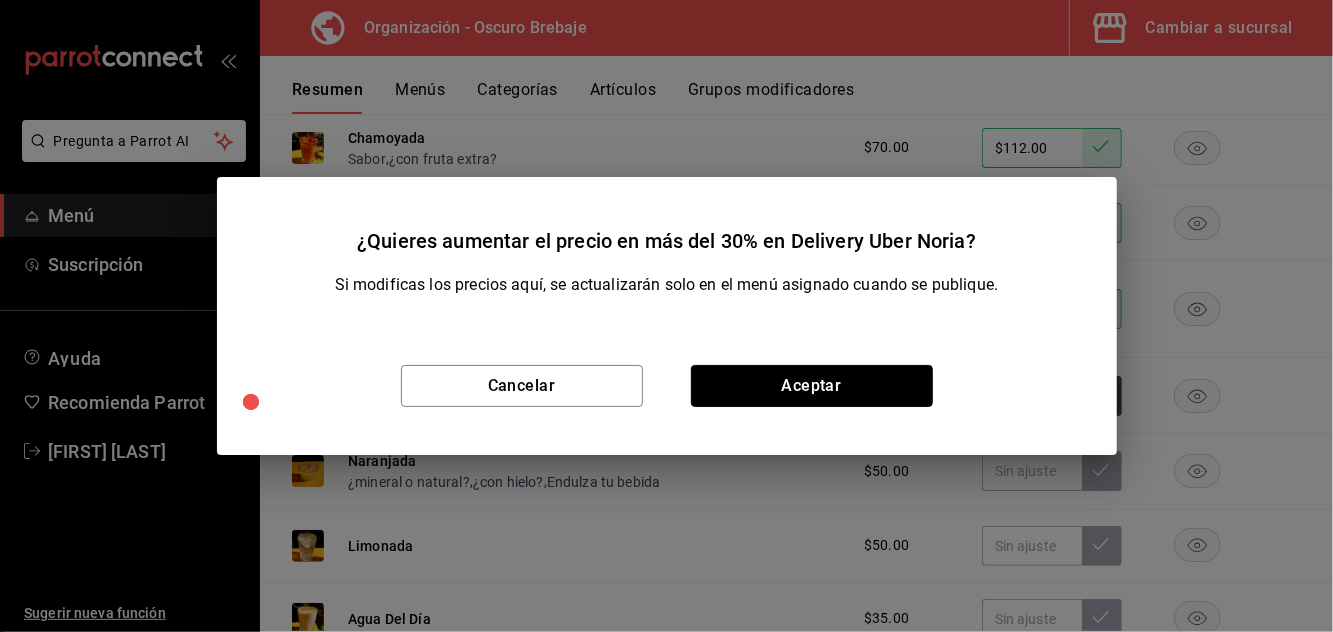 click on "Aceptar" at bounding box center [812, 386] 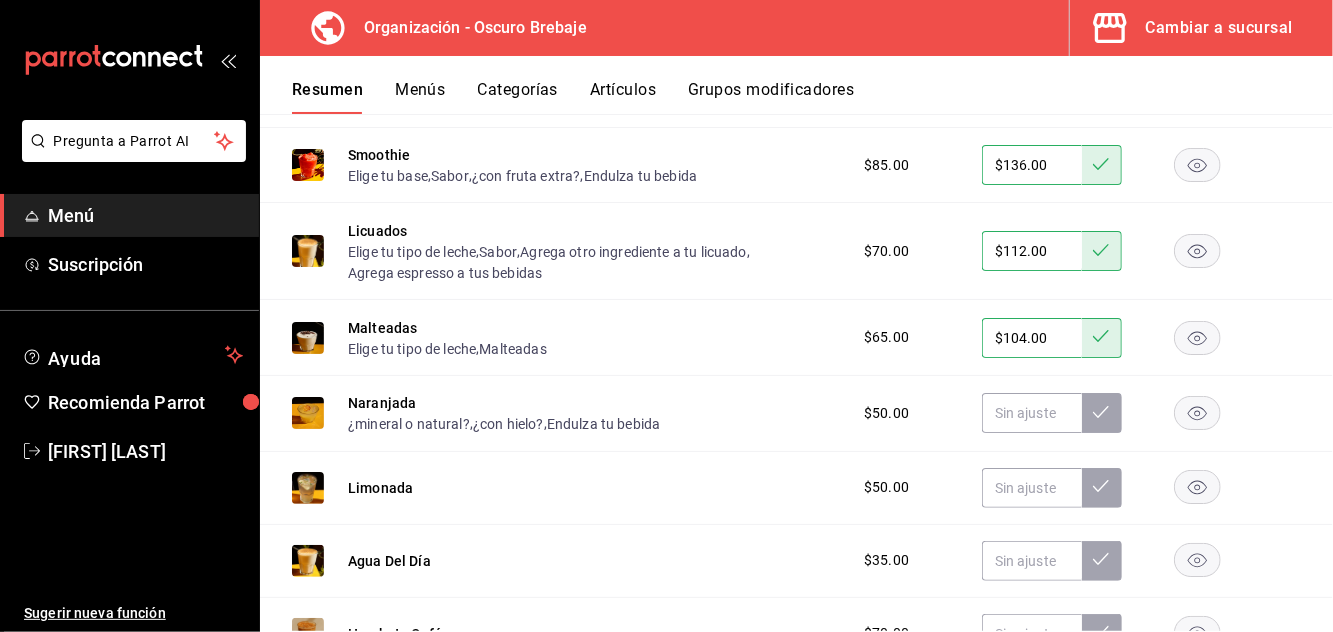 scroll, scrollTop: 3333, scrollLeft: 0, axis: vertical 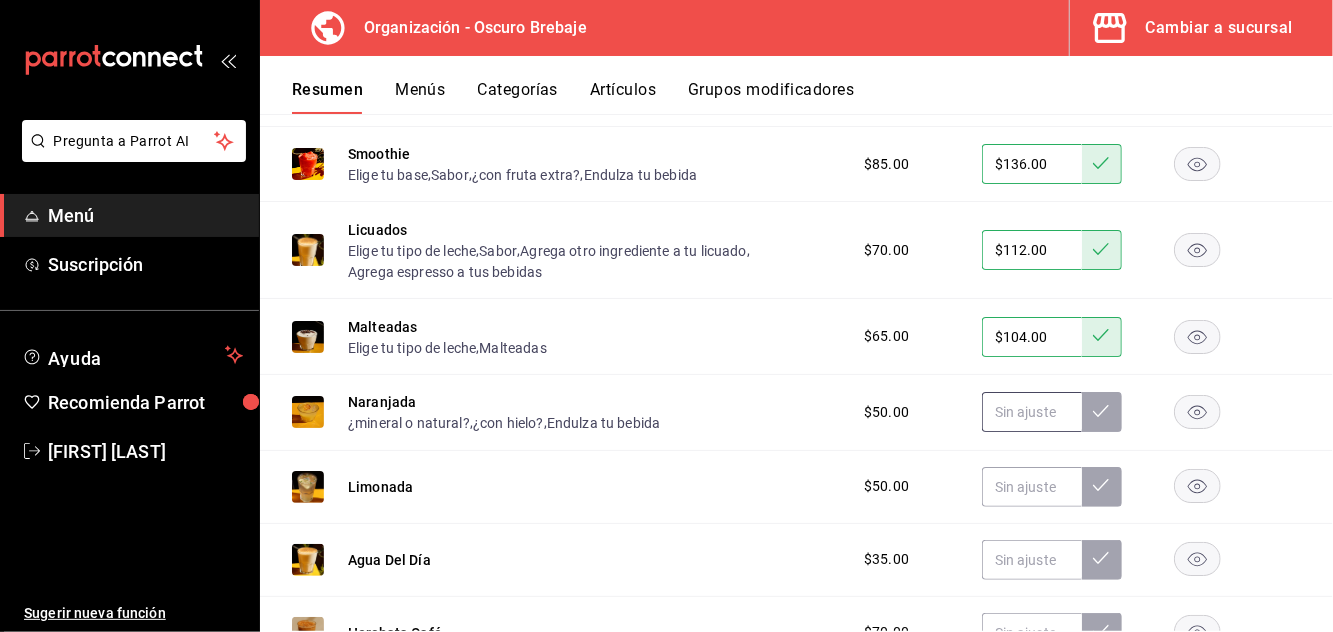 click at bounding box center [1032, 412] 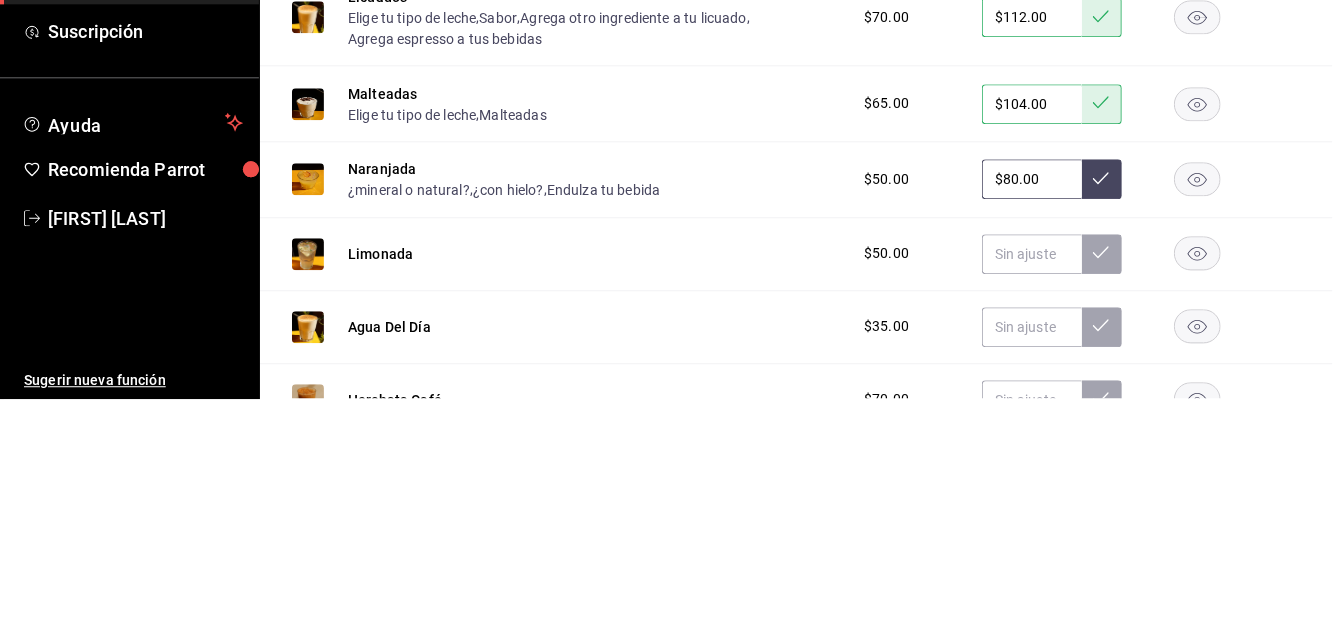 type on "$80.00" 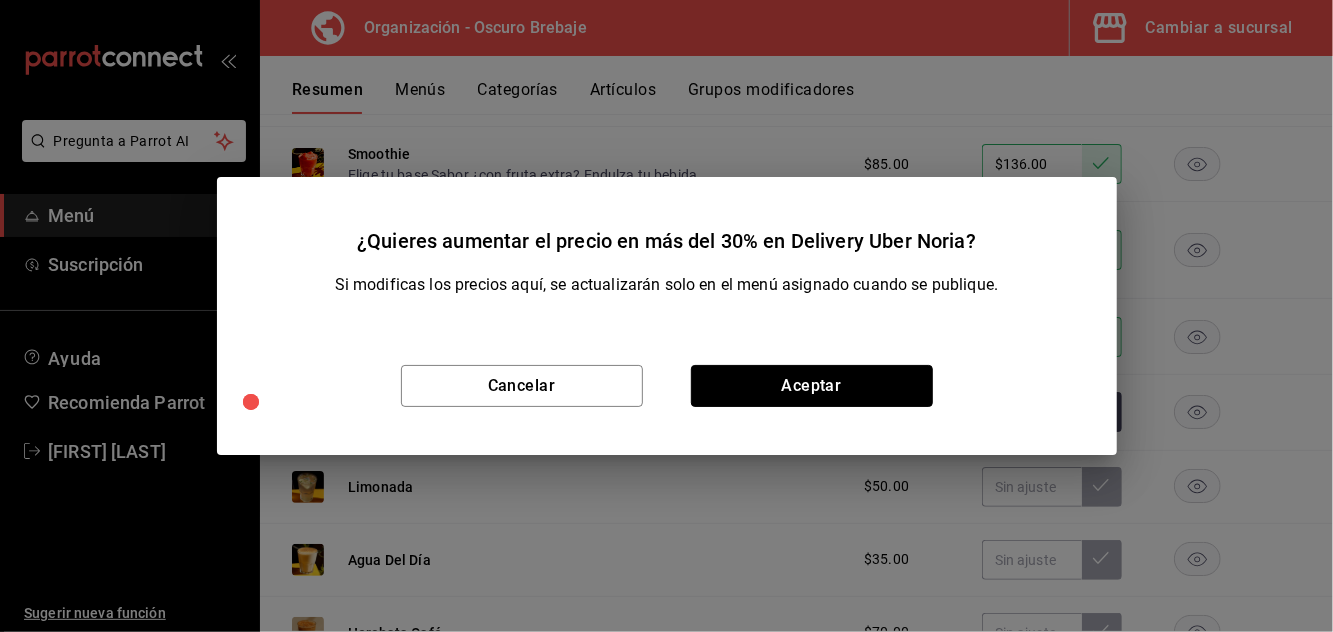 click on "Aceptar" at bounding box center [812, 386] 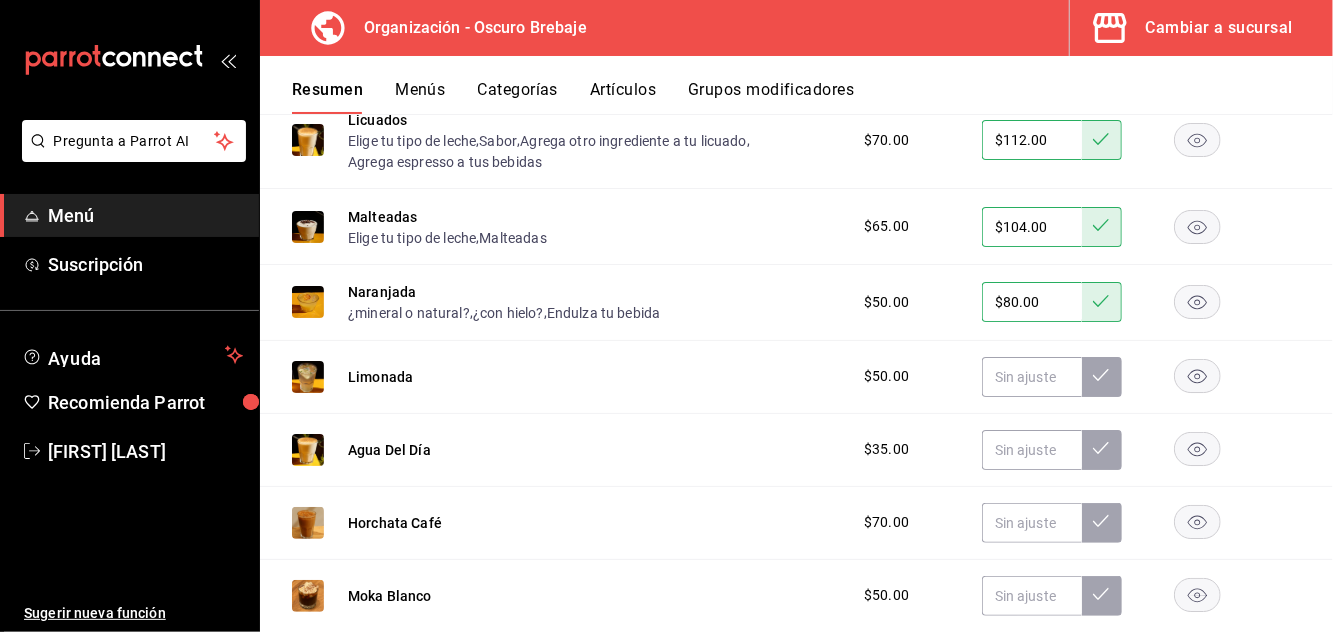 scroll, scrollTop: 3446, scrollLeft: 0, axis: vertical 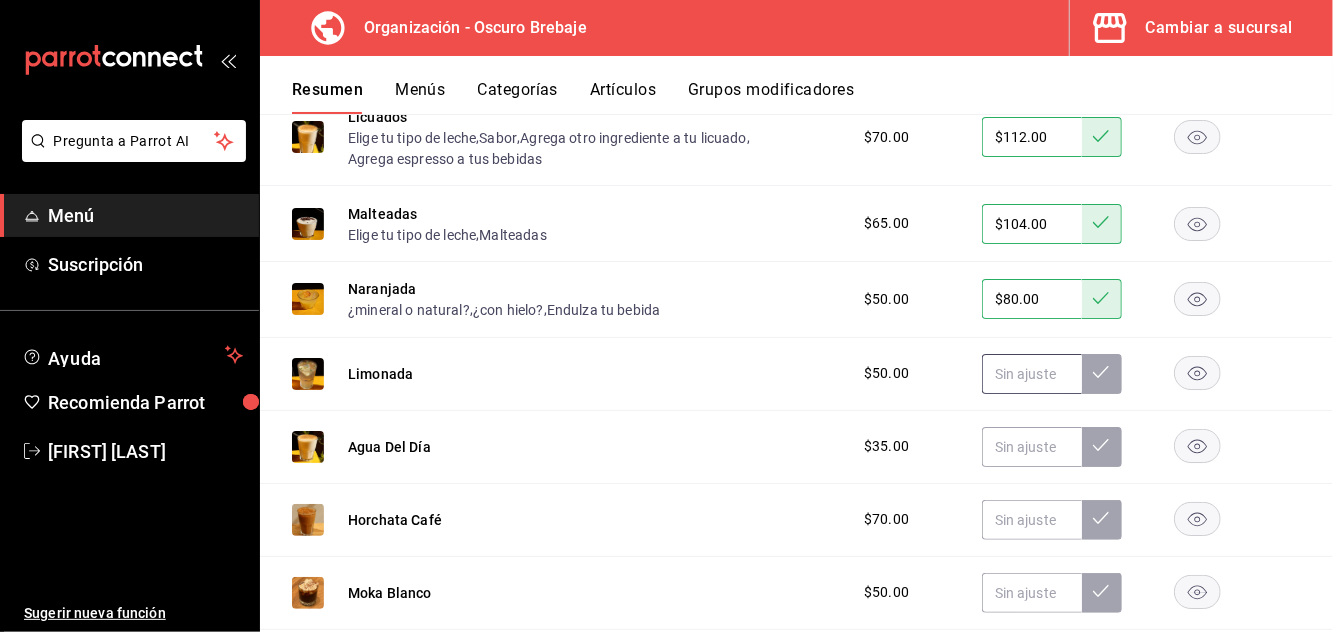 click at bounding box center [1032, 374] 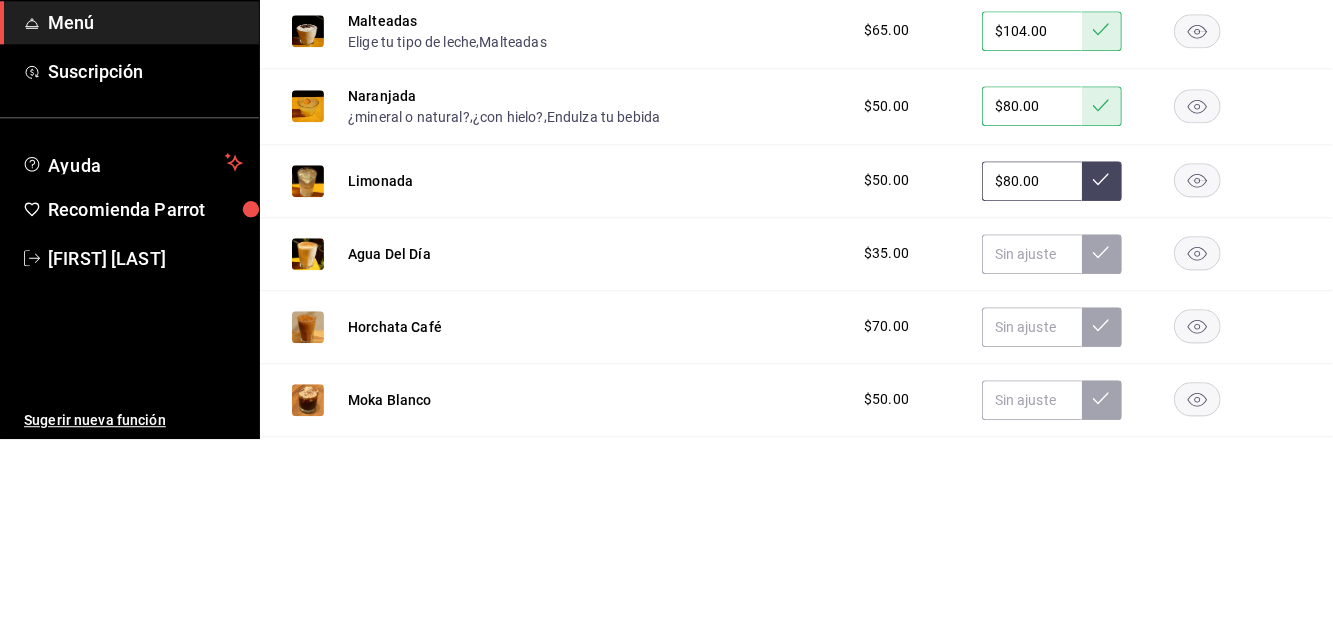 click 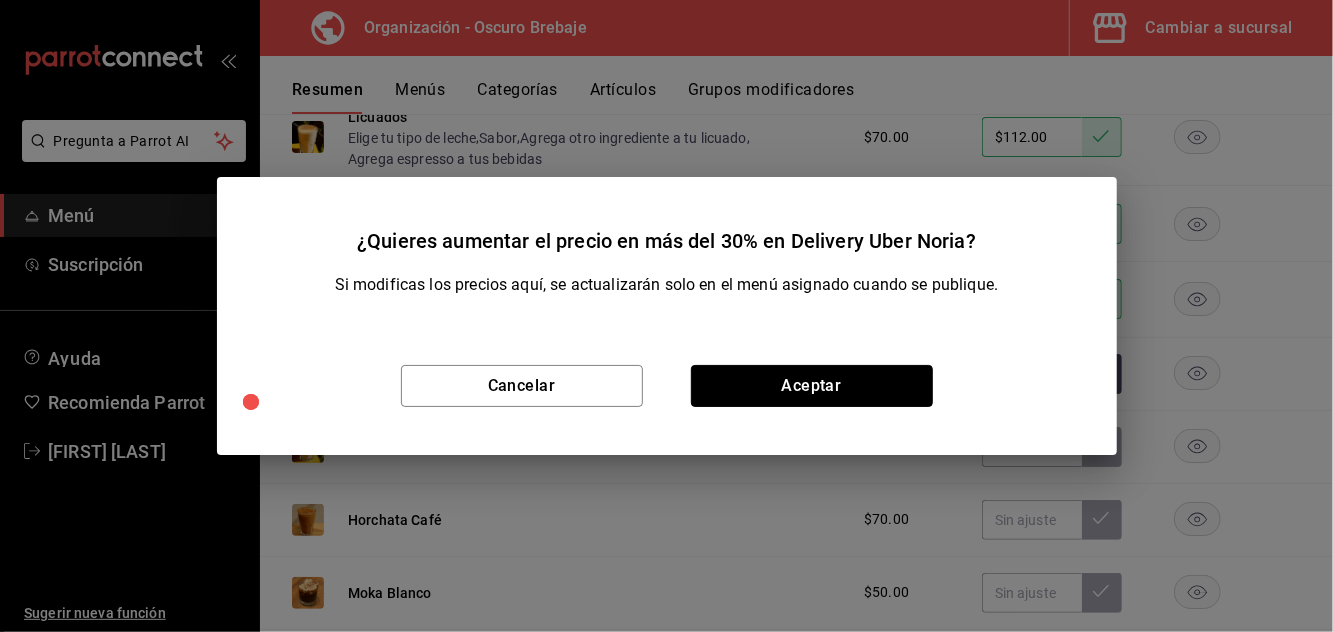 click on "Aceptar" at bounding box center (812, 386) 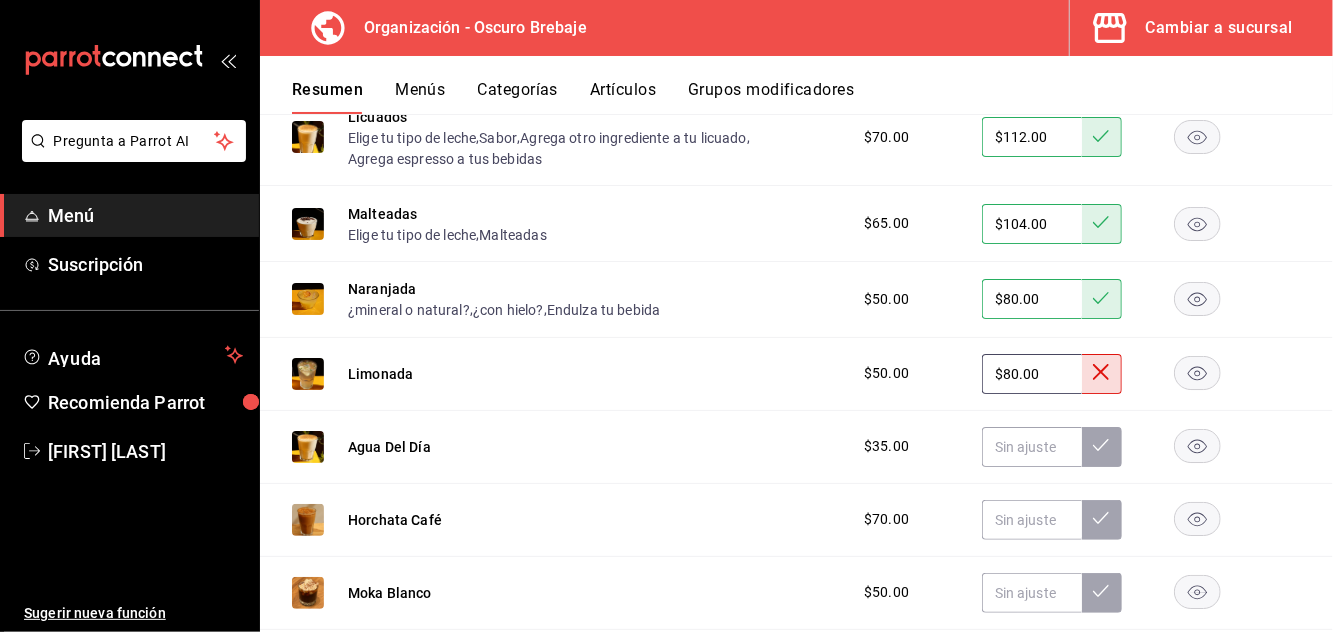 click on "$80.00" at bounding box center (1032, 374) 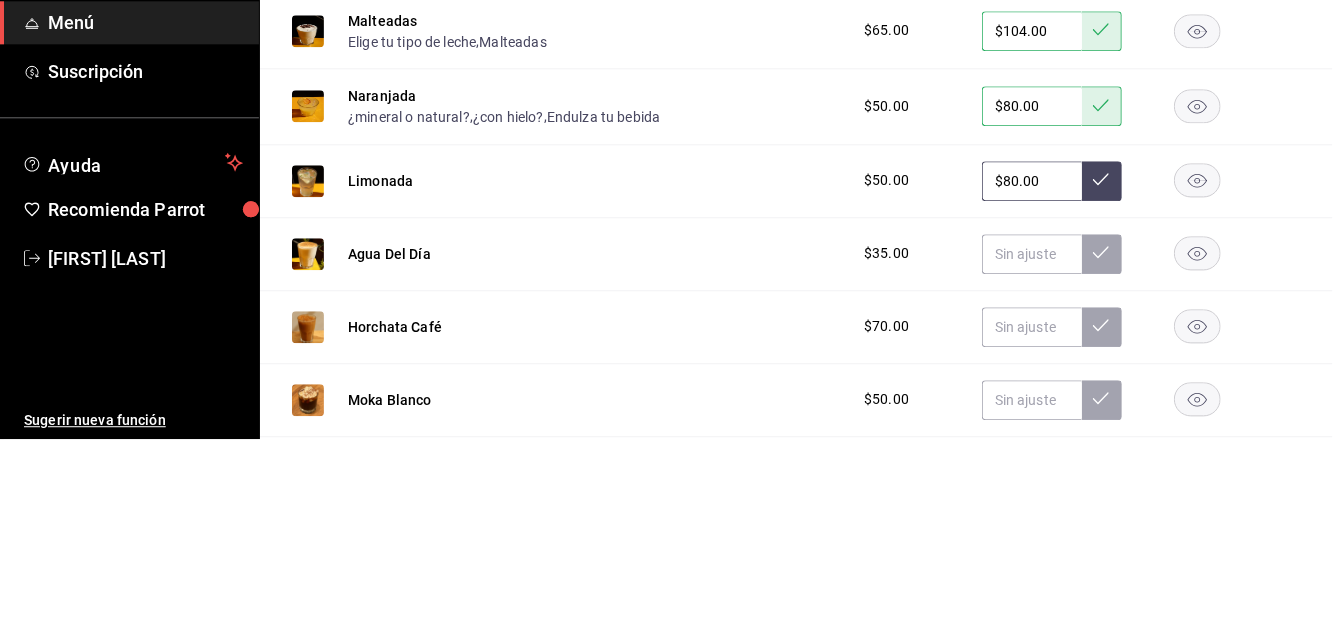 type on "$8.00" 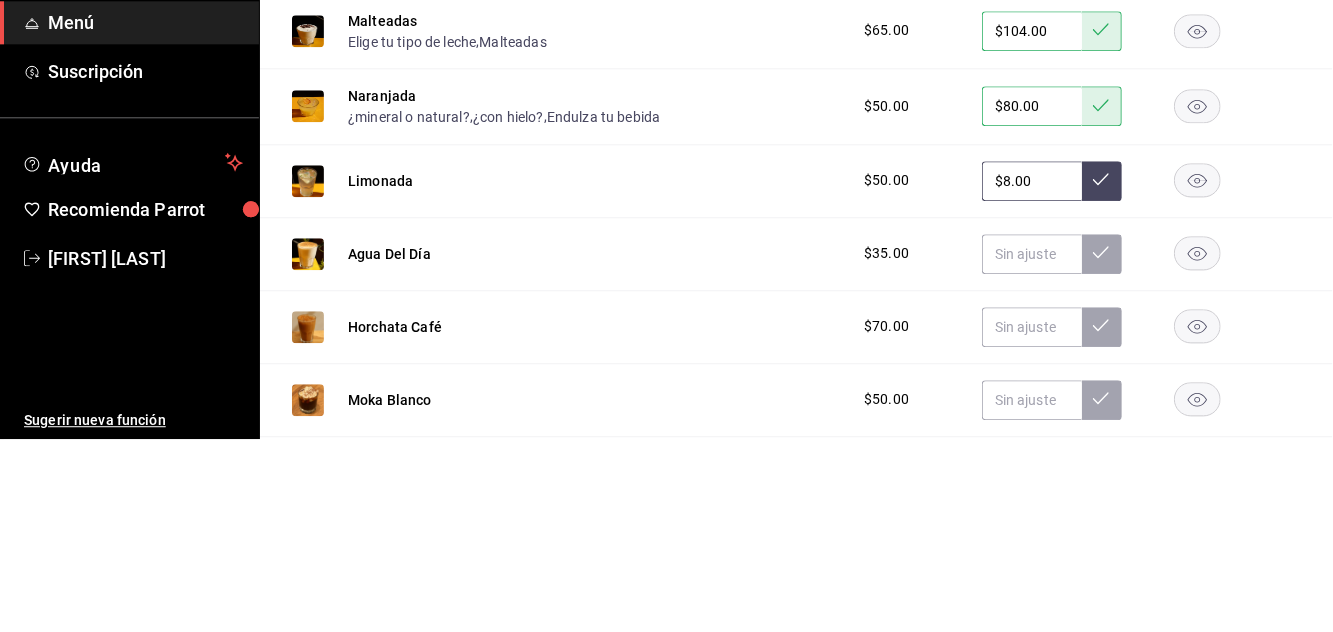 type on "$80.00" 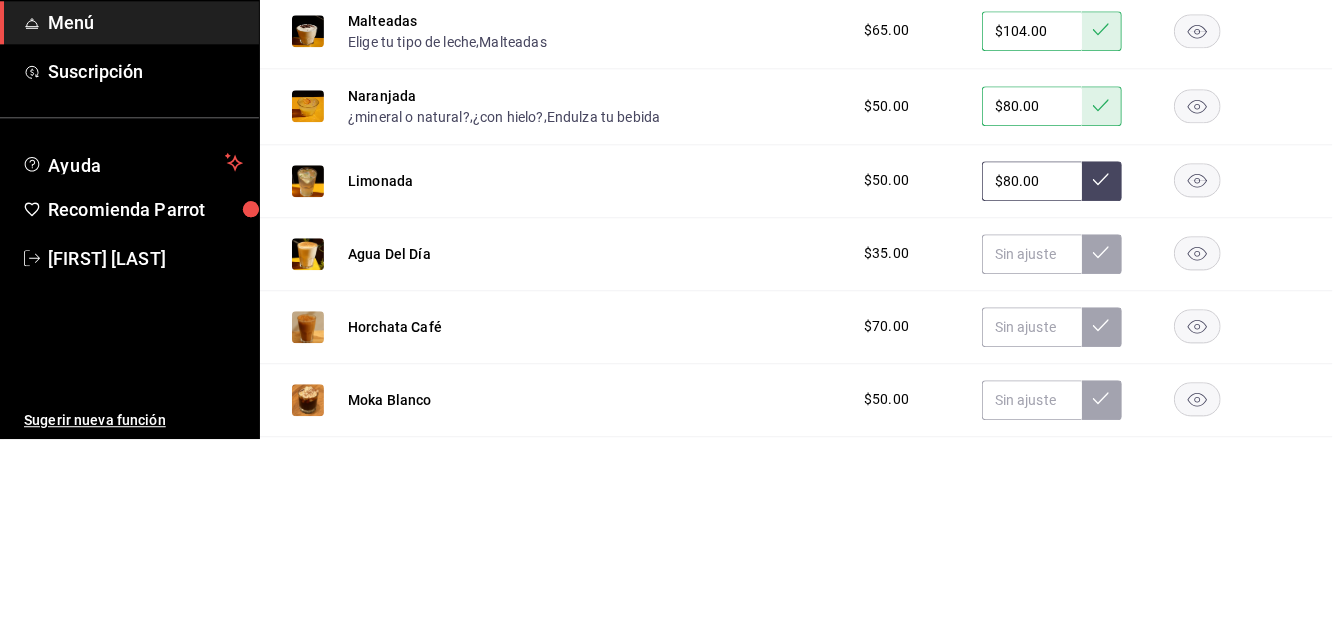click 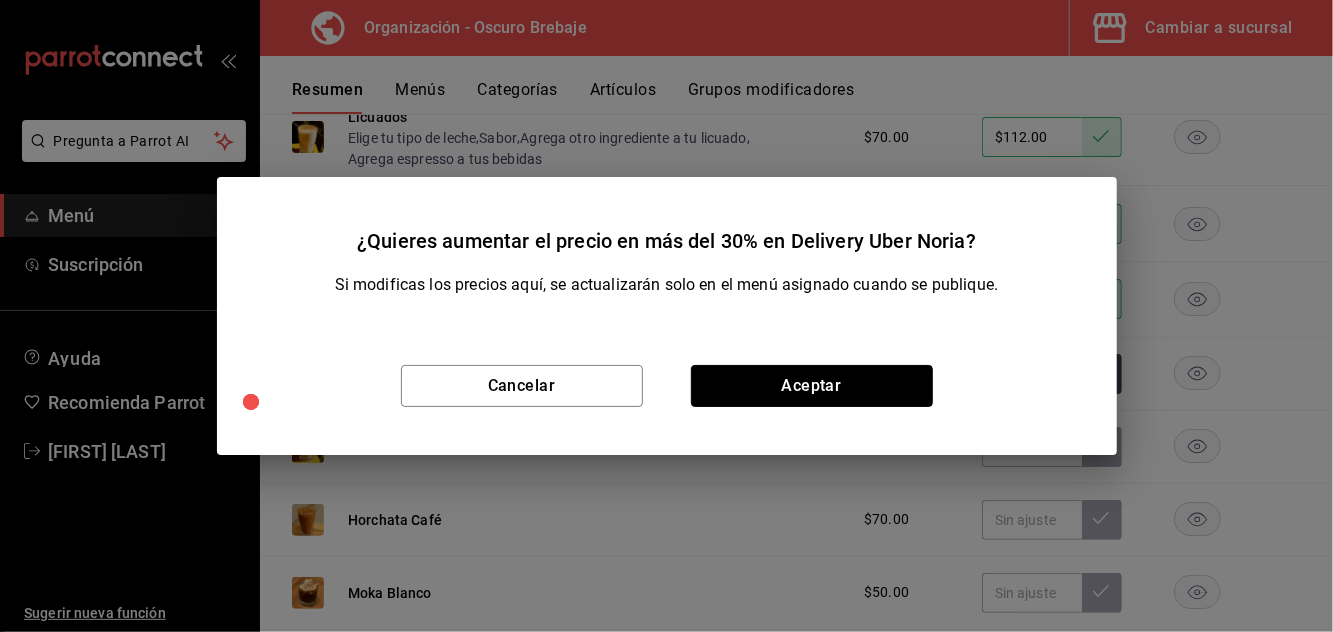 click on "Aceptar" at bounding box center (812, 386) 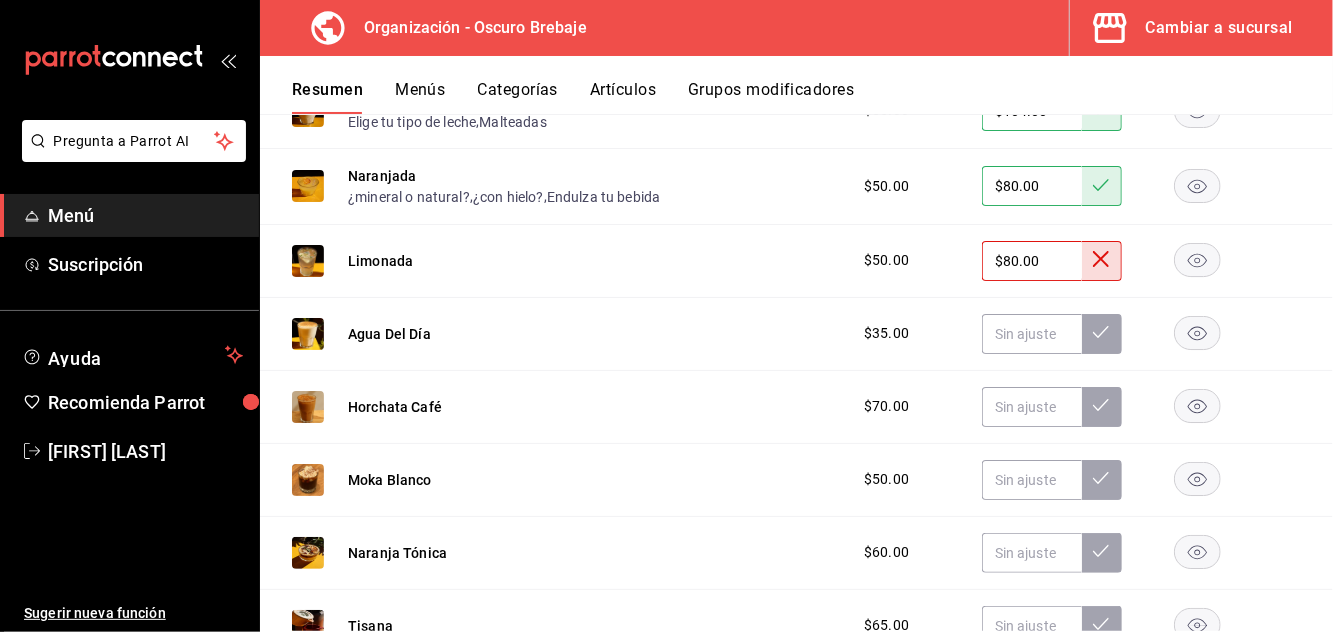 scroll, scrollTop: 3564, scrollLeft: 0, axis: vertical 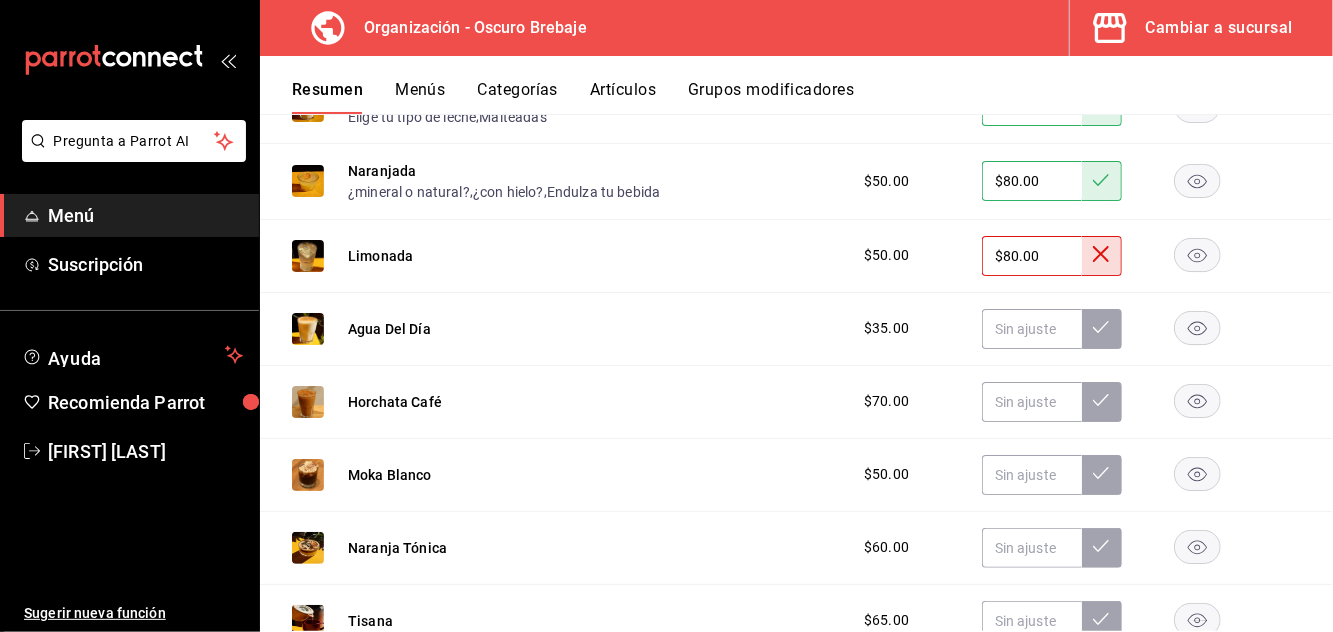 click on "Limonada" at bounding box center [380, 256] 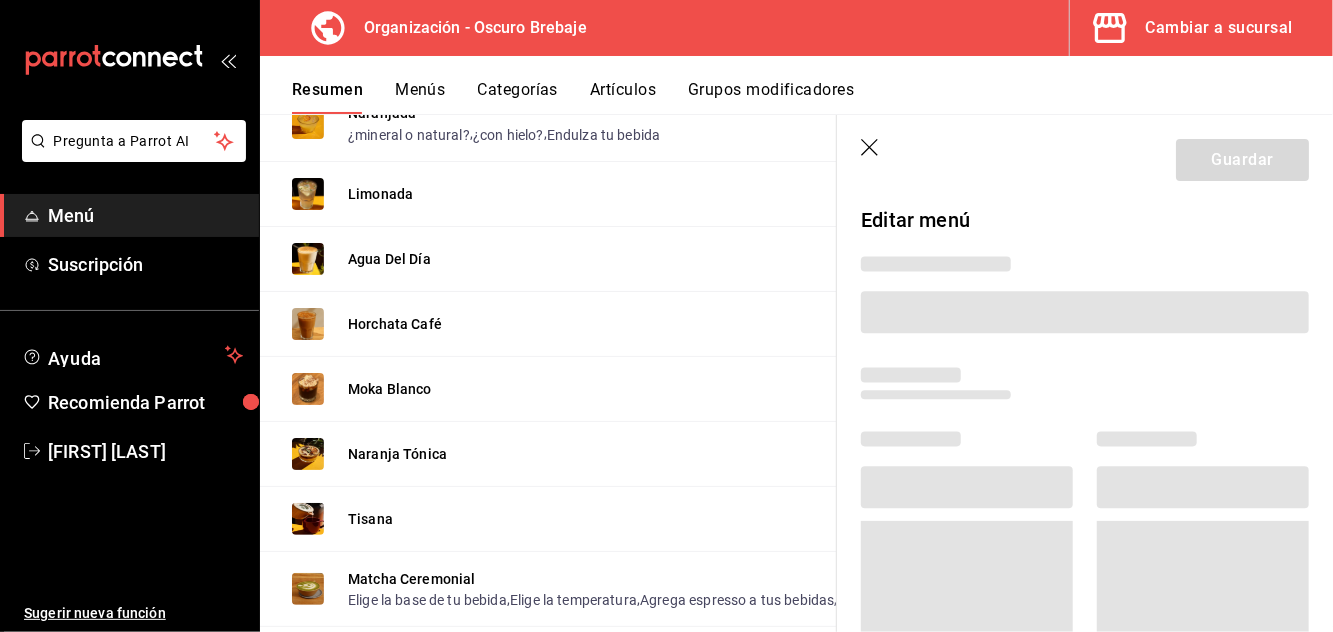 click on "Elige tu tipo de leche" at bounding box center (412, -16) 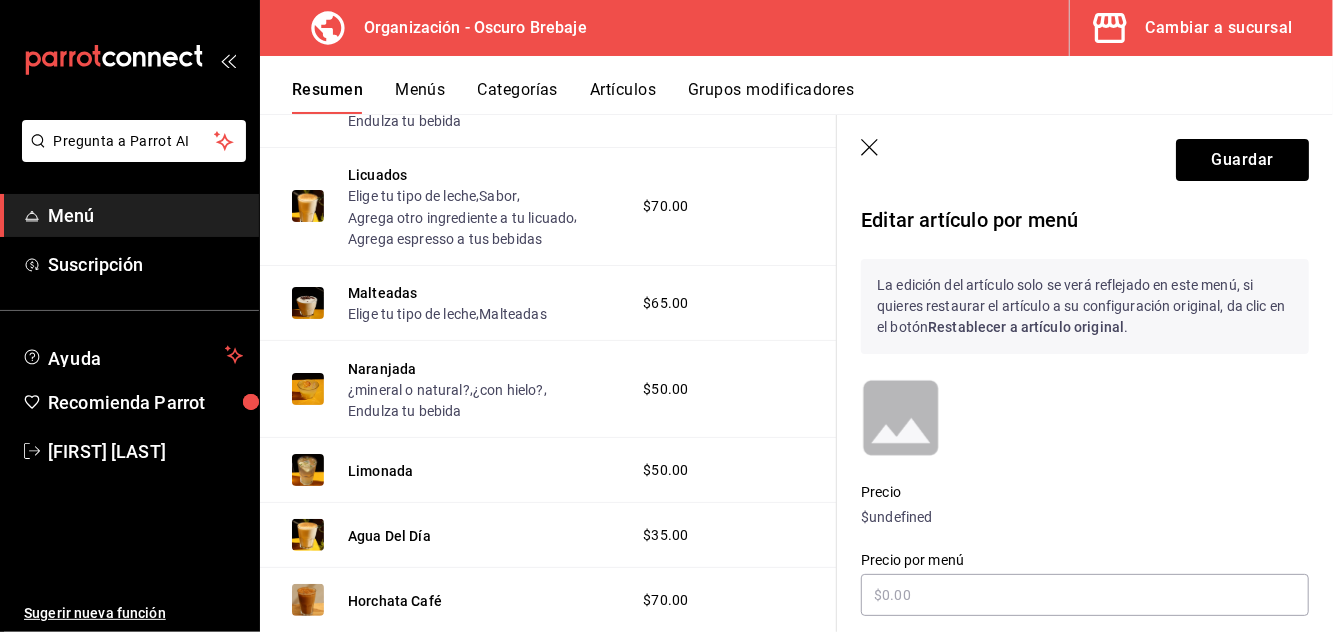 click on "Elige tu tipo de leche" at bounding box center (412, 196) 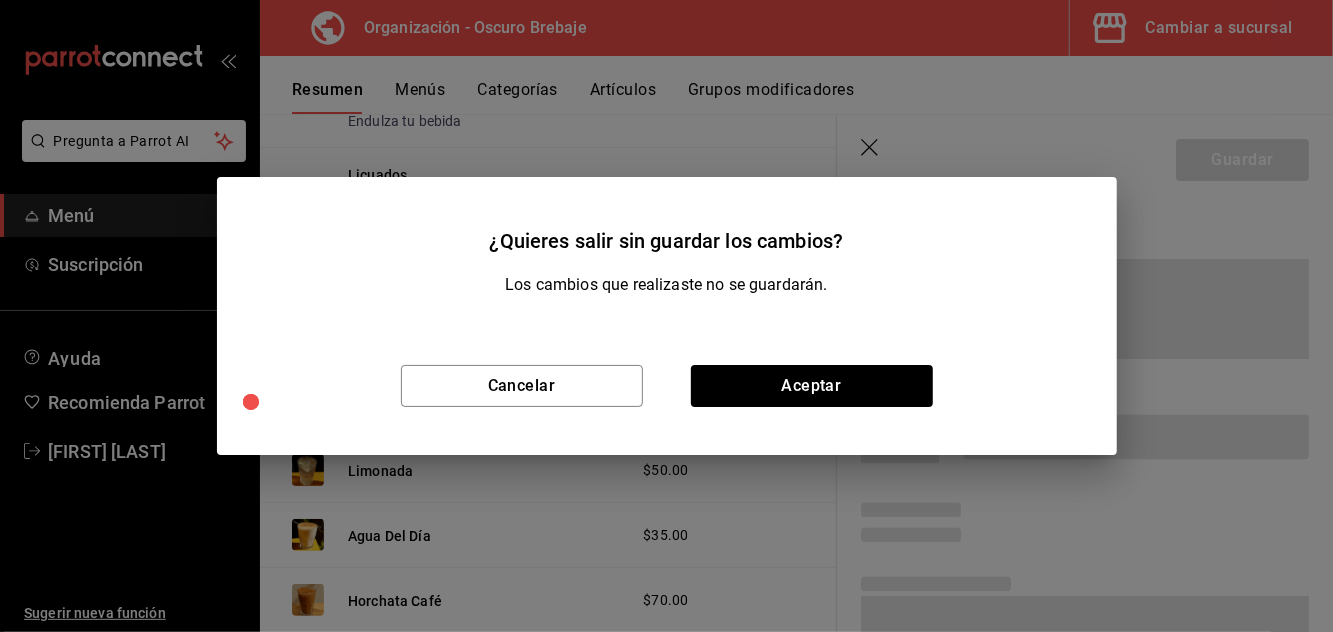 scroll, scrollTop: 3508, scrollLeft: 0, axis: vertical 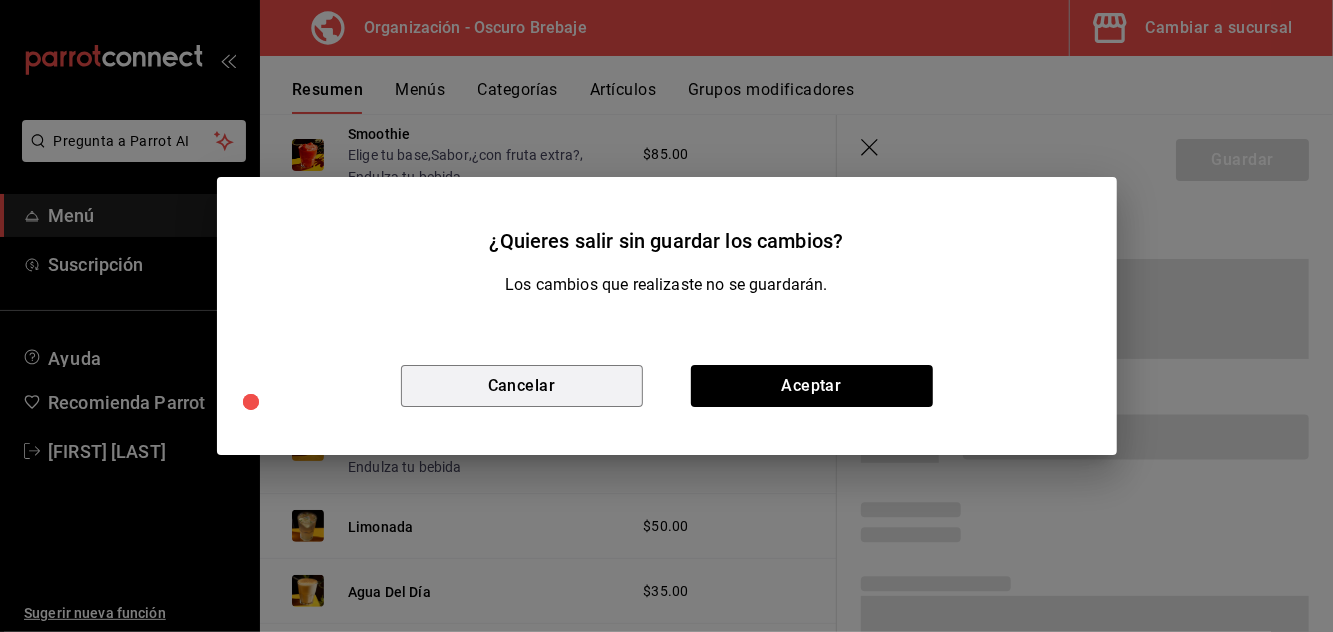 click on "Cancelar" at bounding box center (522, 386) 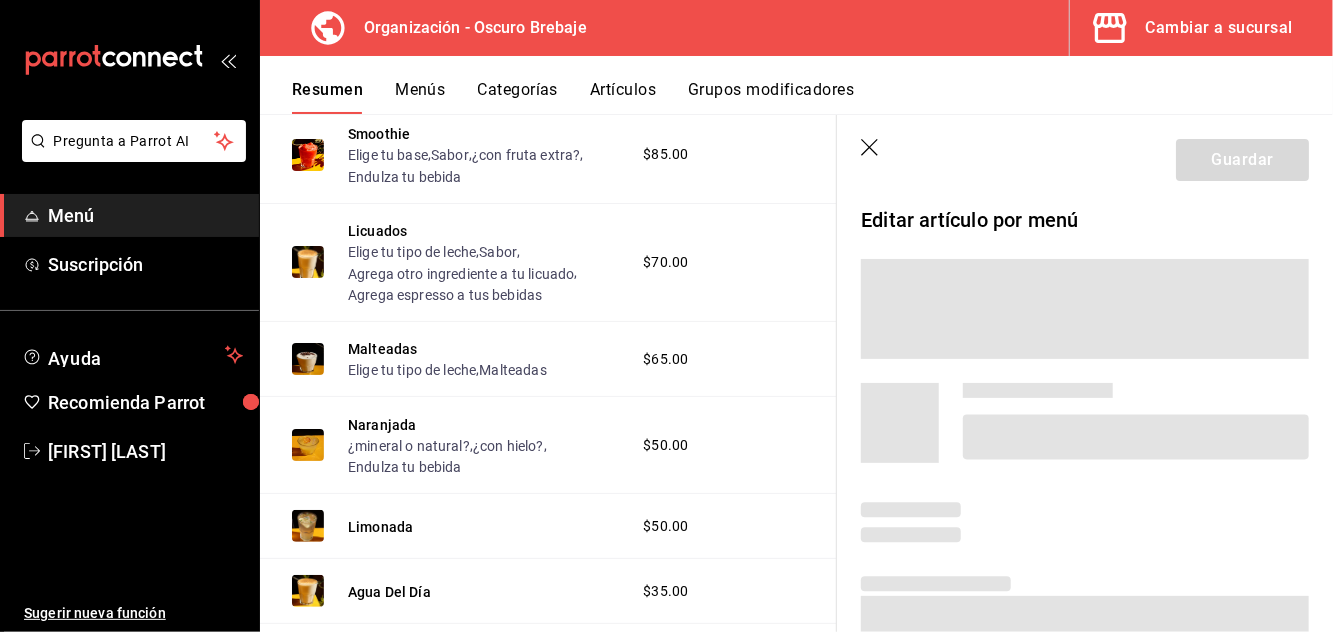 scroll, scrollTop: 3649, scrollLeft: 0, axis: vertical 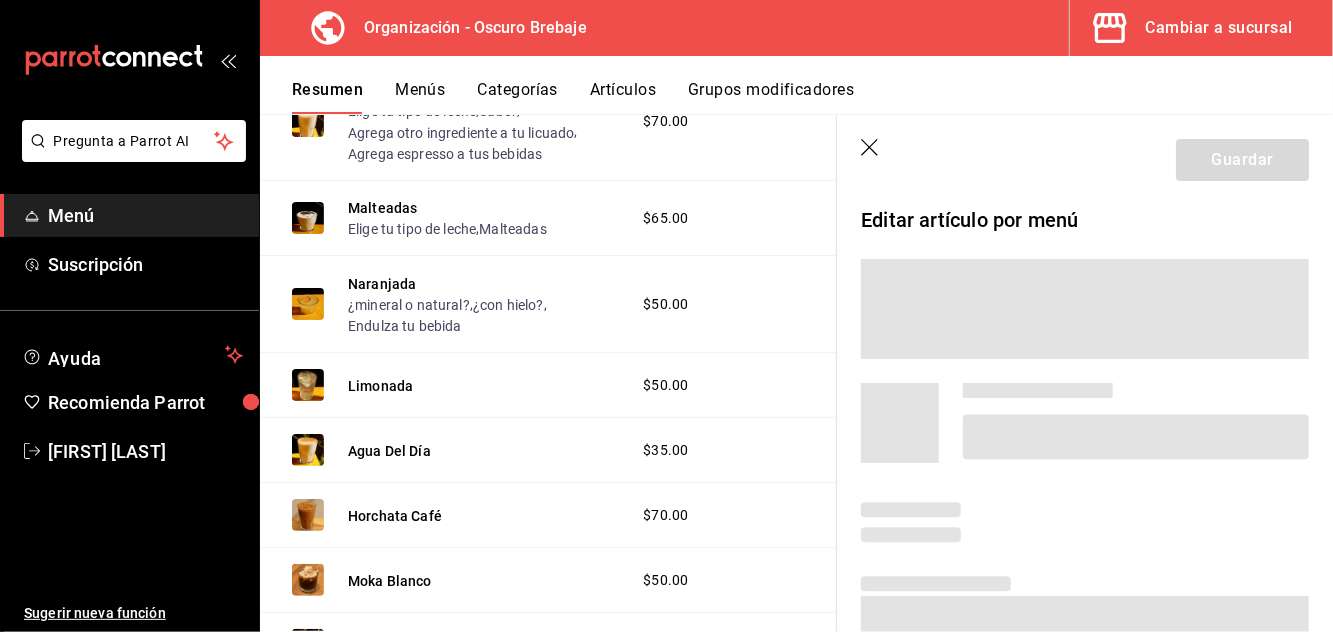 click 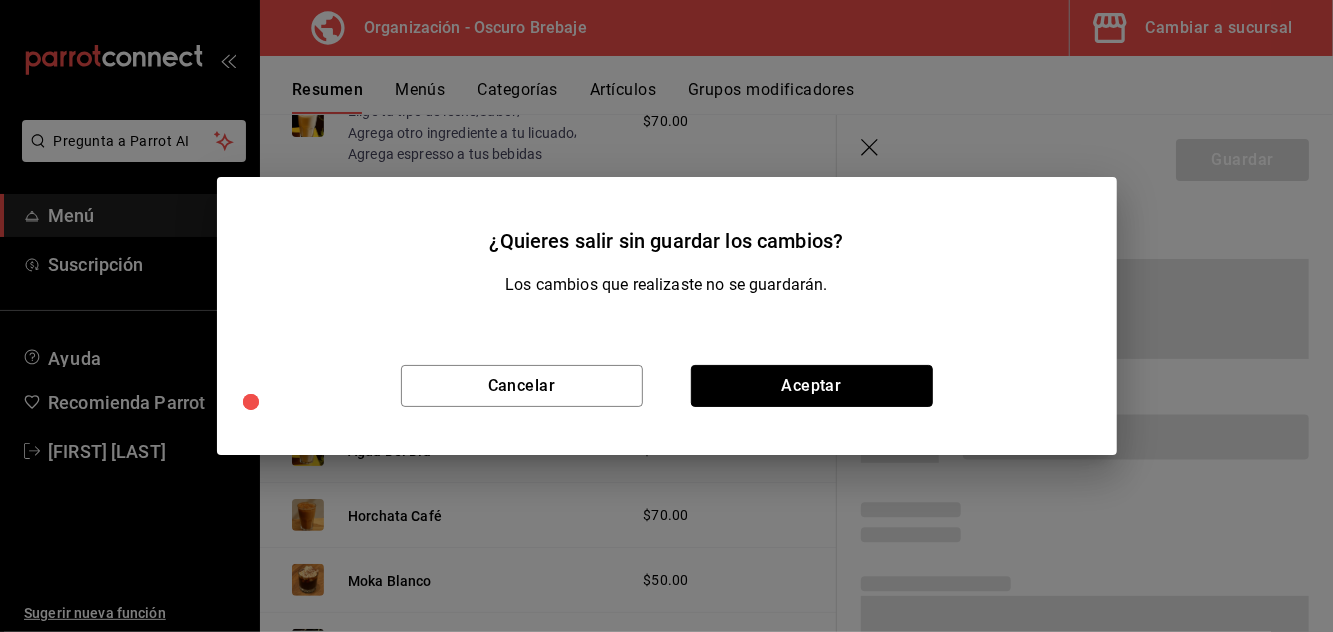 click on "Aceptar" at bounding box center [812, 386] 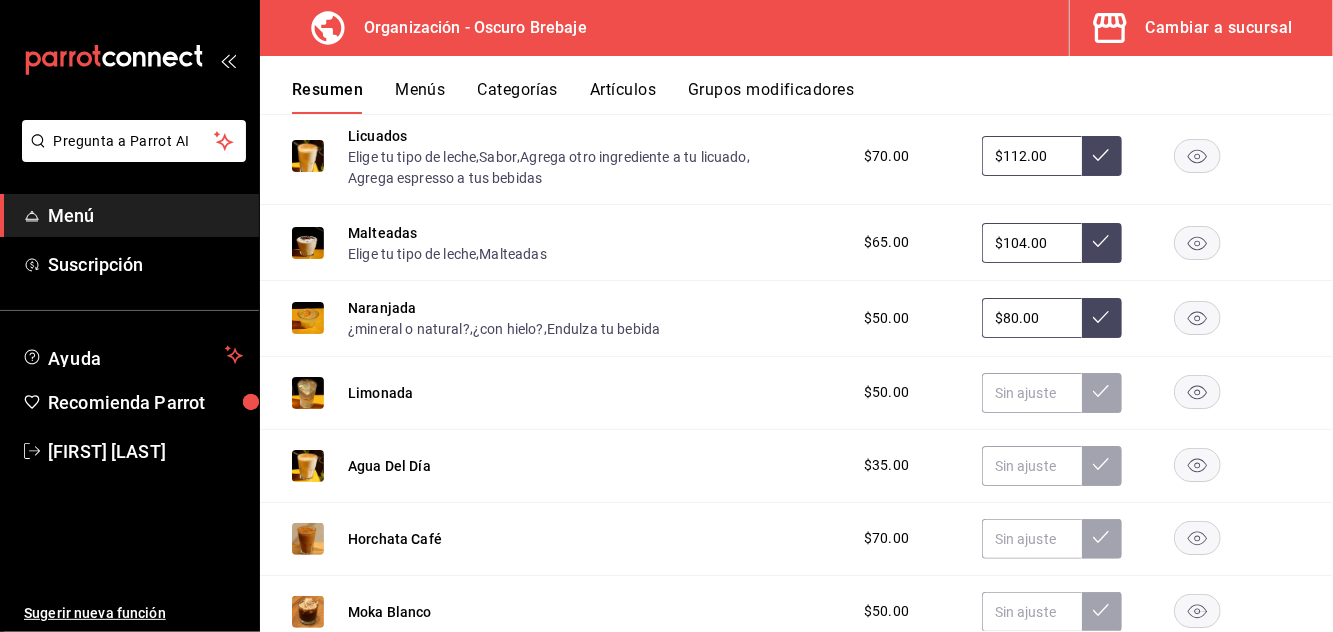 scroll, scrollTop: 3424, scrollLeft: 0, axis: vertical 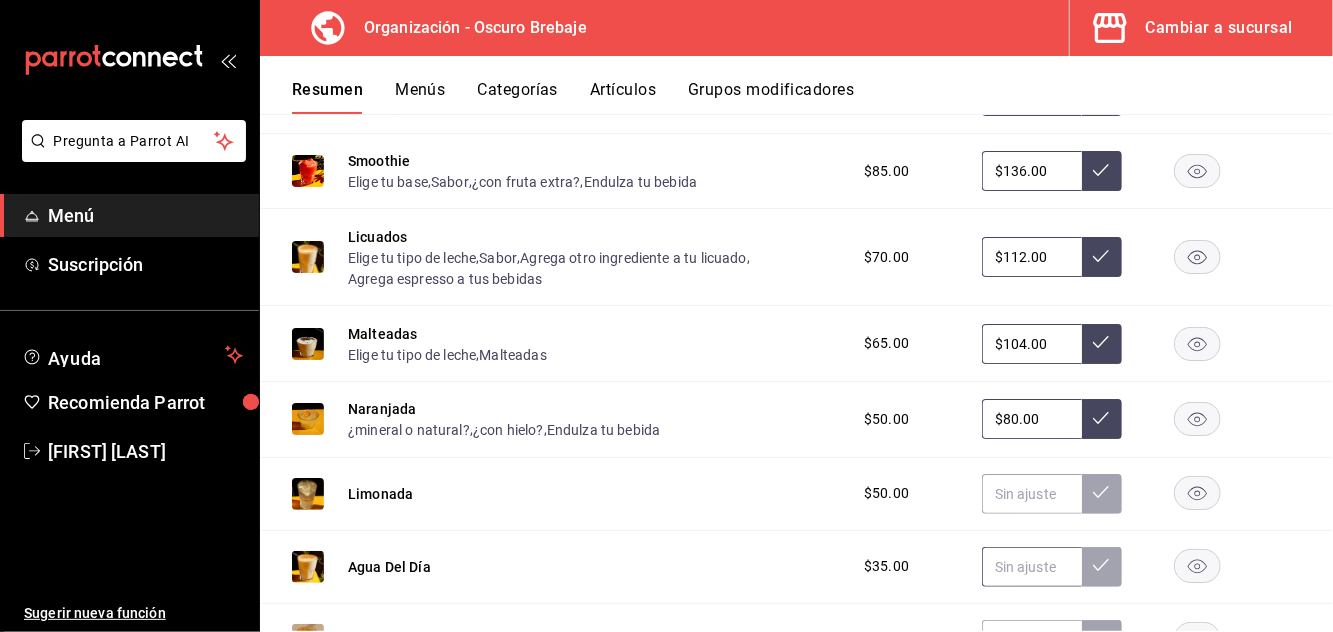 click at bounding box center (1032, 567) 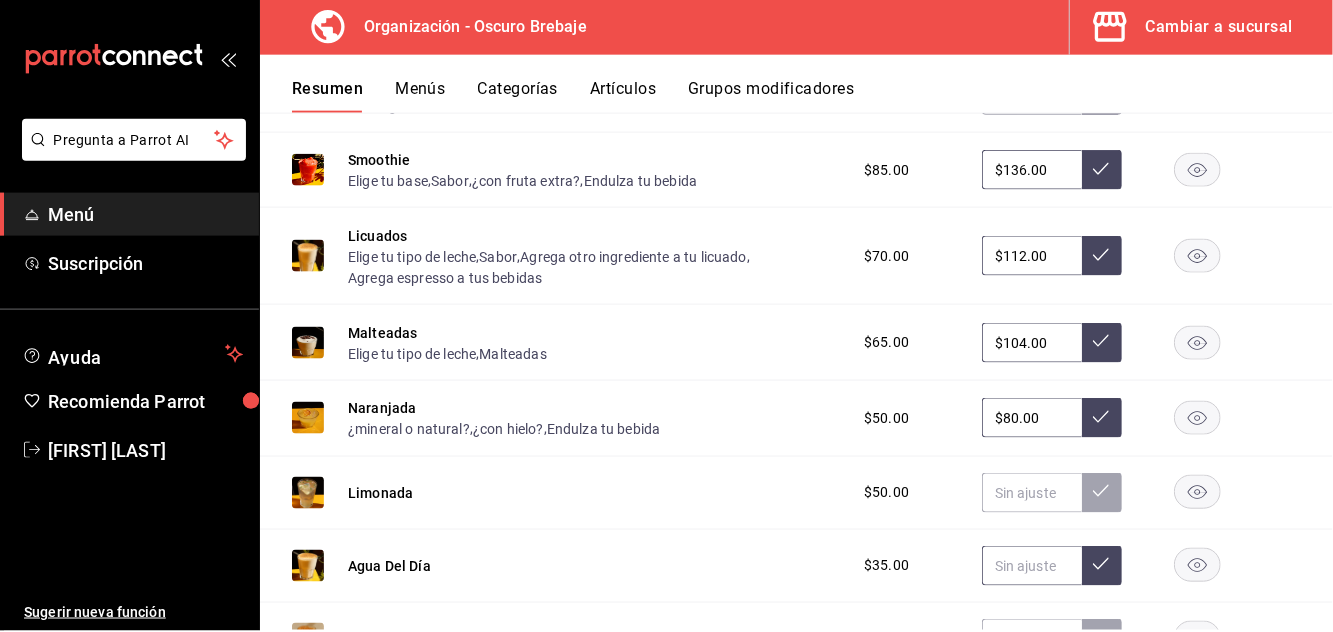 scroll, scrollTop: 59, scrollLeft: 0, axis: vertical 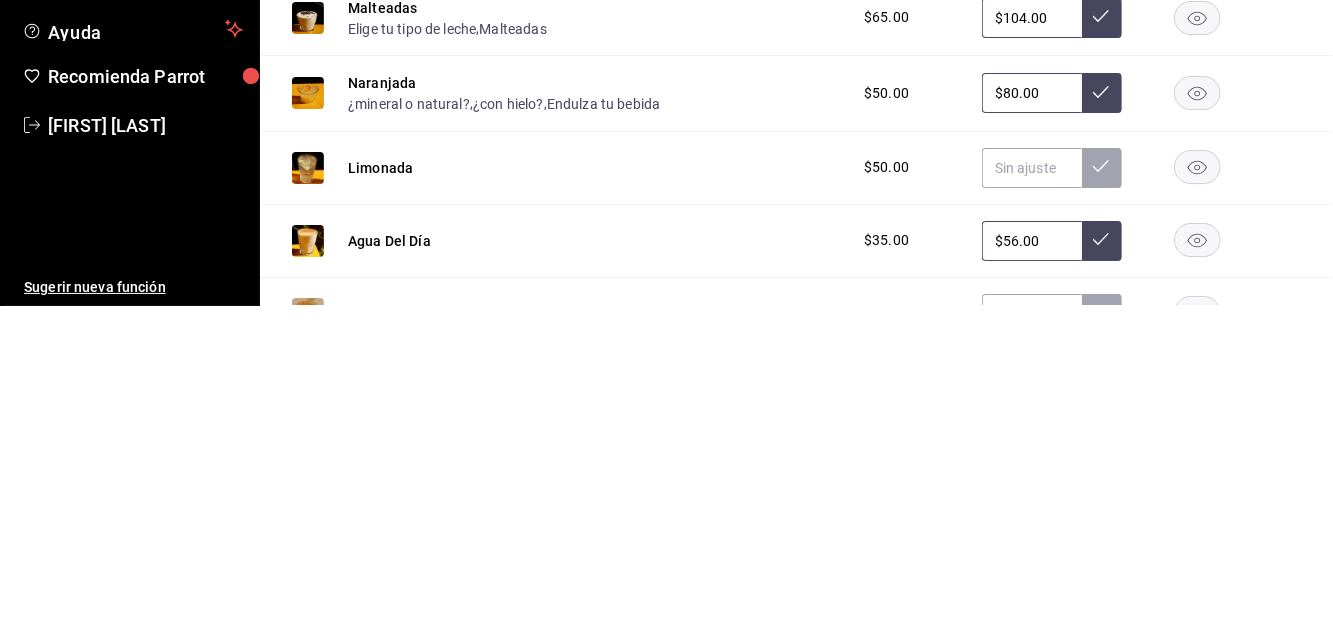click on "$56.00" at bounding box center [1032, 567] 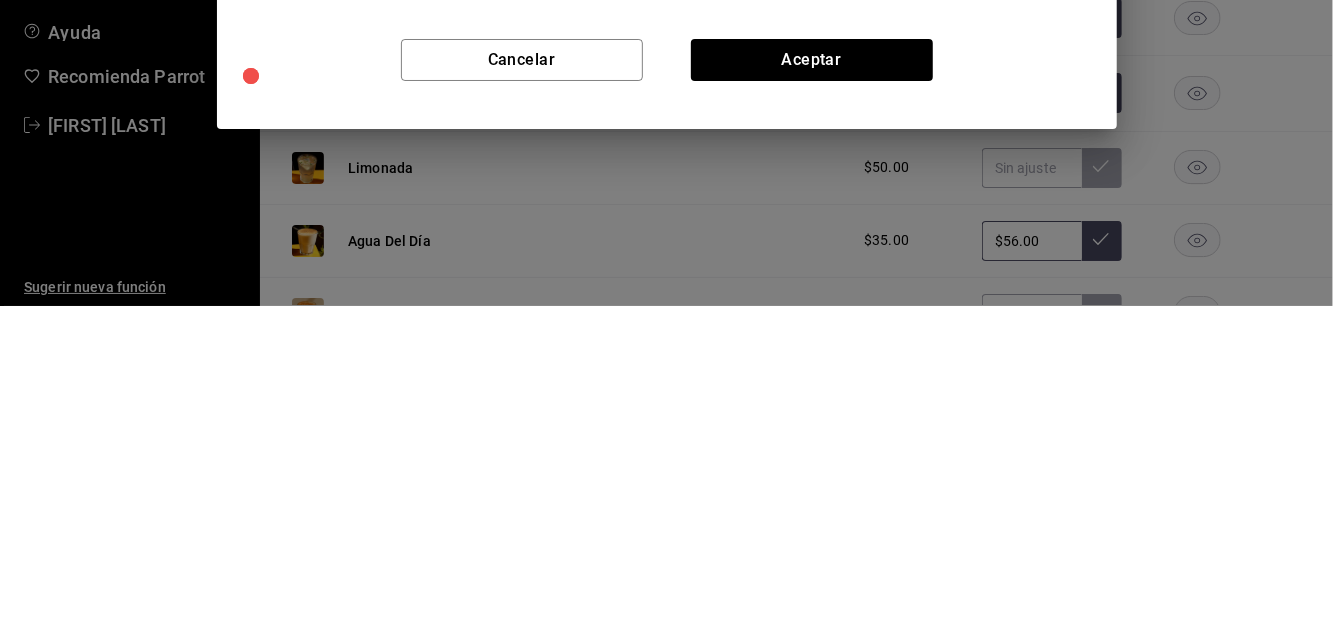 scroll, scrollTop: 59, scrollLeft: 0, axis: vertical 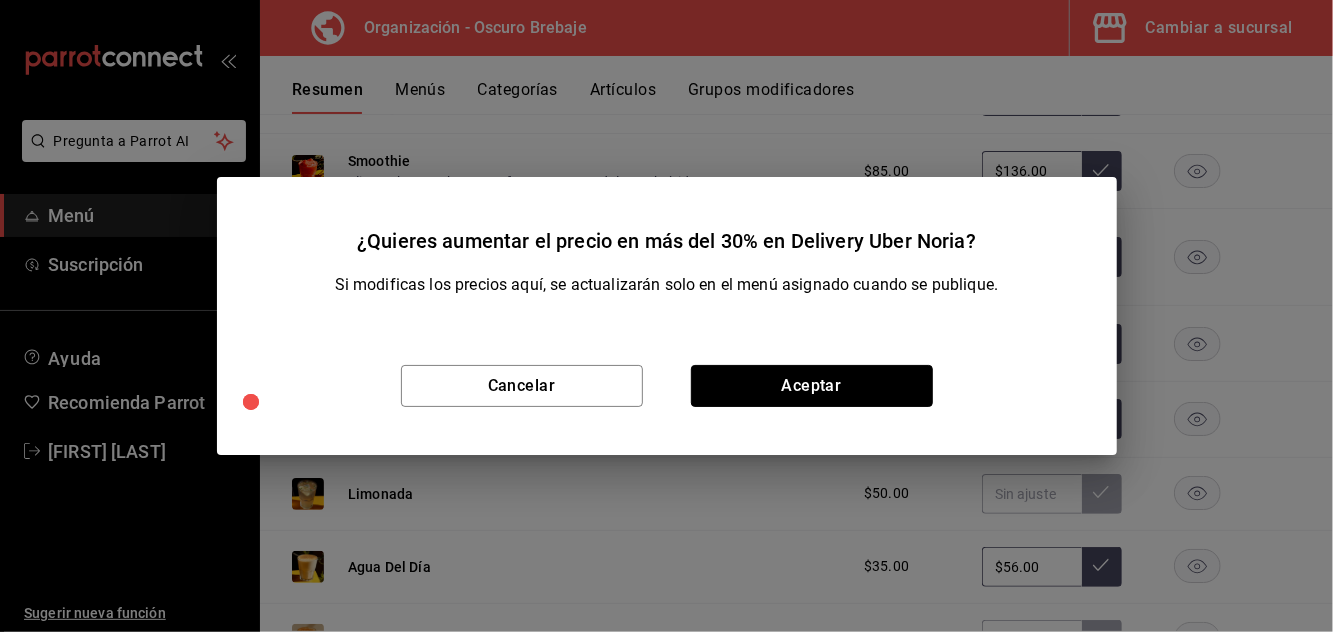 click on "Aceptar" at bounding box center [812, 386] 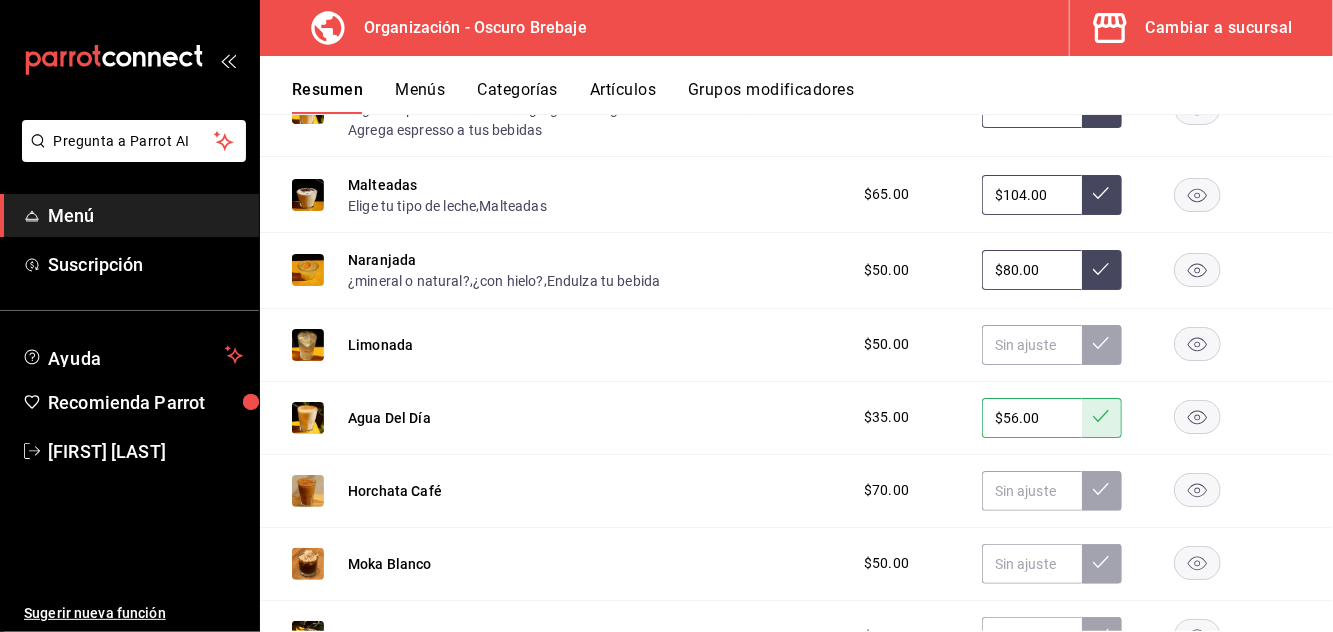 scroll, scrollTop: 3490, scrollLeft: 0, axis: vertical 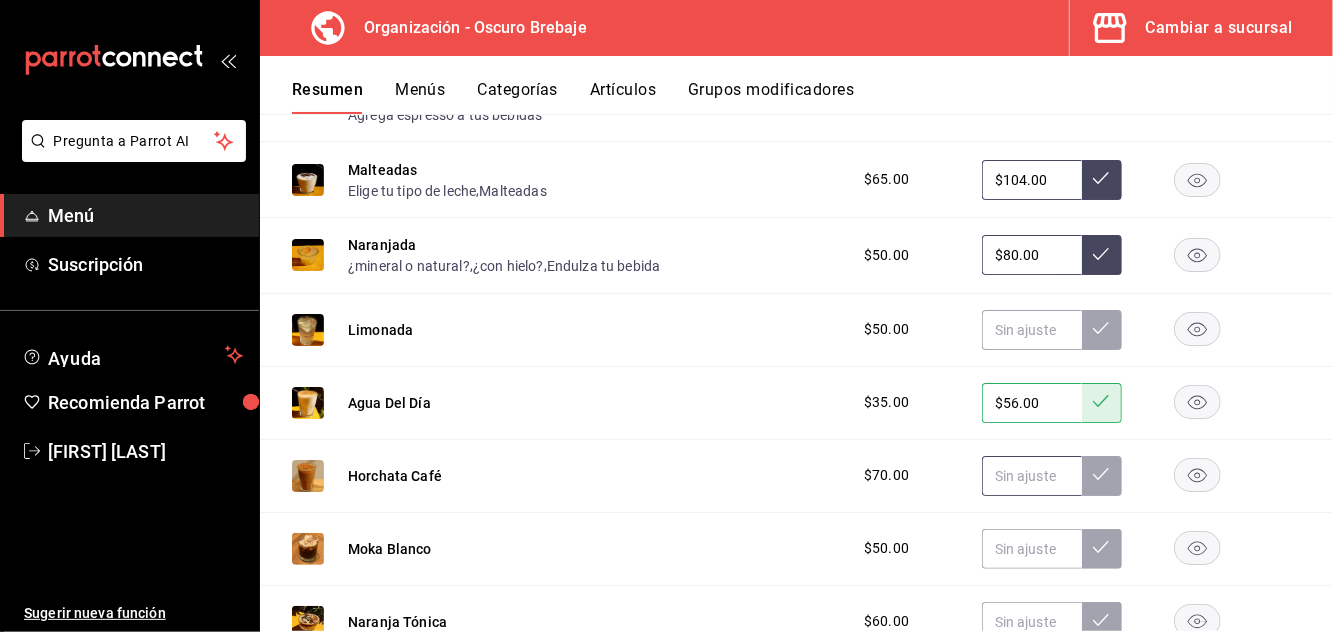 click at bounding box center (1032, 476) 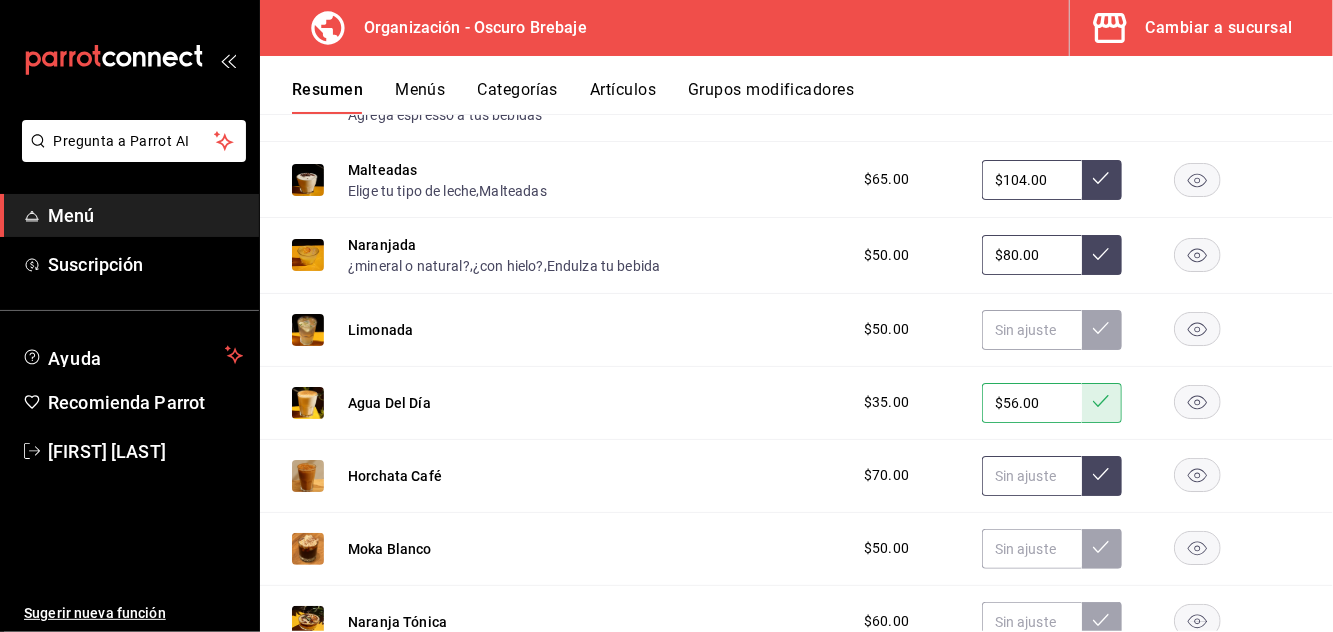 scroll, scrollTop: 59, scrollLeft: 0, axis: vertical 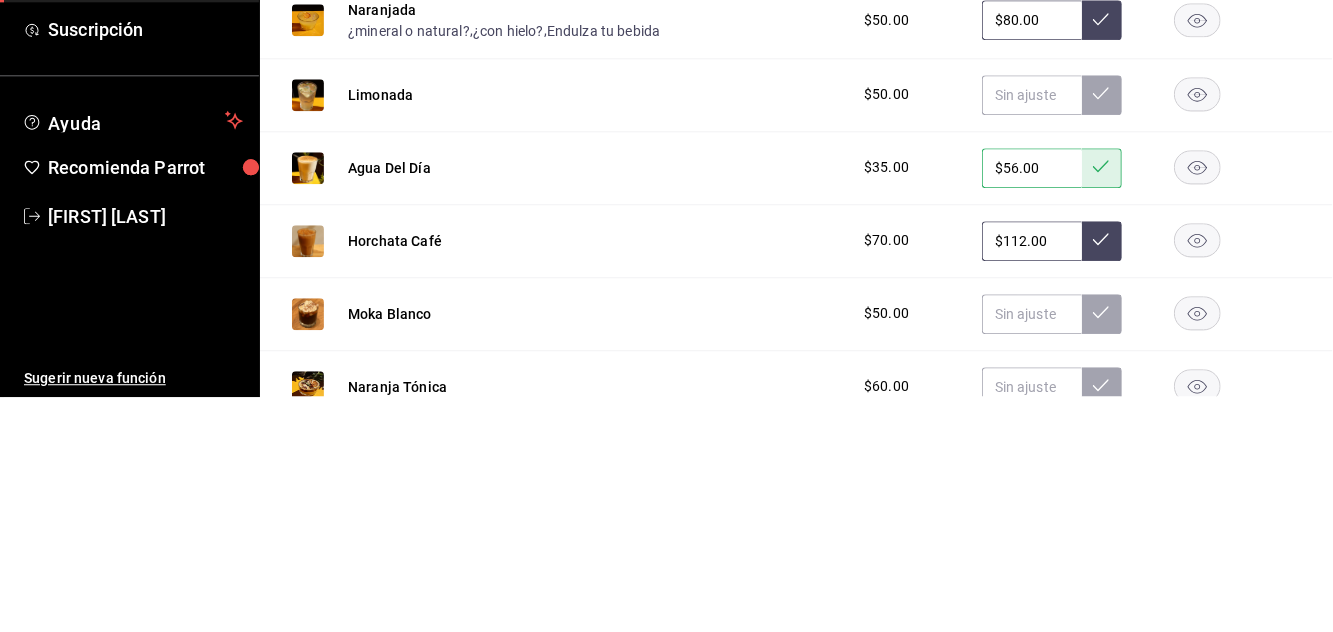 type on "$112.00" 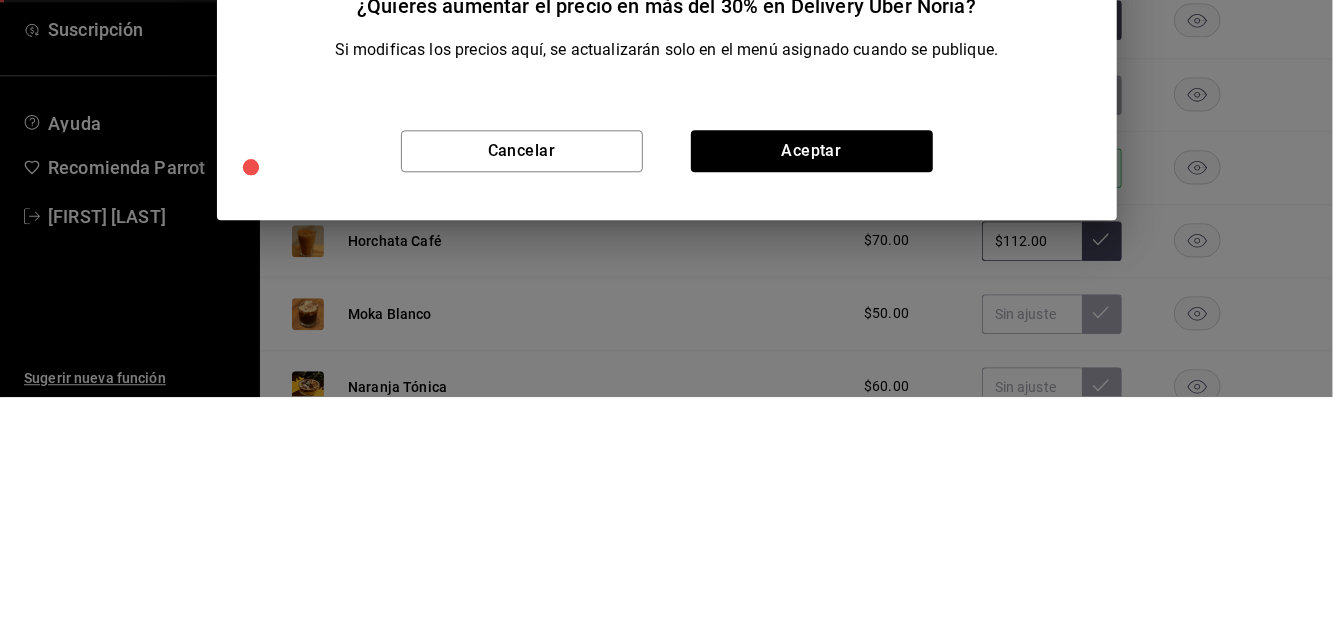 scroll, scrollTop: 59, scrollLeft: 0, axis: vertical 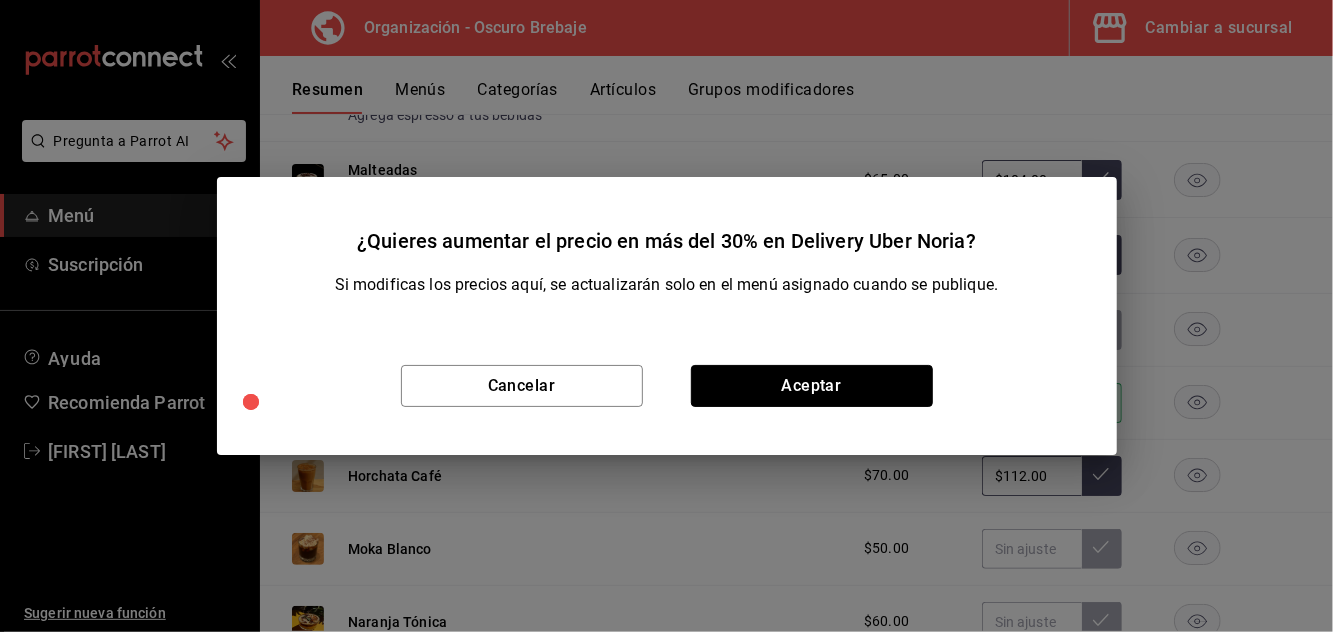 click on "Aceptar" at bounding box center (812, 386) 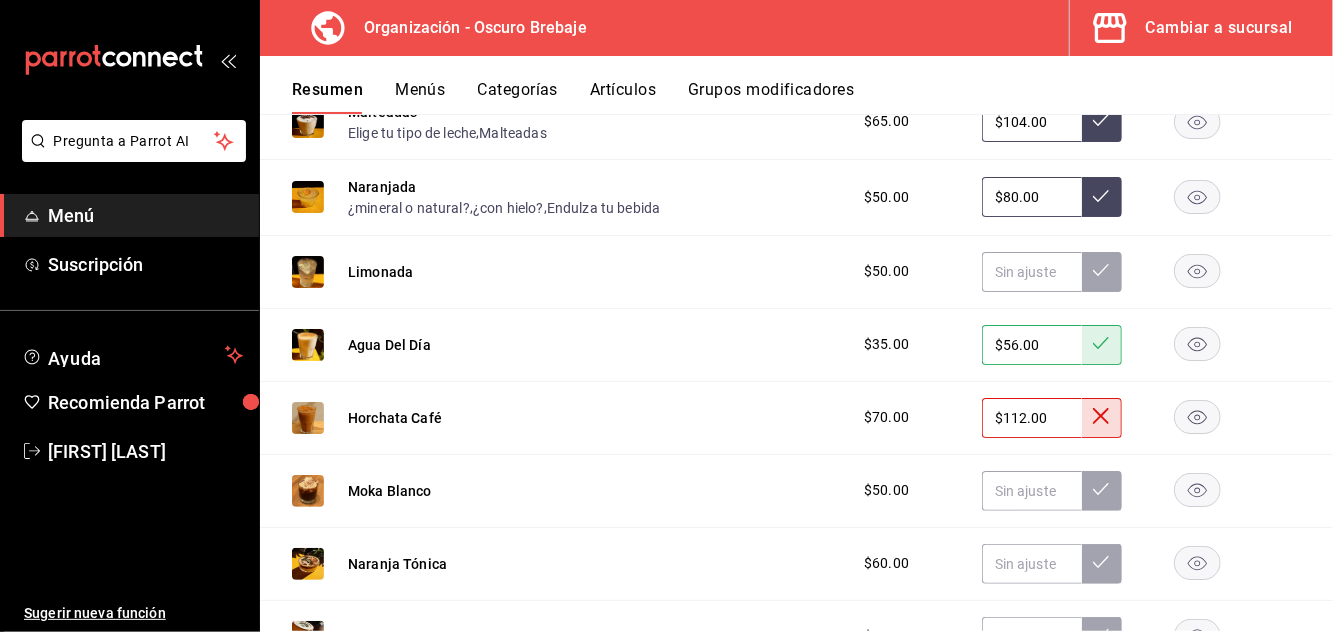 scroll, scrollTop: 3584, scrollLeft: 0, axis: vertical 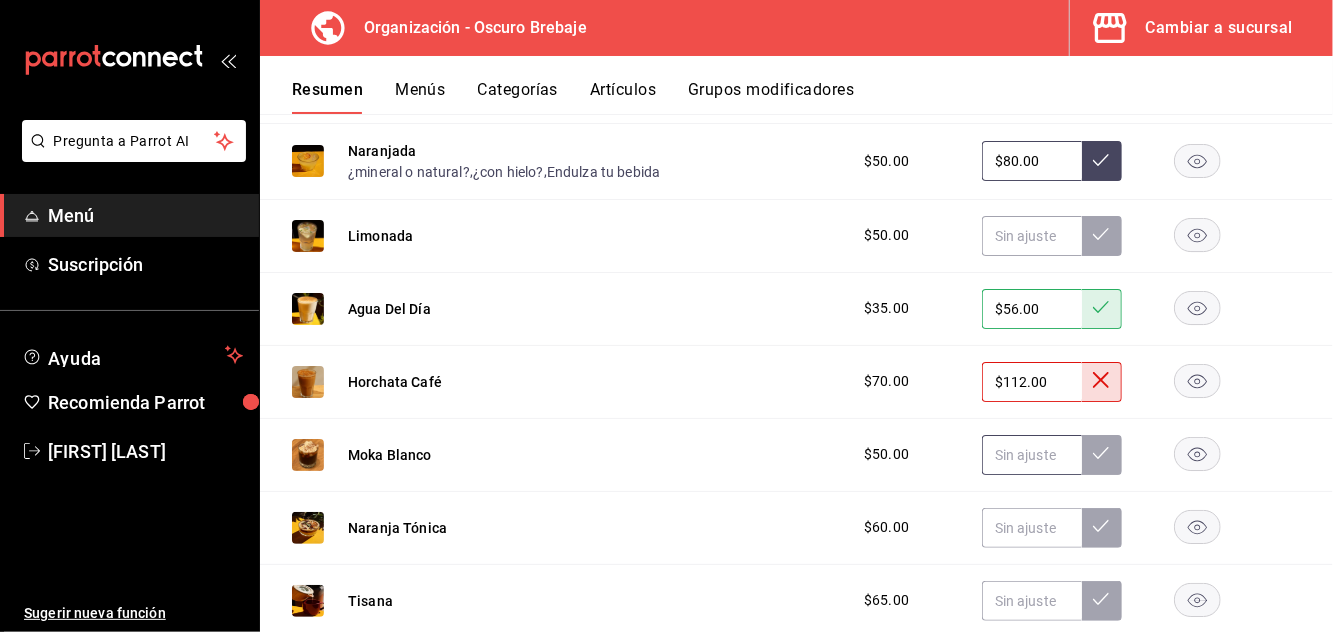 click at bounding box center [1032, 455] 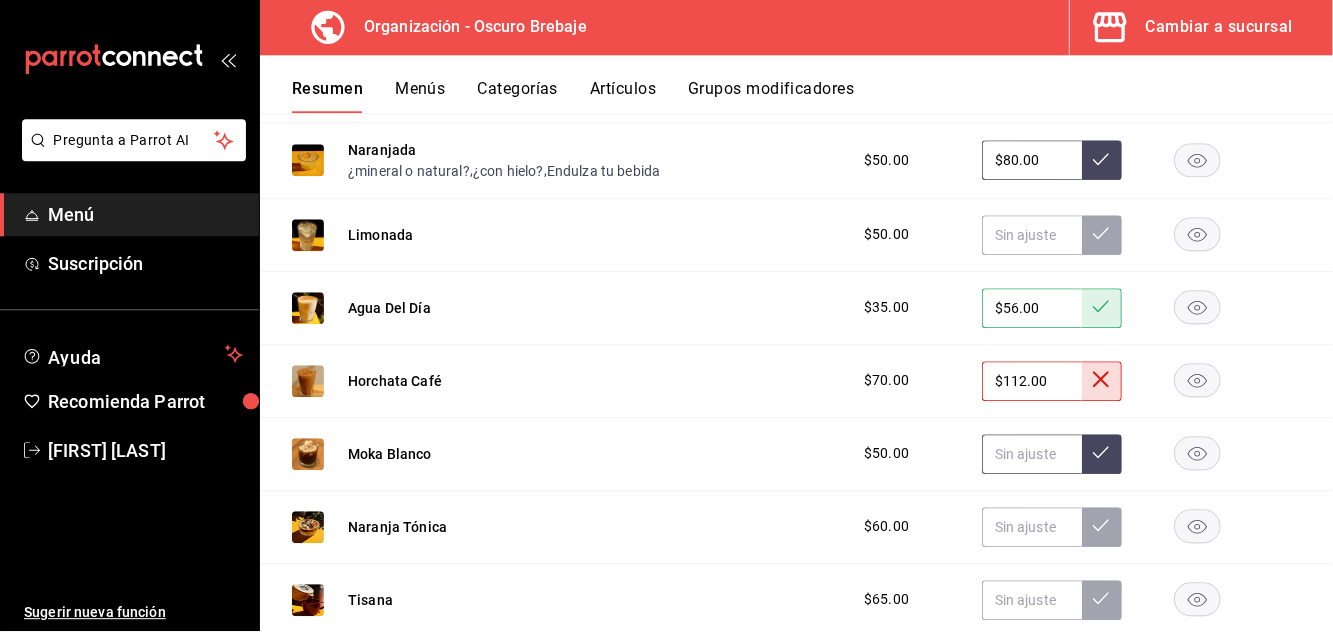 scroll, scrollTop: 59, scrollLeft: 0, axis: vertical 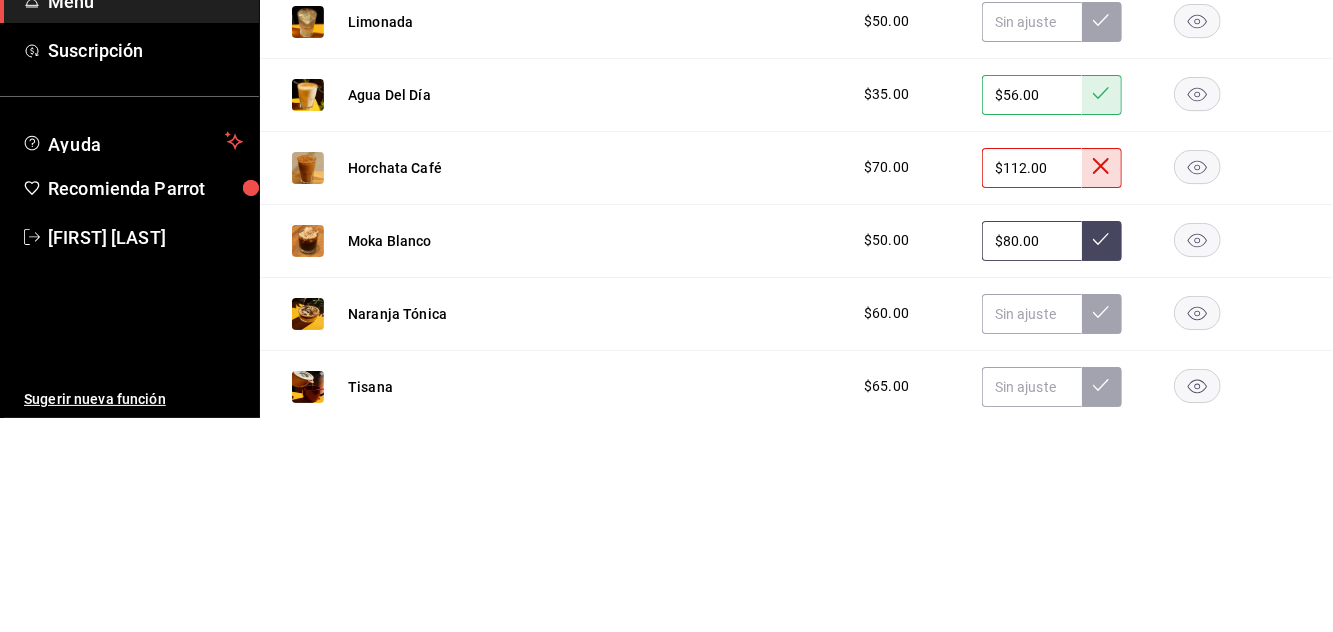 type on "$80.00" 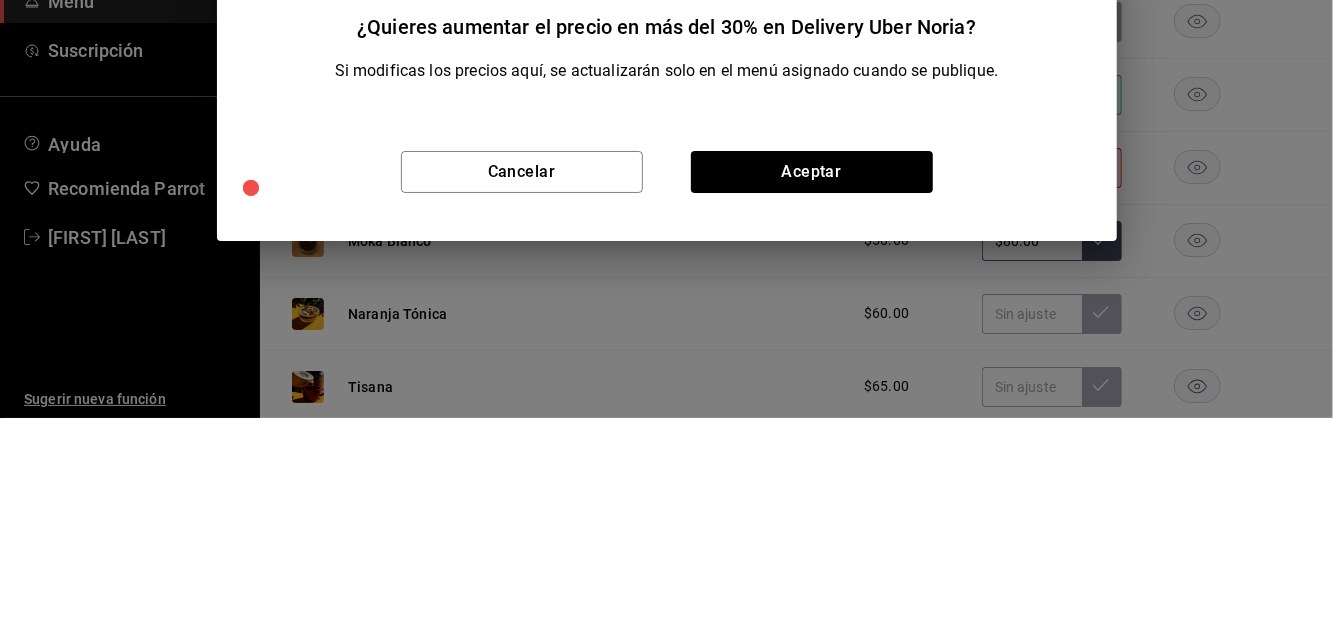 scroll, scrollTop: 59, scrollLeft: 0, axis: vertical 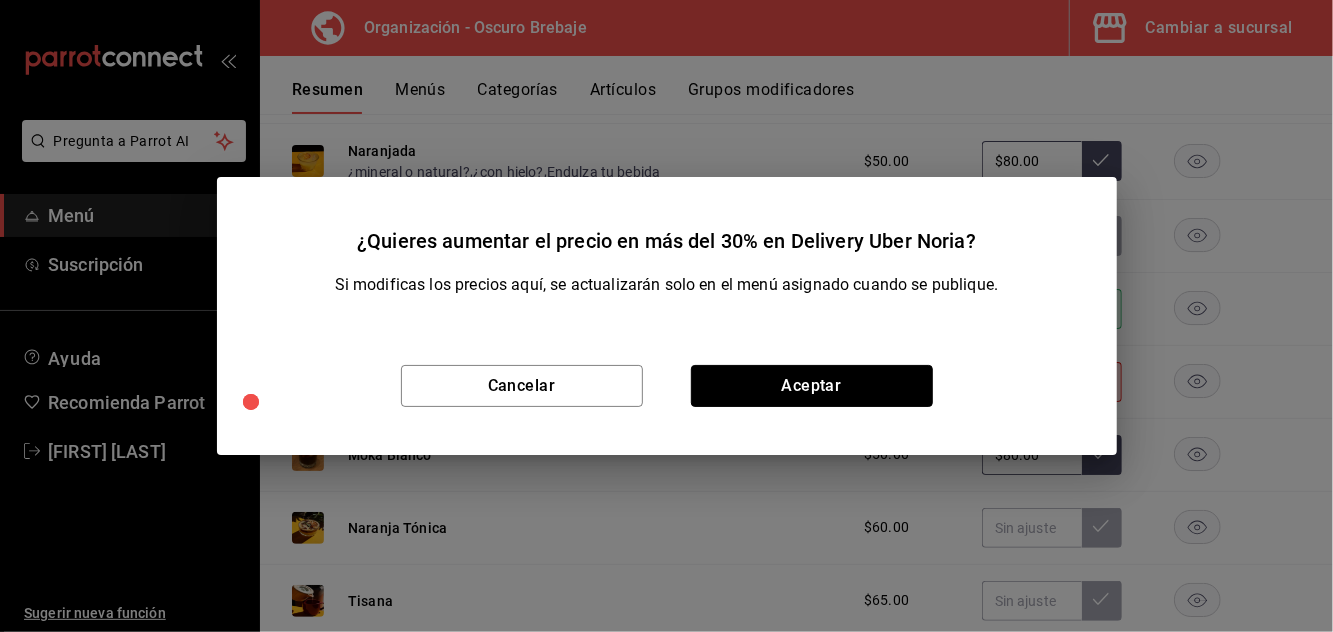 click on "Aceptar" at bounding box center [812, 386] 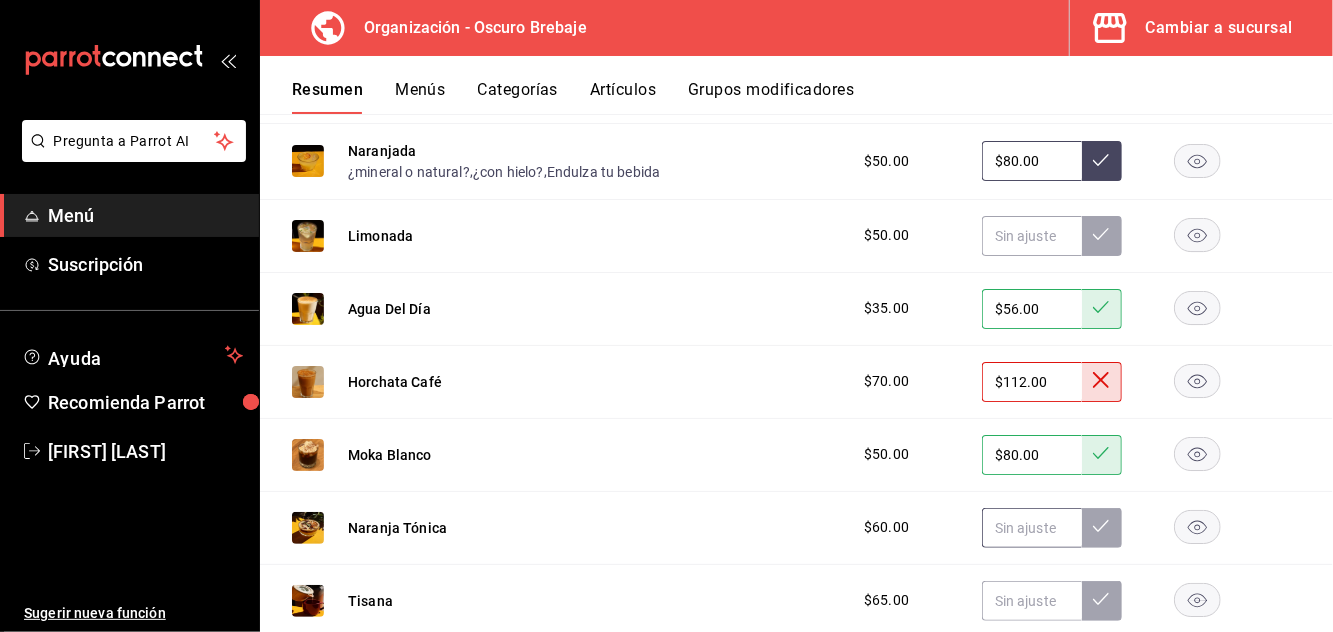click at bounding box center [1032, 528] 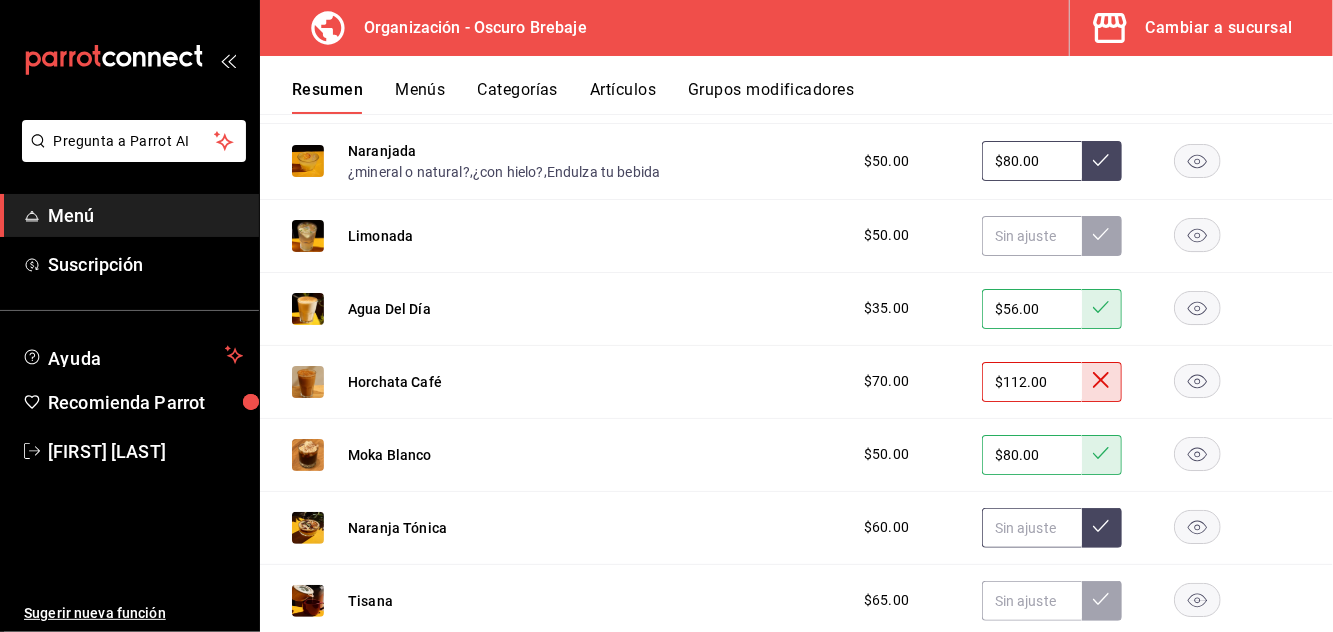 scroll, scrollTop: 59, scrollLeft: 0, axis: vertical 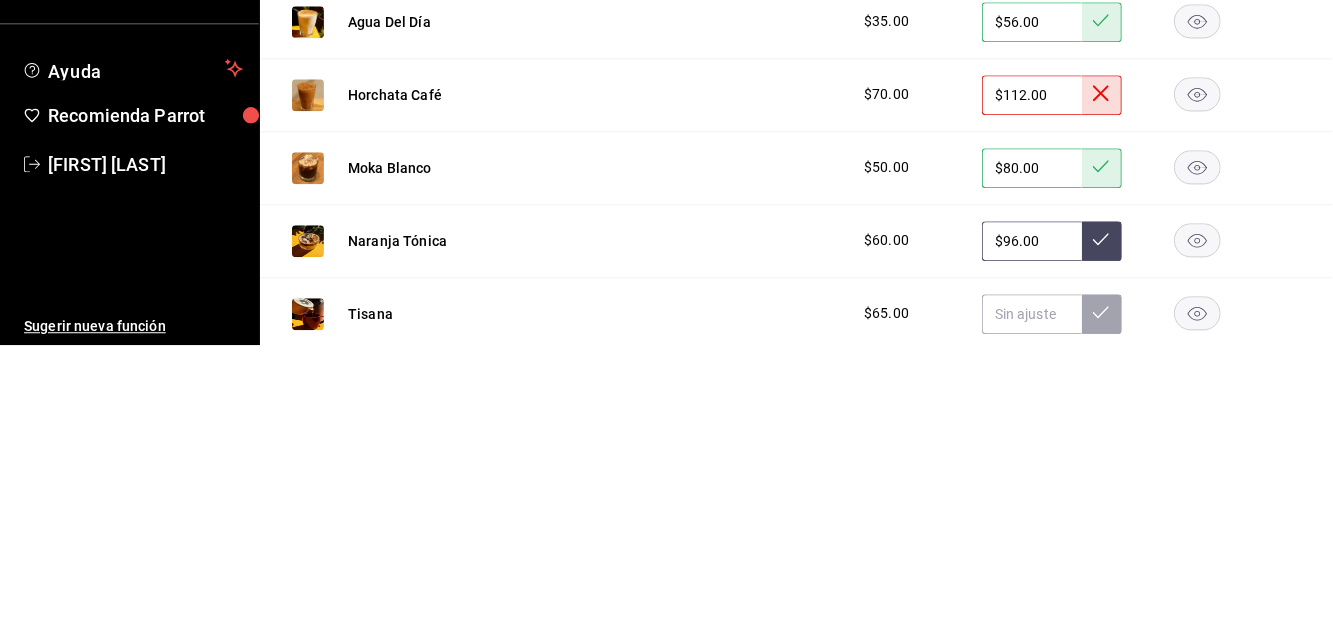 type on "$96.00" 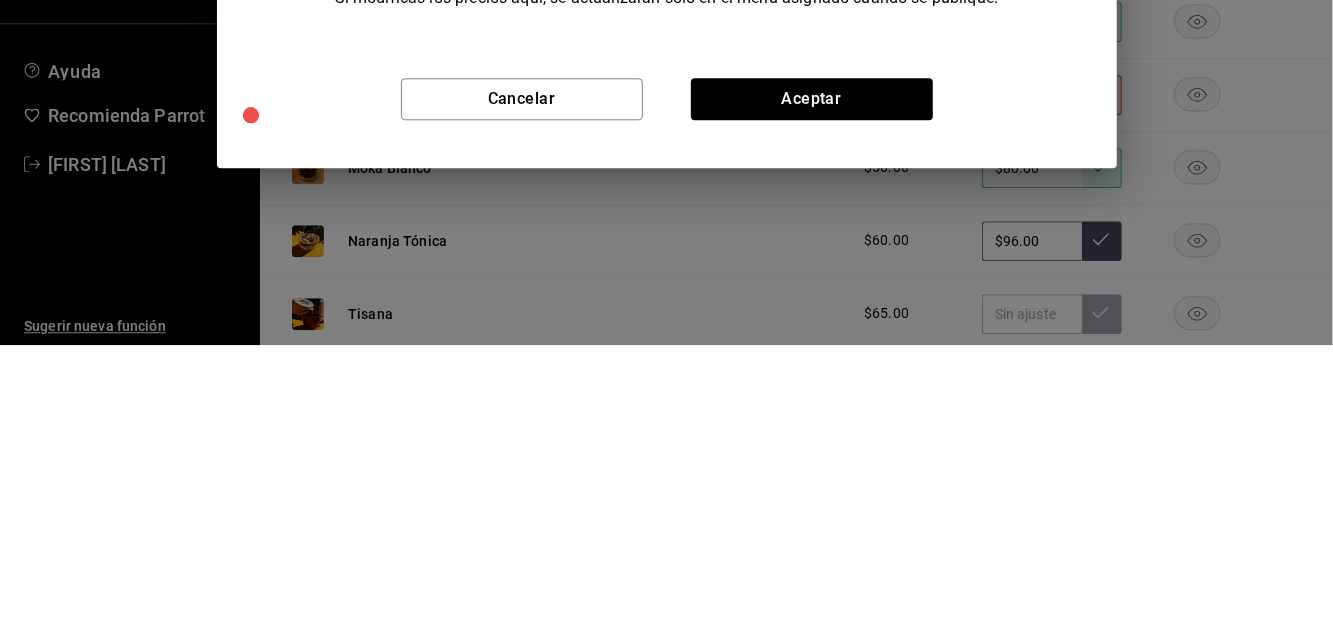 scroll, scrollTop: 59, scrollLeft: 0, axis: vertical 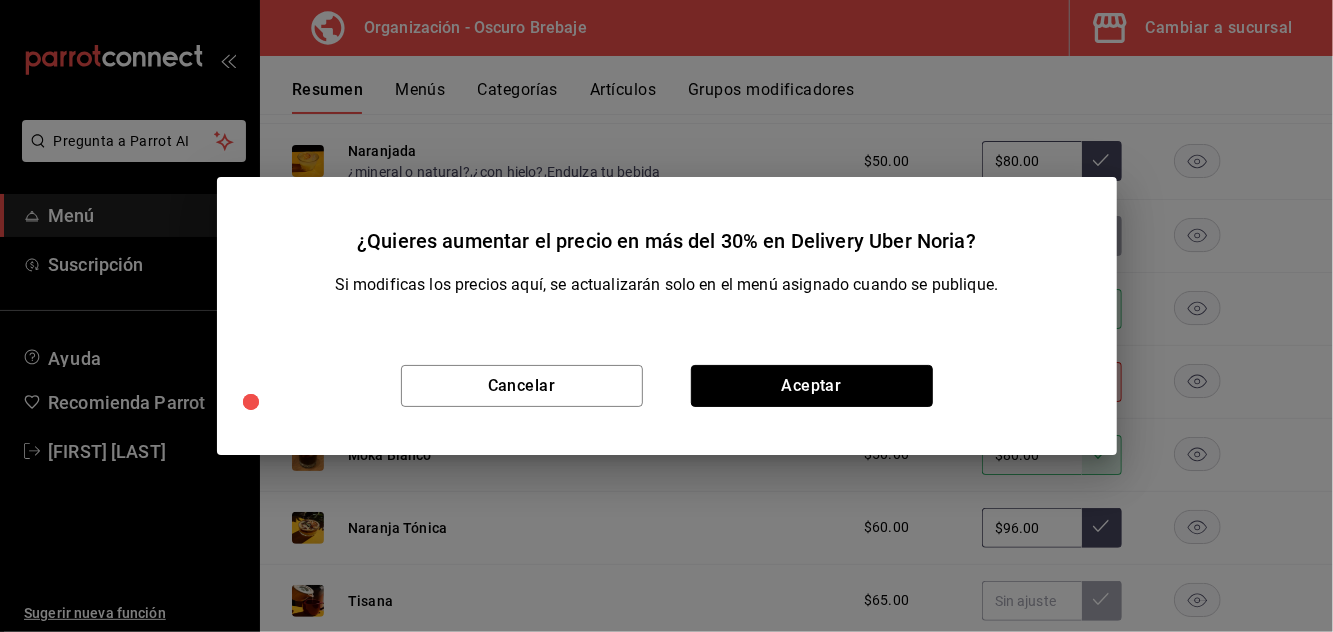 click on "Aceptar" at bounding box center [812, 386] 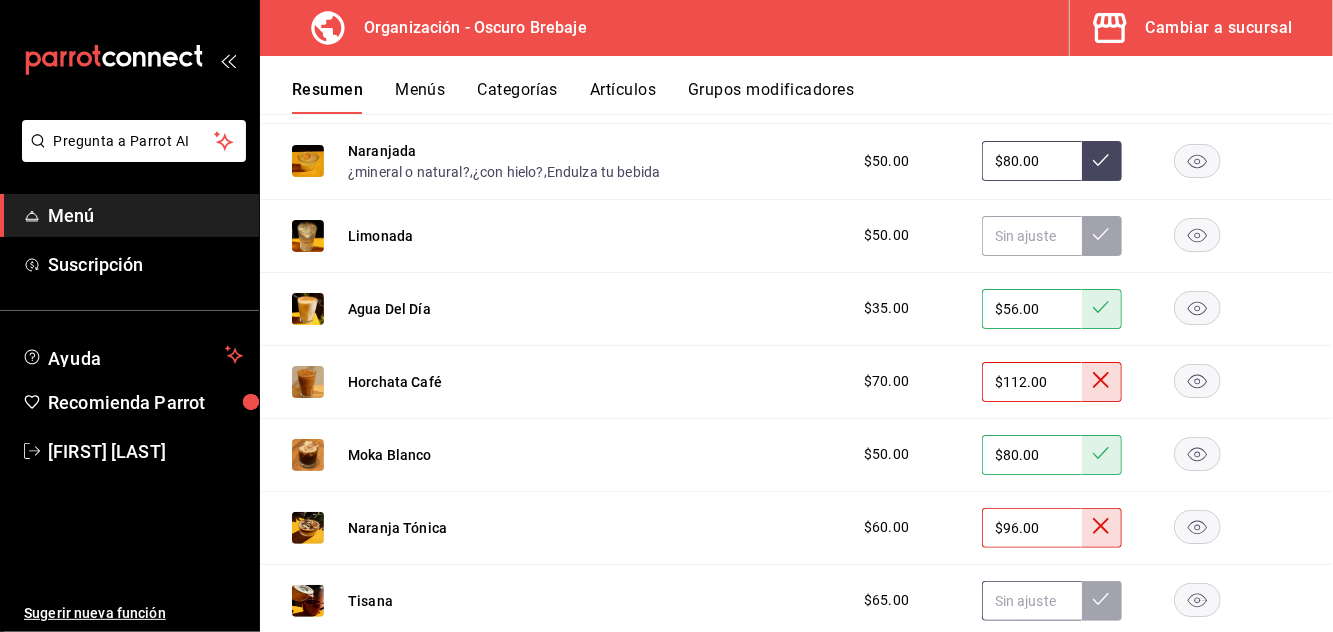 click at bounding box center [1032, 601] 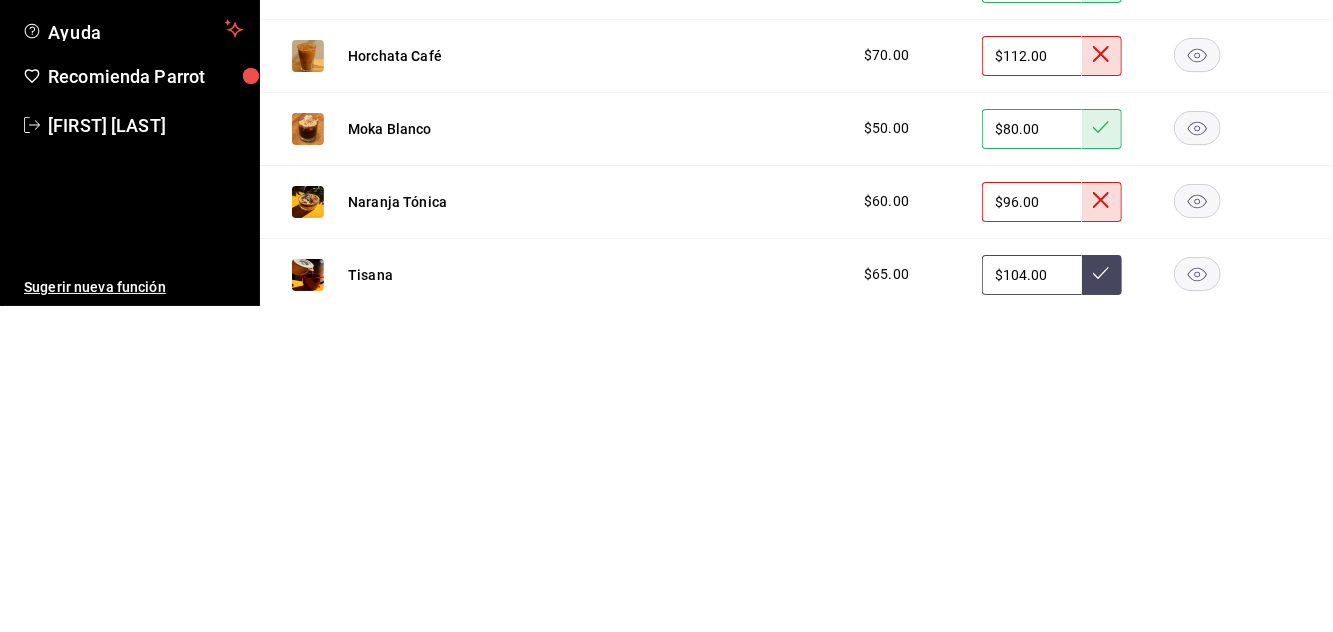 scroll, scrollTop: 92, scrollLeft: 0, axis: vertical 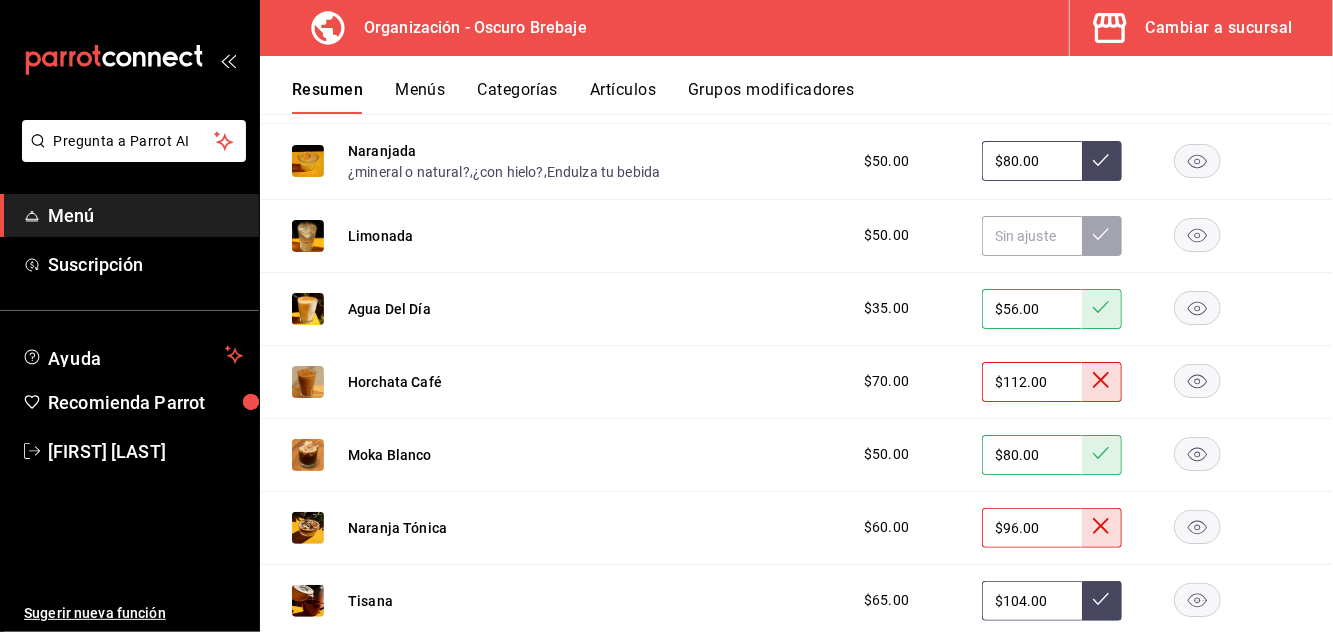 type on "$104.00" 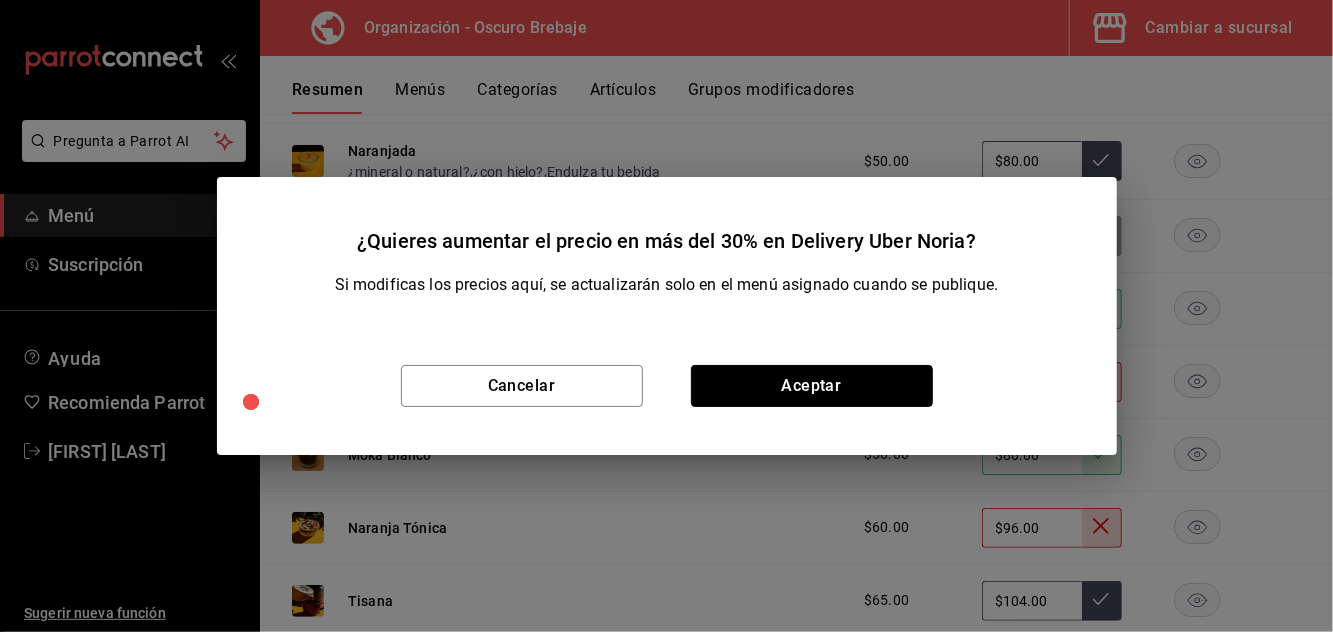 click on "Aceptar" at bounding box center [812, 386] 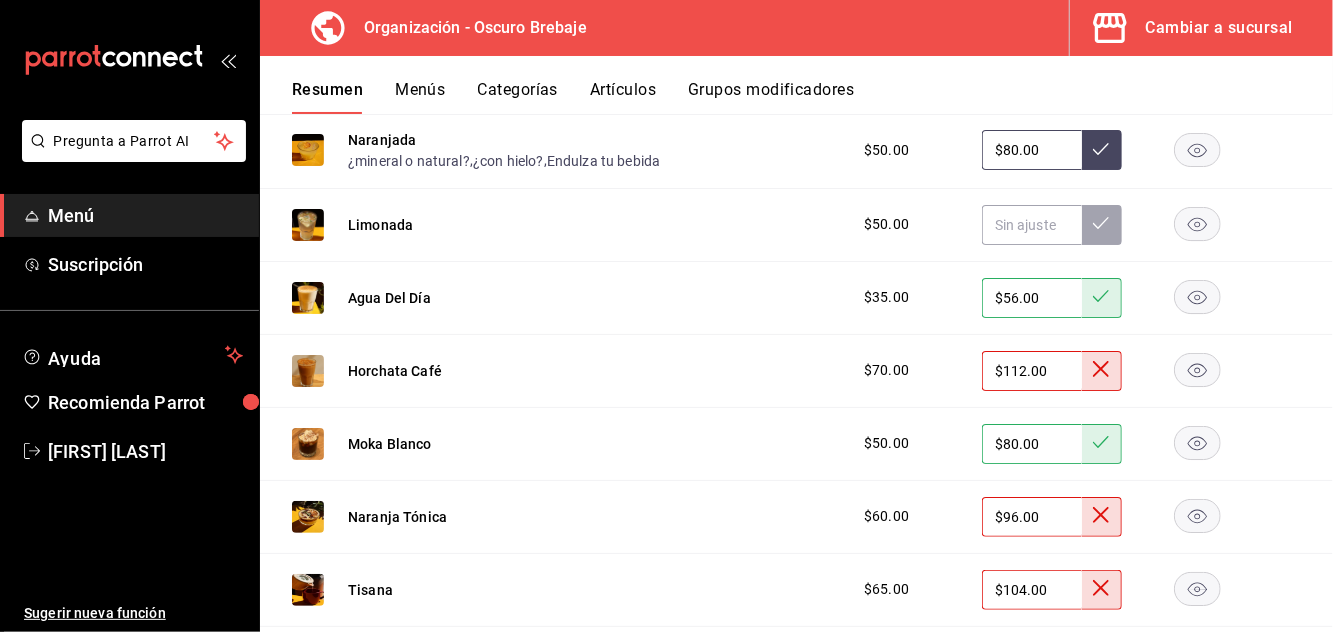 scroll, scrollTop: 3598, scrollLeft: 0, axis: vertical 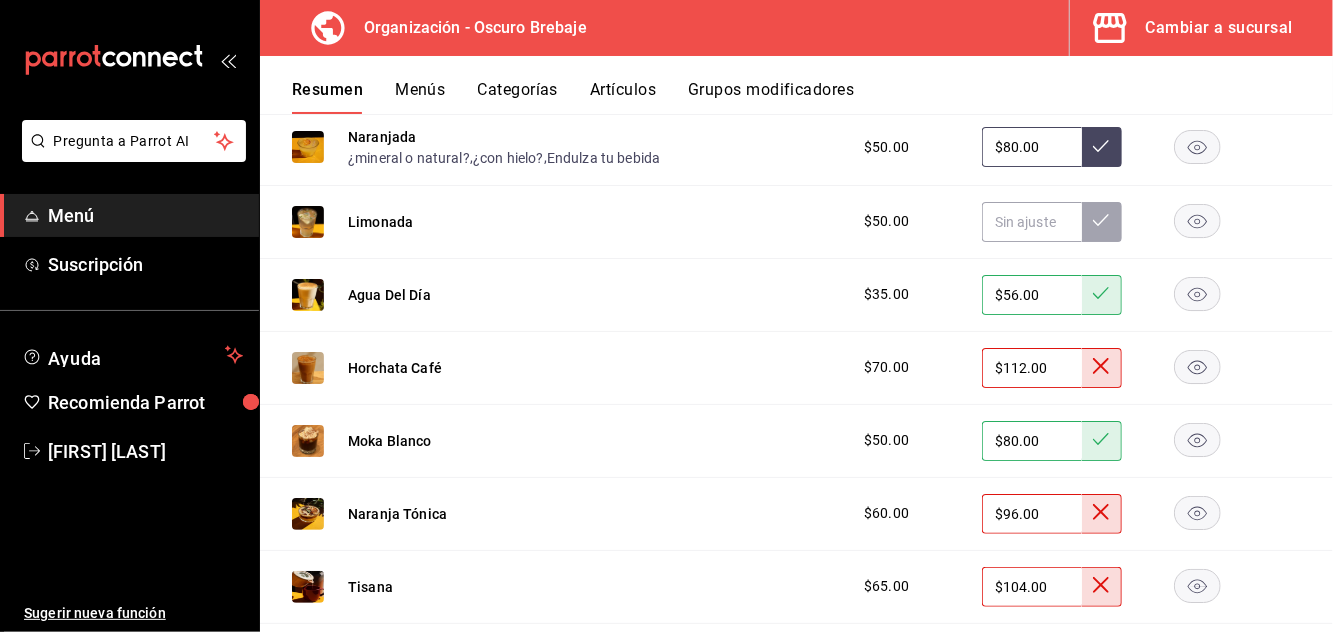 click at bounding box center [1032, 671] 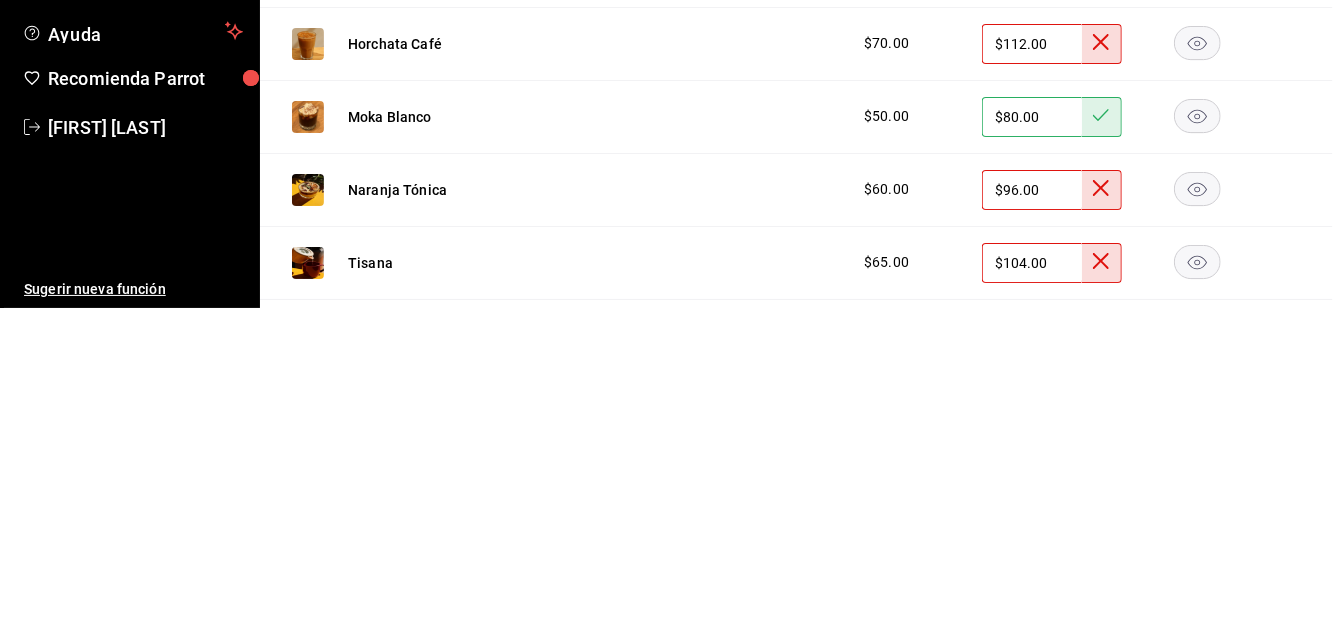 scroll, scrollTop: 96, scrollLeft: 0, axis: vertical 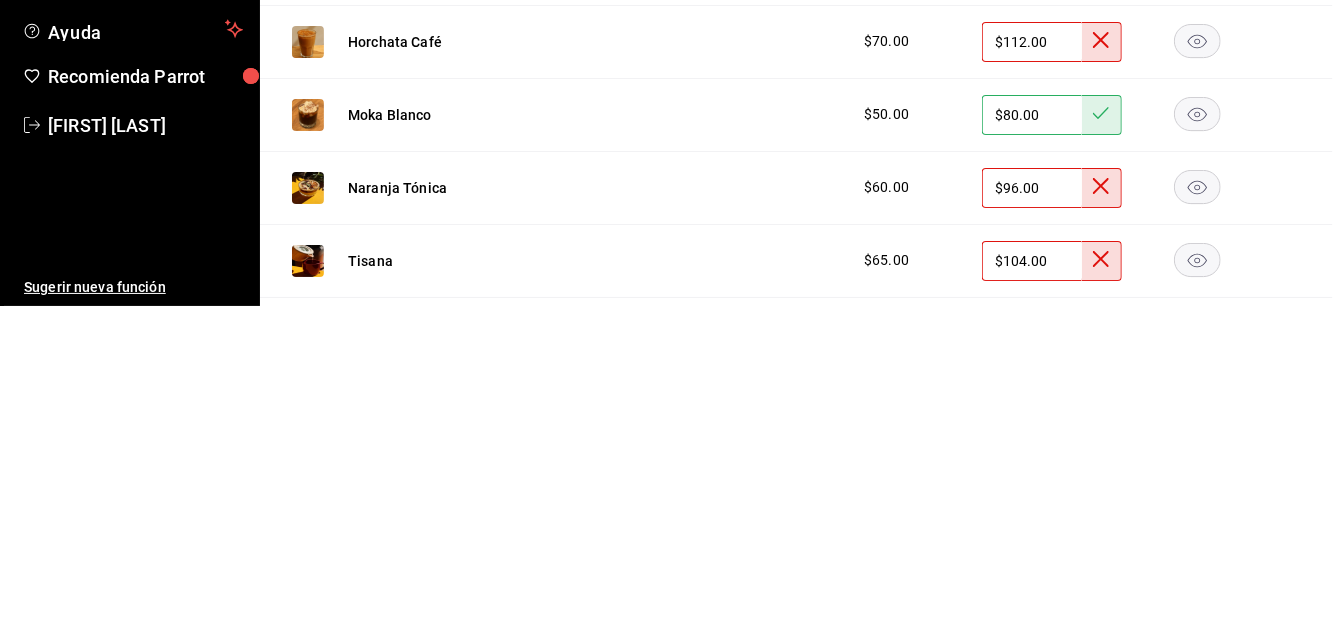type on "$112.00" 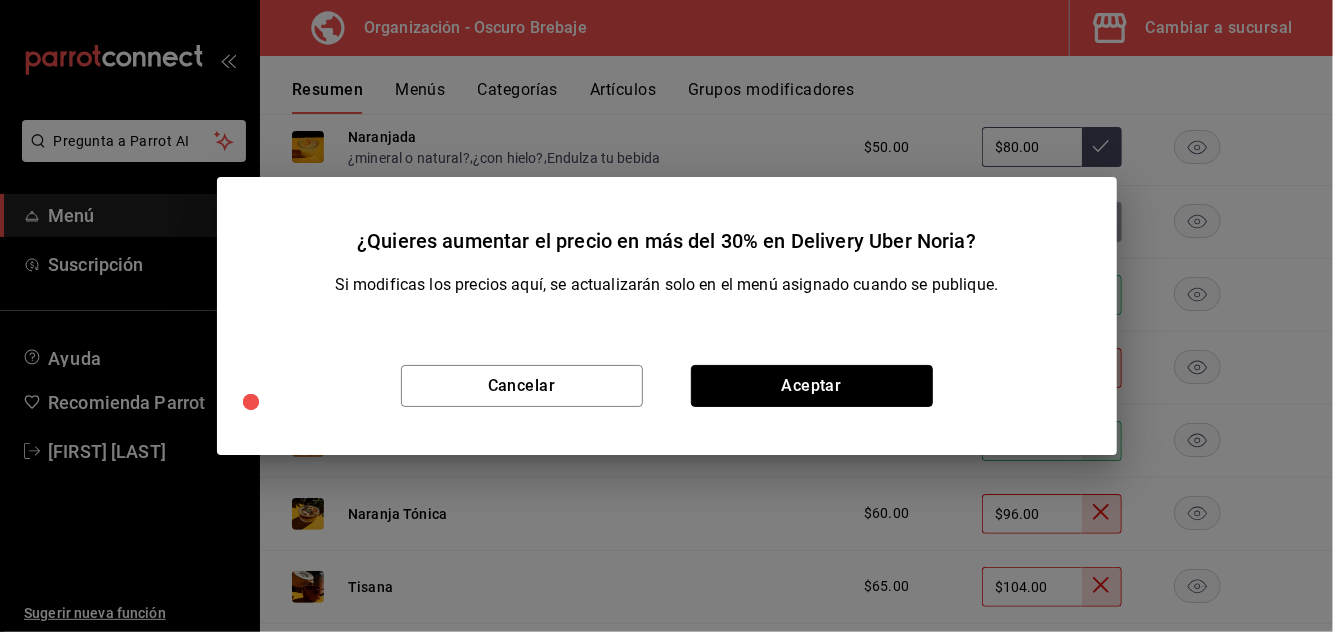 click on "Aceptar" at bounding box center [812, 386] 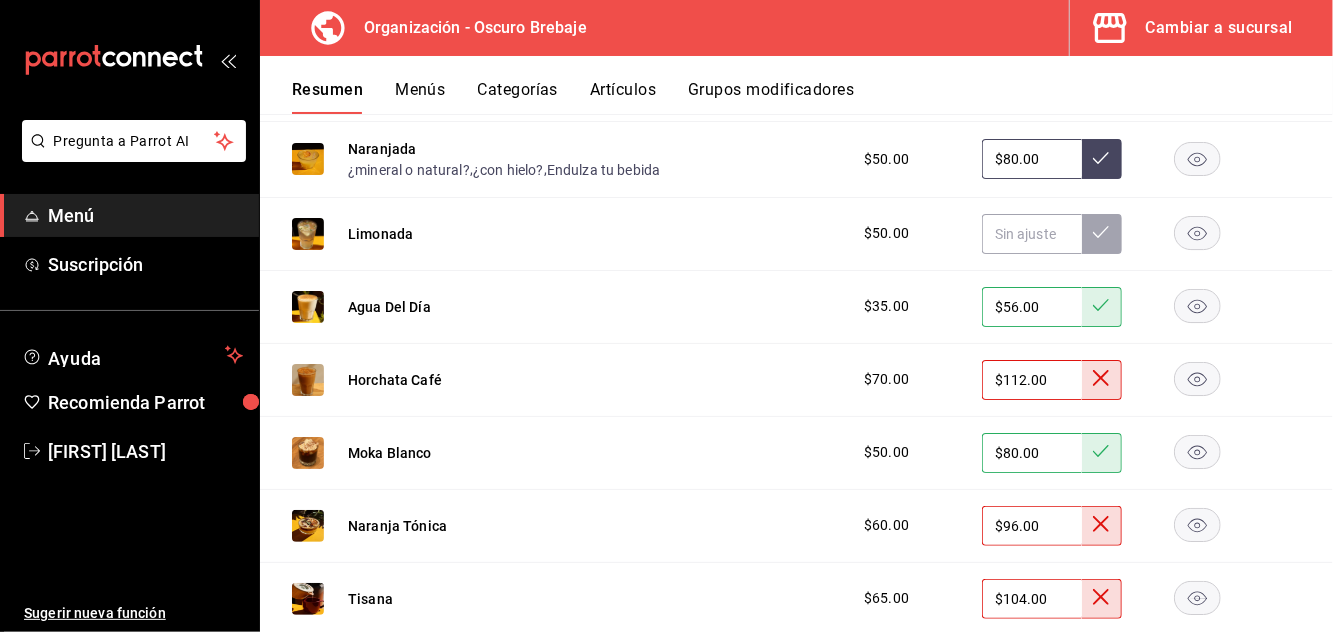 scroll, scrollTop: 3560, scrollLeft: 0, axis: vertical 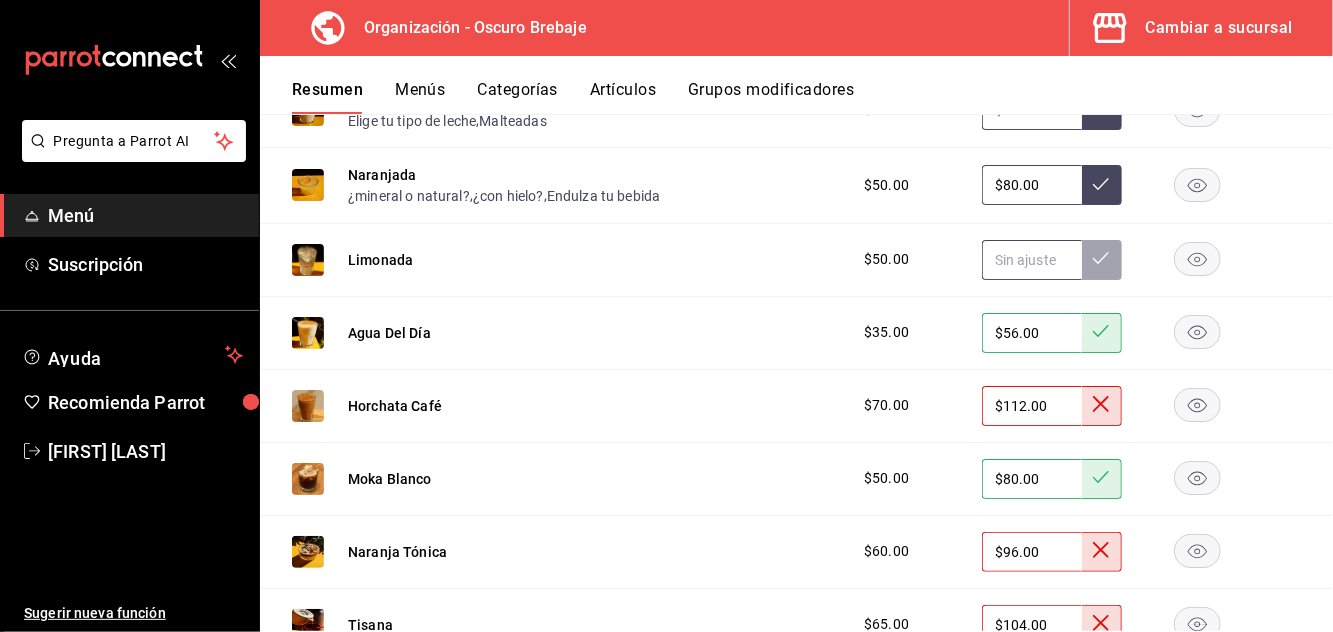 click at bounding box center [1032, 260] 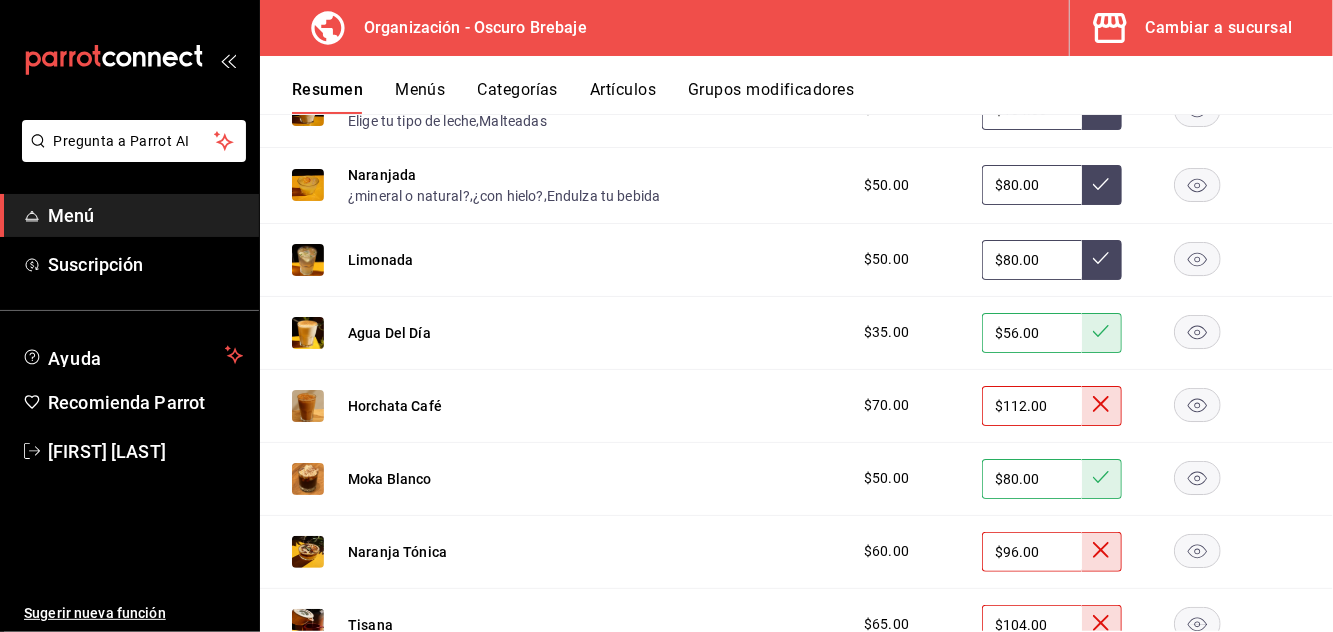 type on "$80.00" 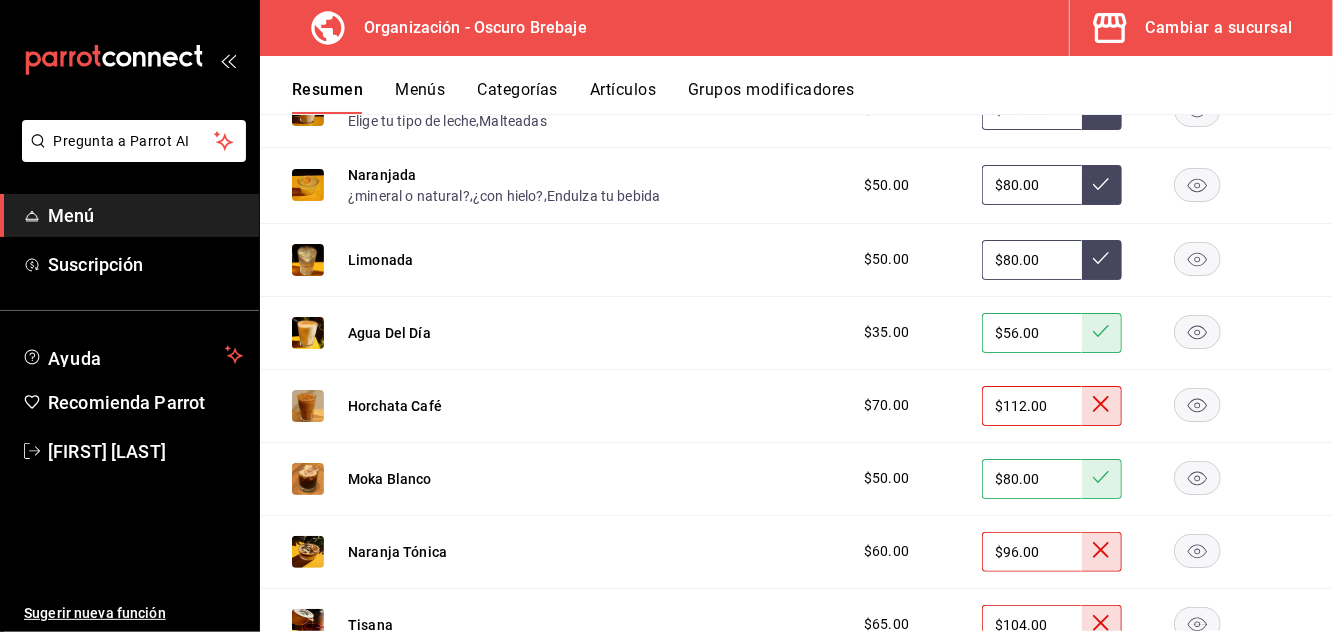 click 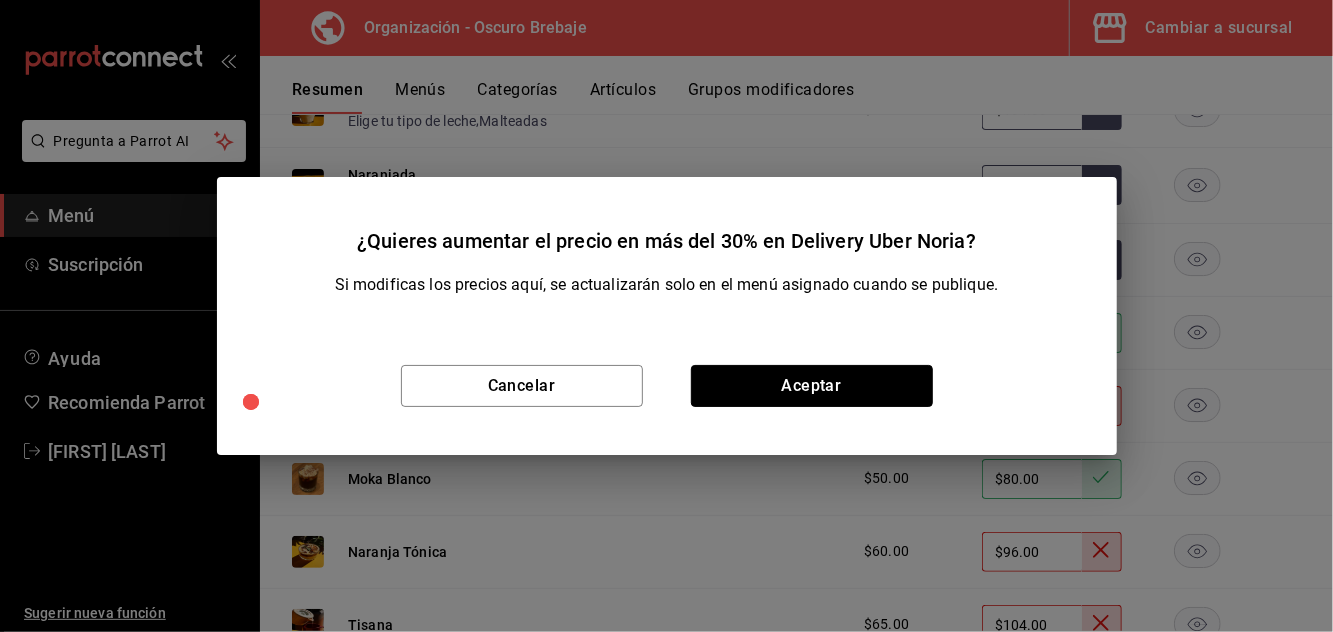 click on "Aceptar" at bounding box center [812, 386] 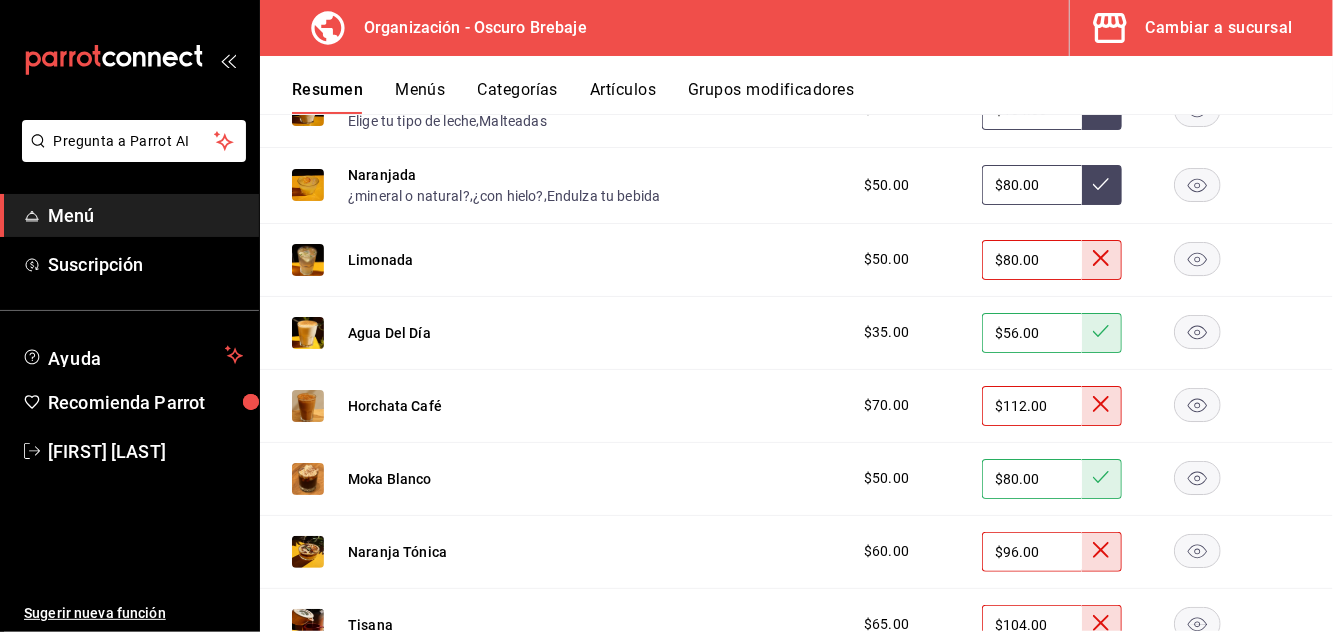 click at bounding box center (129, 60) 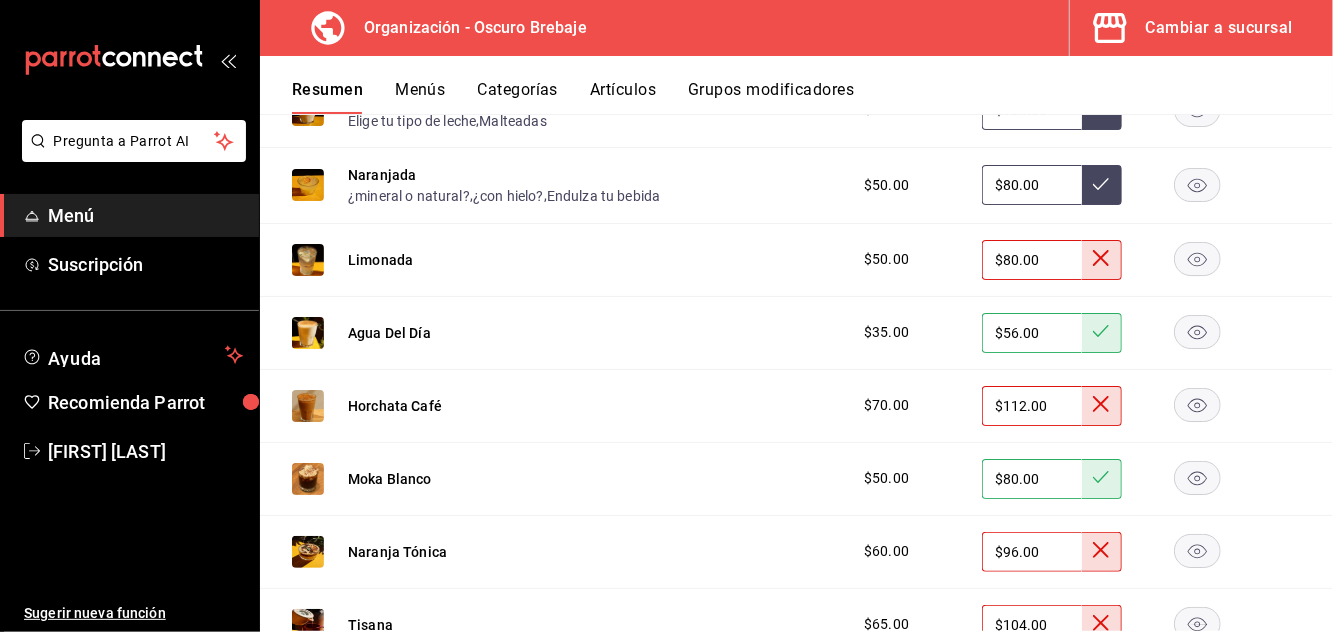 click 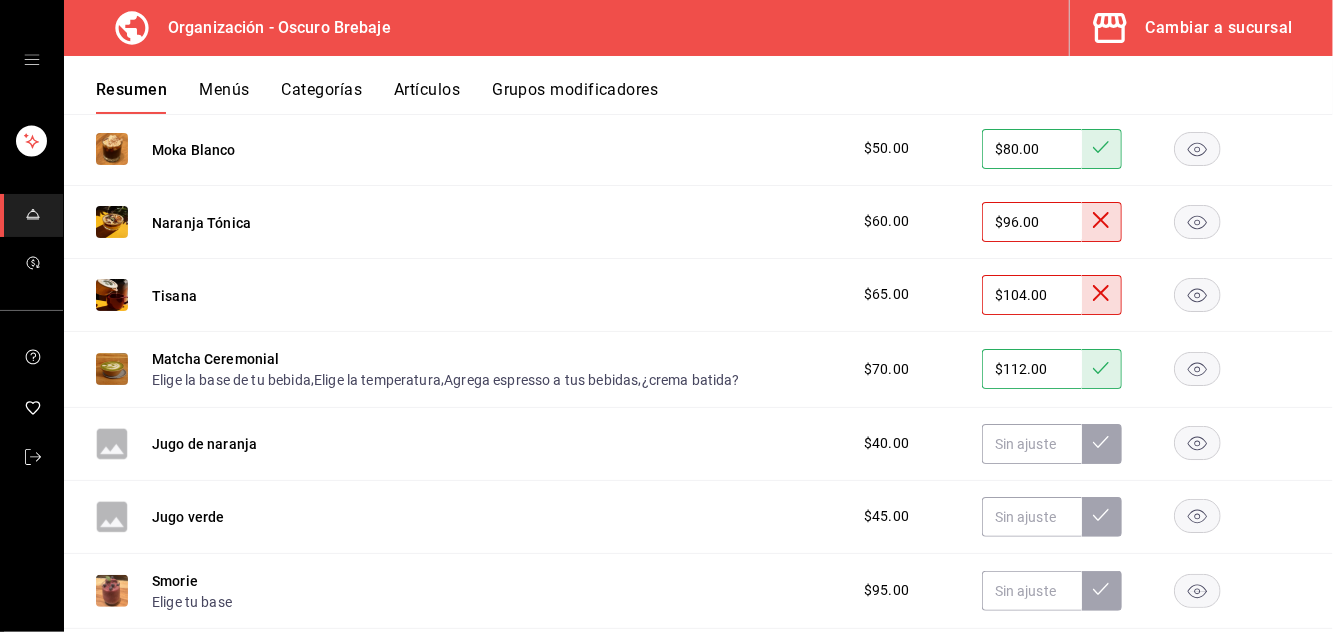 scroll, scrollTop: 3852, scrollLeft: 0, axis: vertical 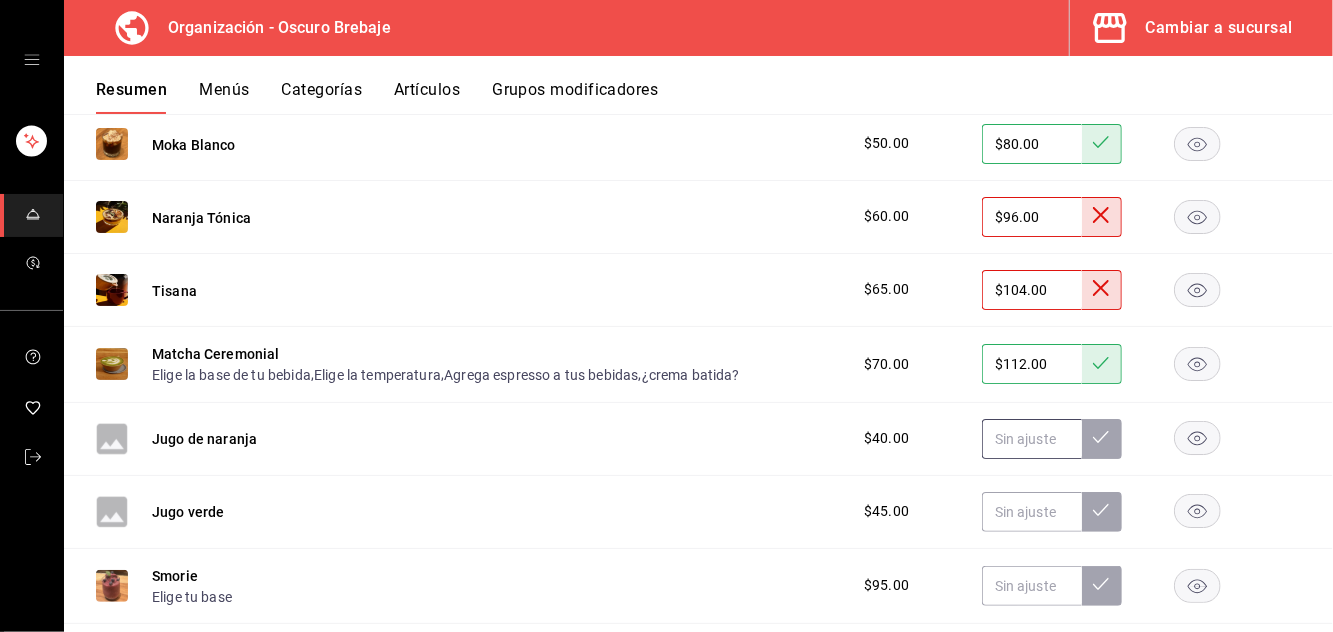 click at bounding box center (1032, 439) 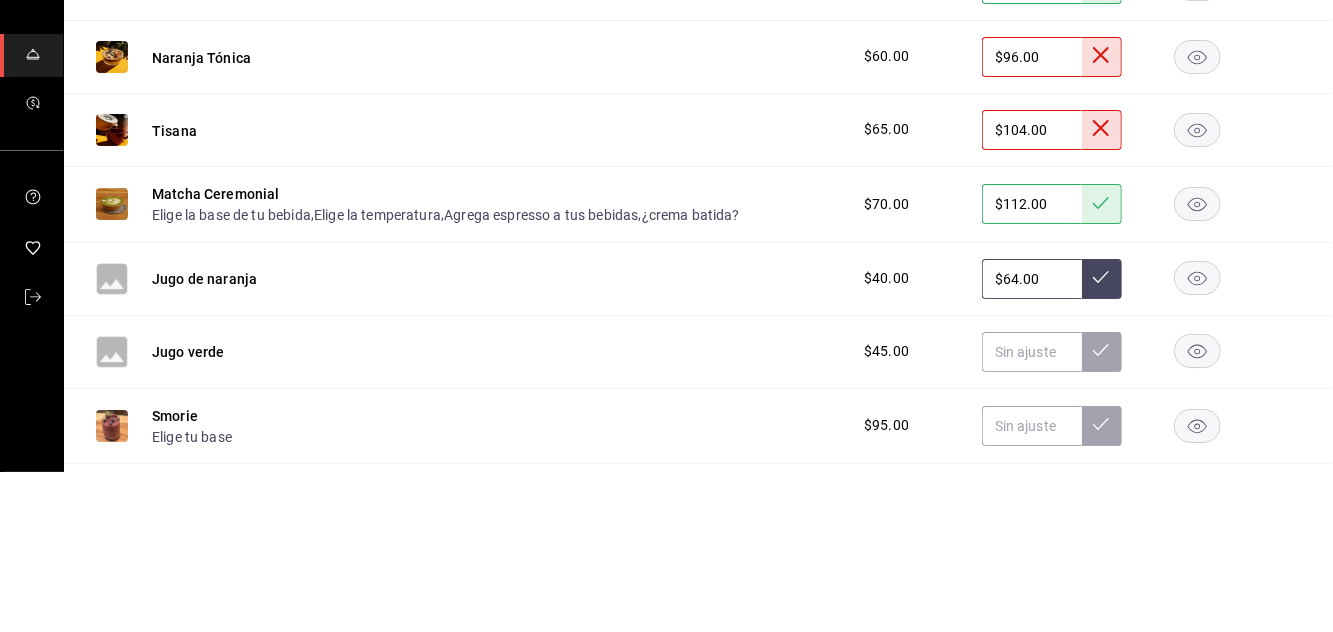 type on "$64.00" 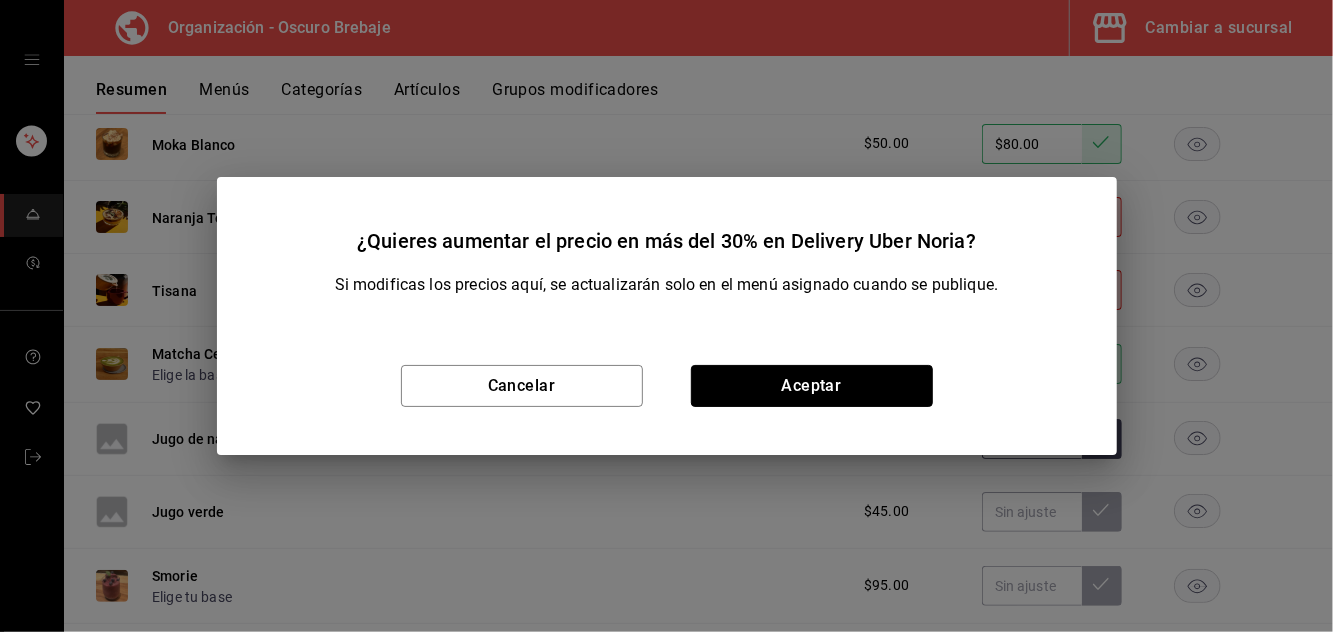 click on "Aceptar" at bounding box center (812, 386) 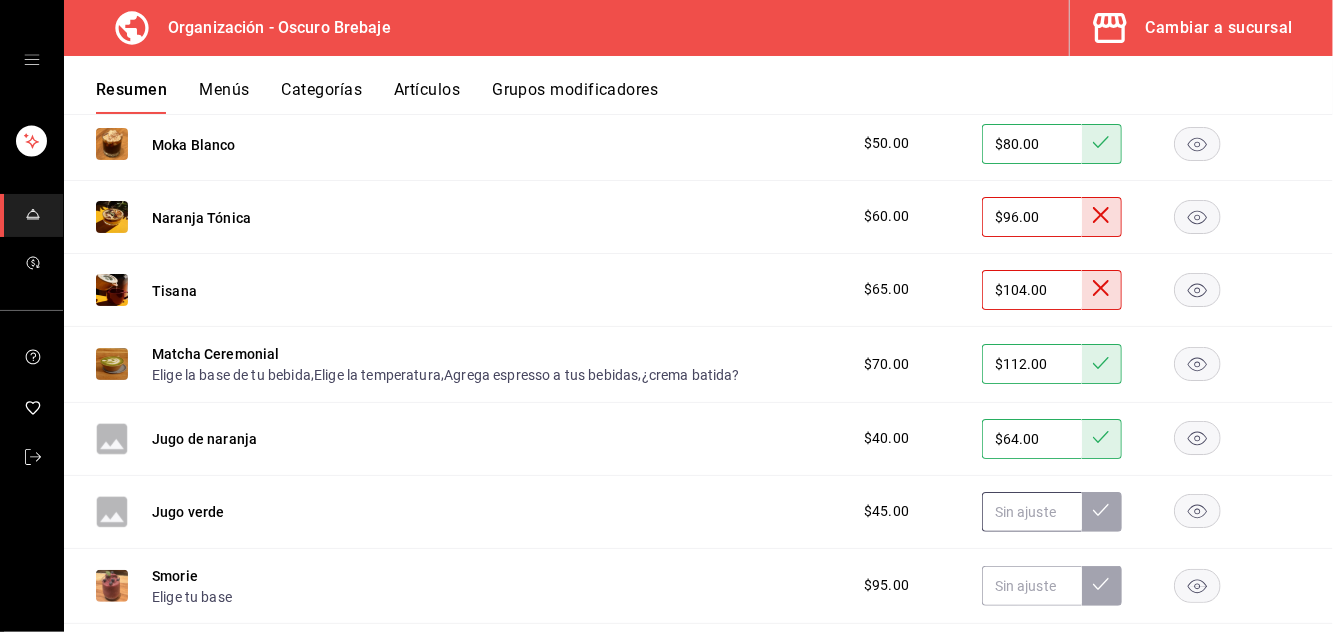 click at bounding box center (1032, 512) 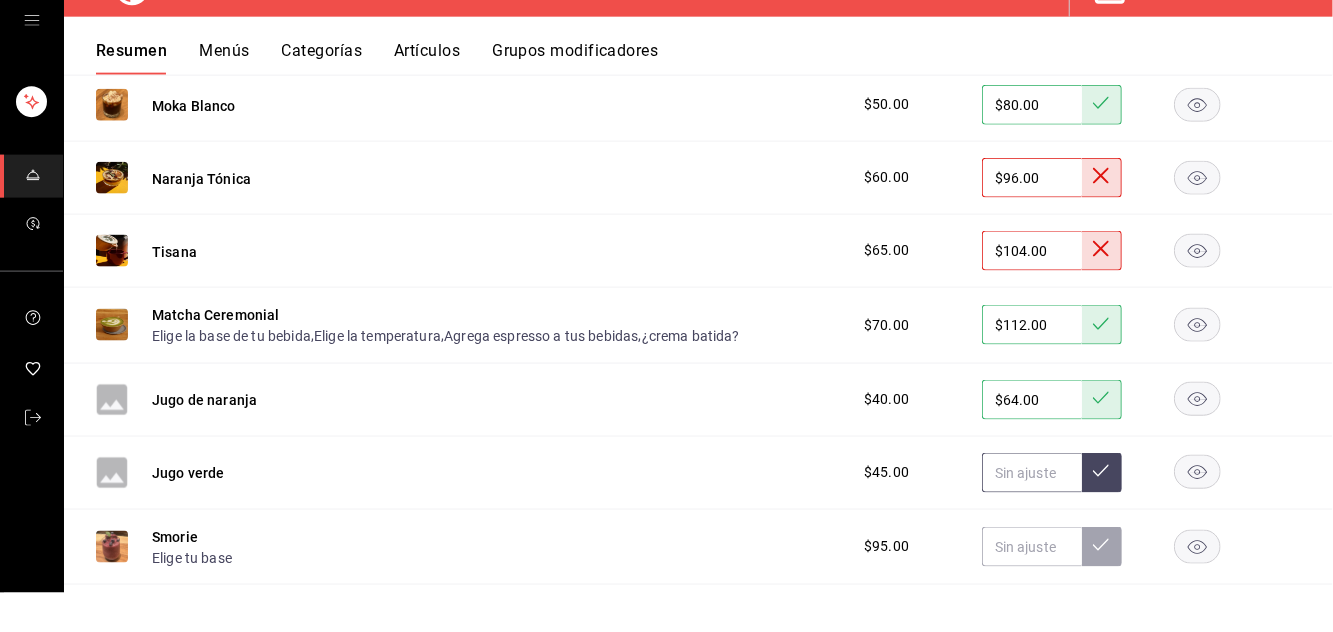 scroll, scrollTop: 95, scrollLeft: 0, axis: vertical 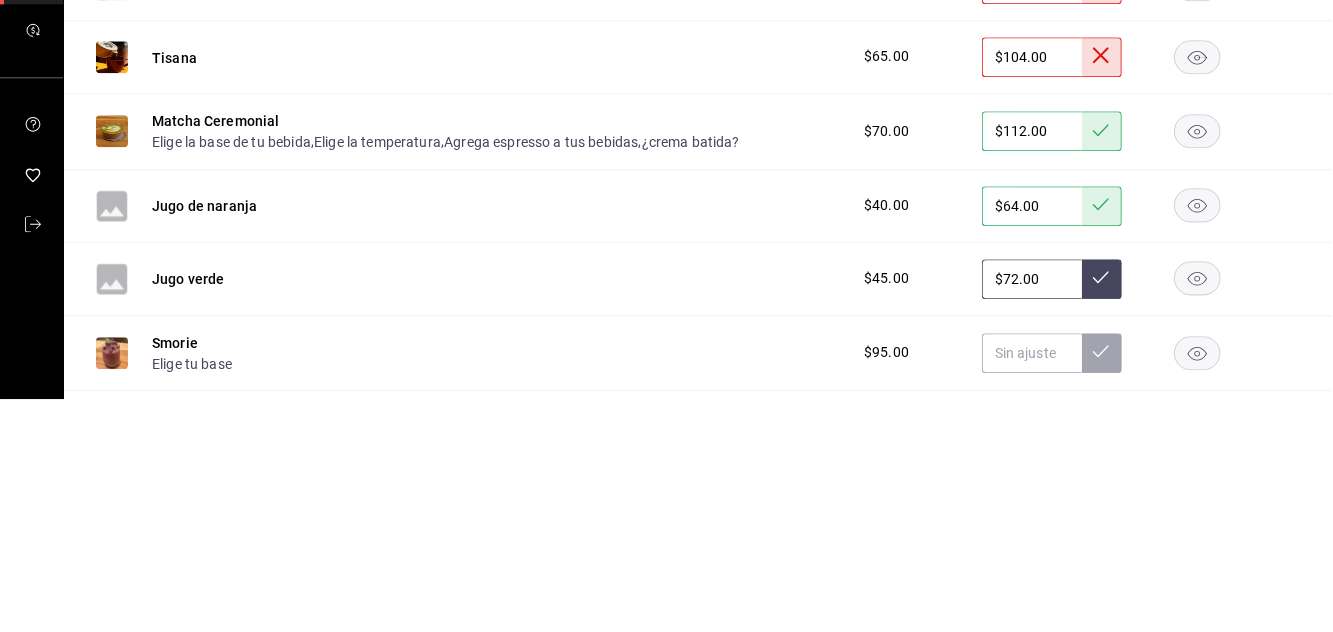 type on "$72.00" 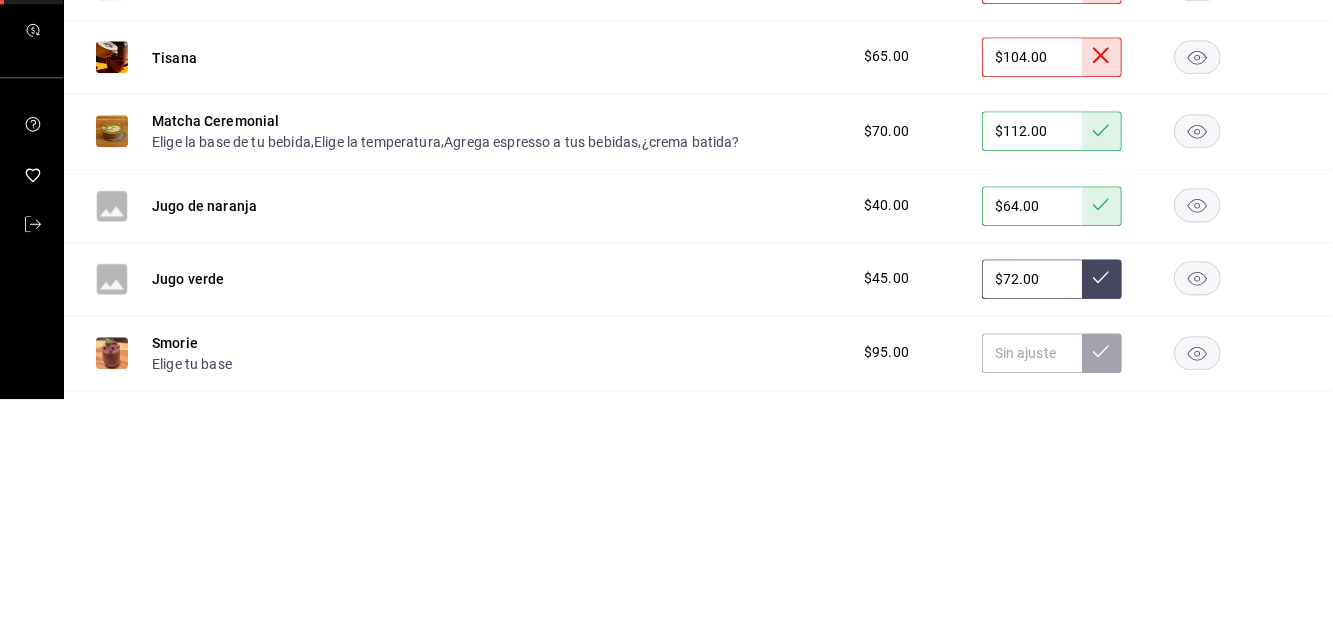 click 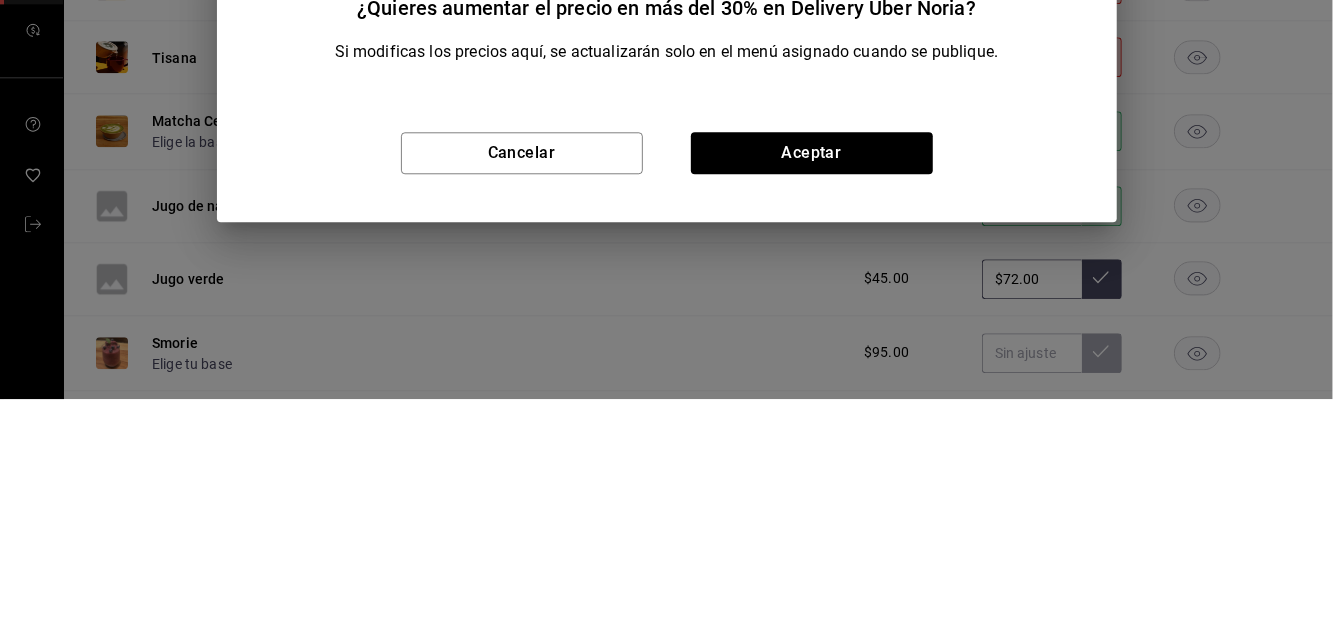 scroll, scrollTop: 96, scrollLeft: 0, axis: vertical 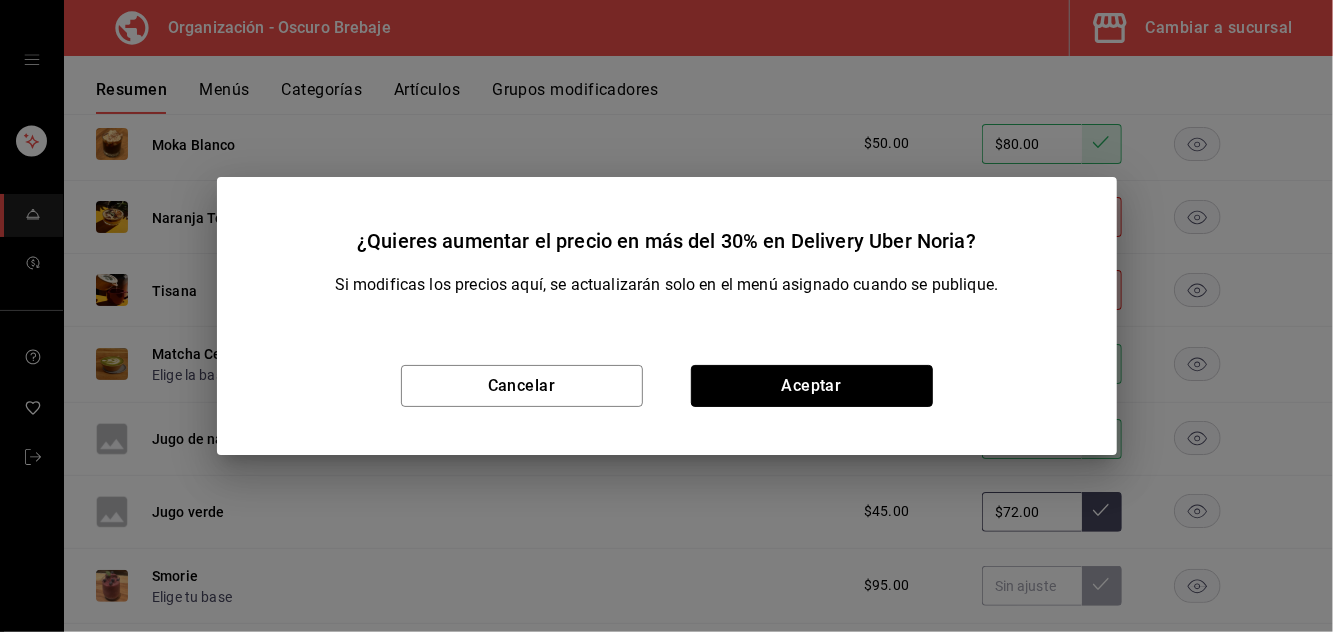 click on "Aceptar" at bounding box center [812, 386] 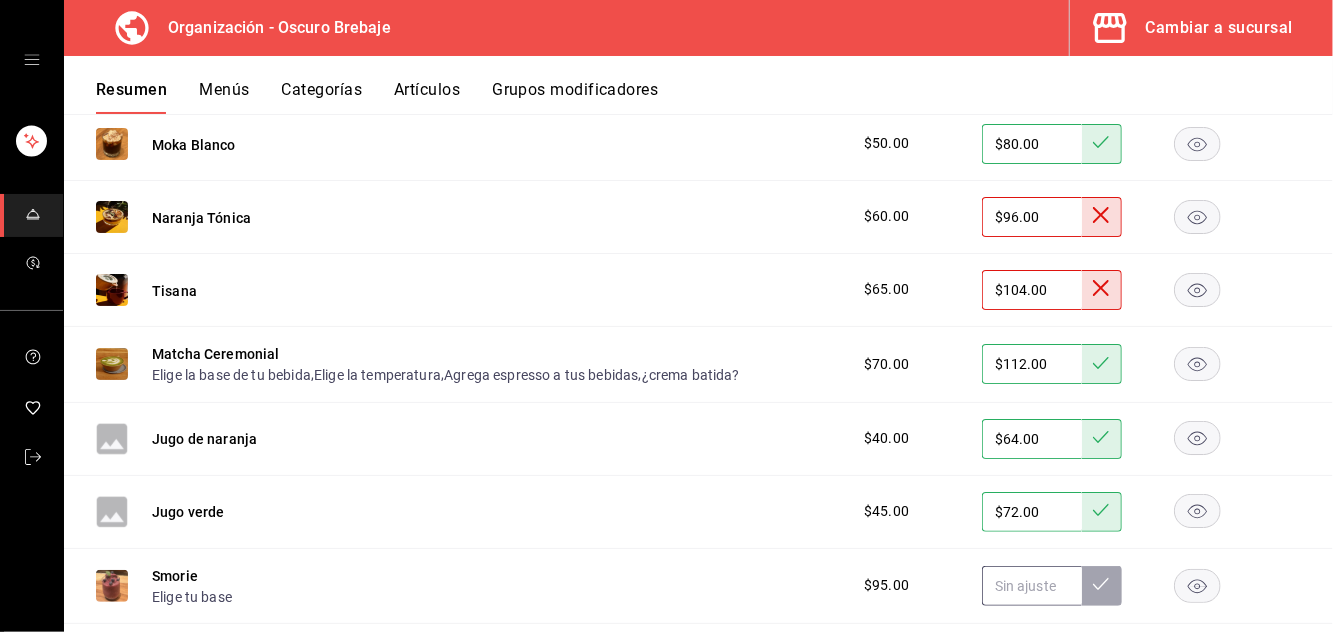 click at bounding box center (1032, 586) 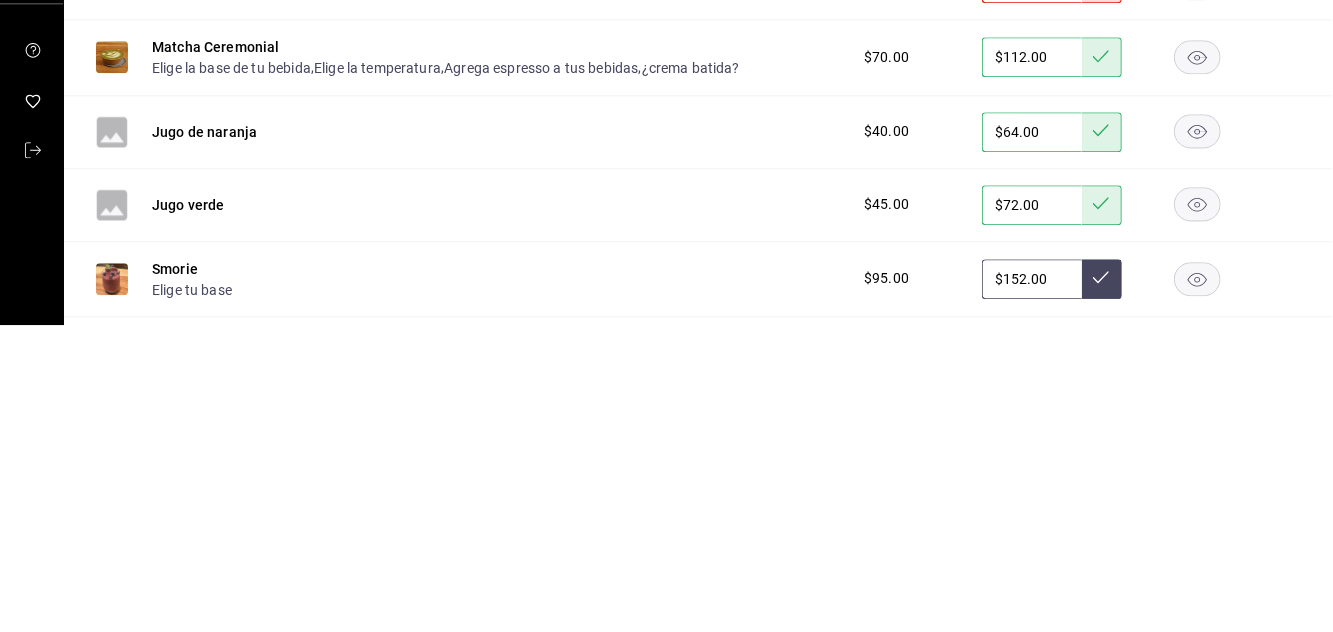 type on "$152.00" 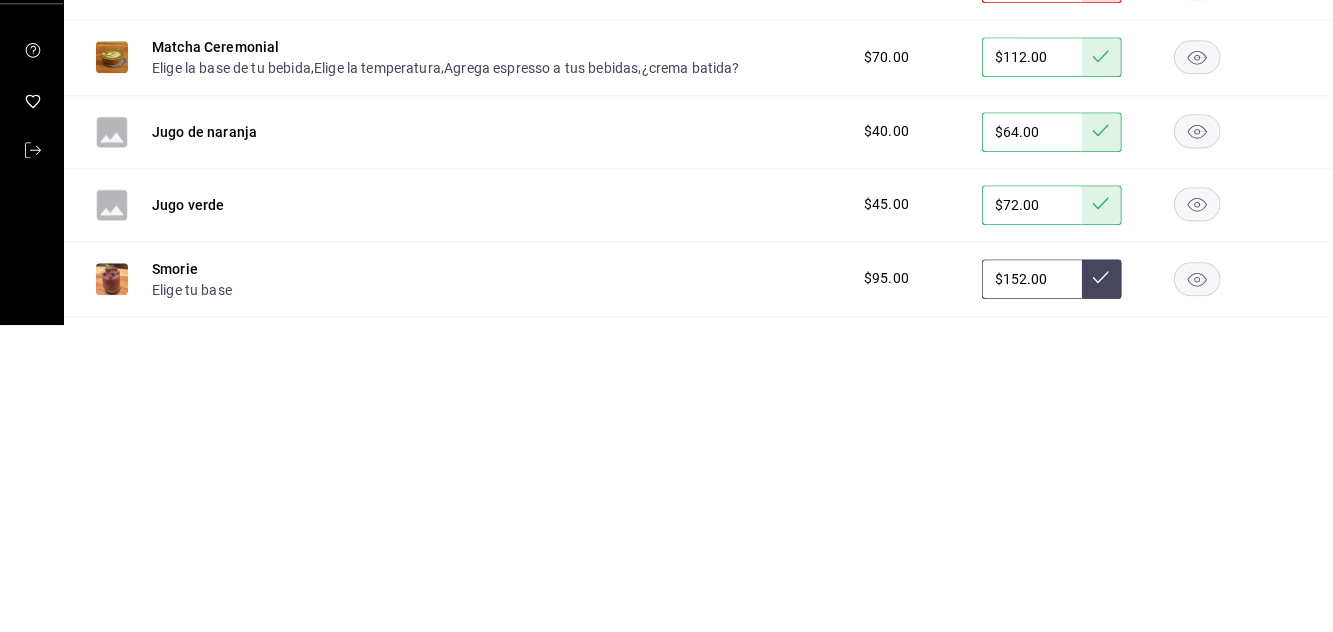 click at bounding box center [1102, 586] 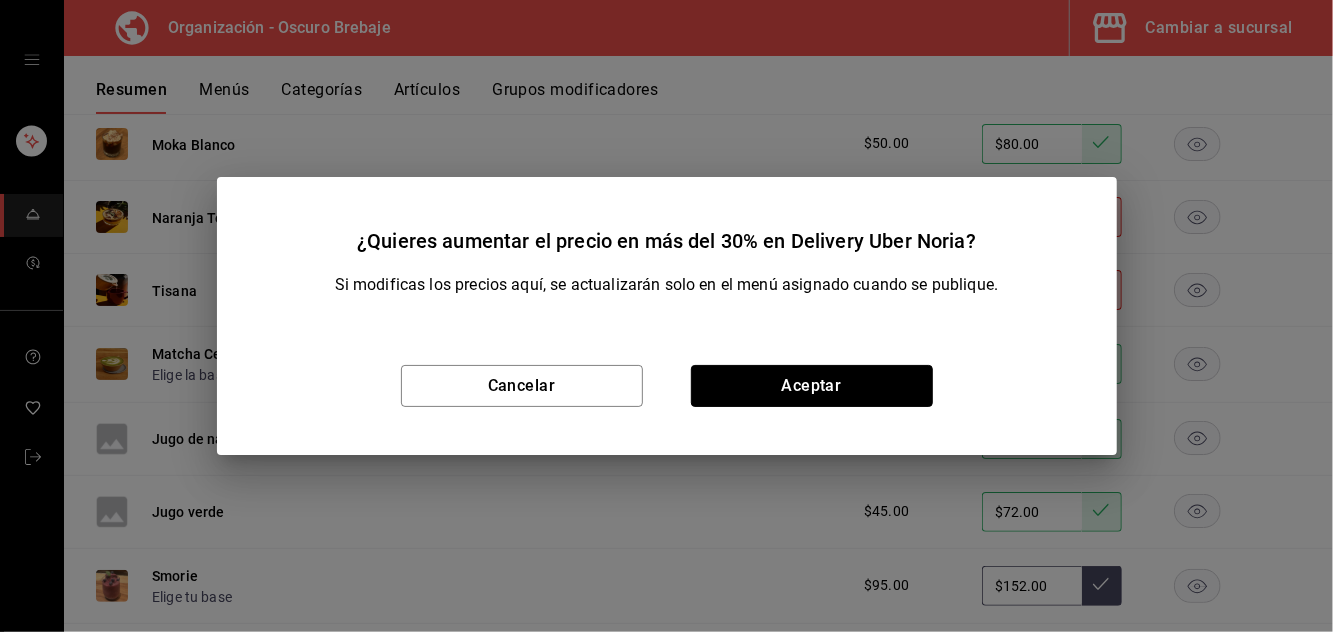 click on "Aceptar" at bounding box center [812, 386] 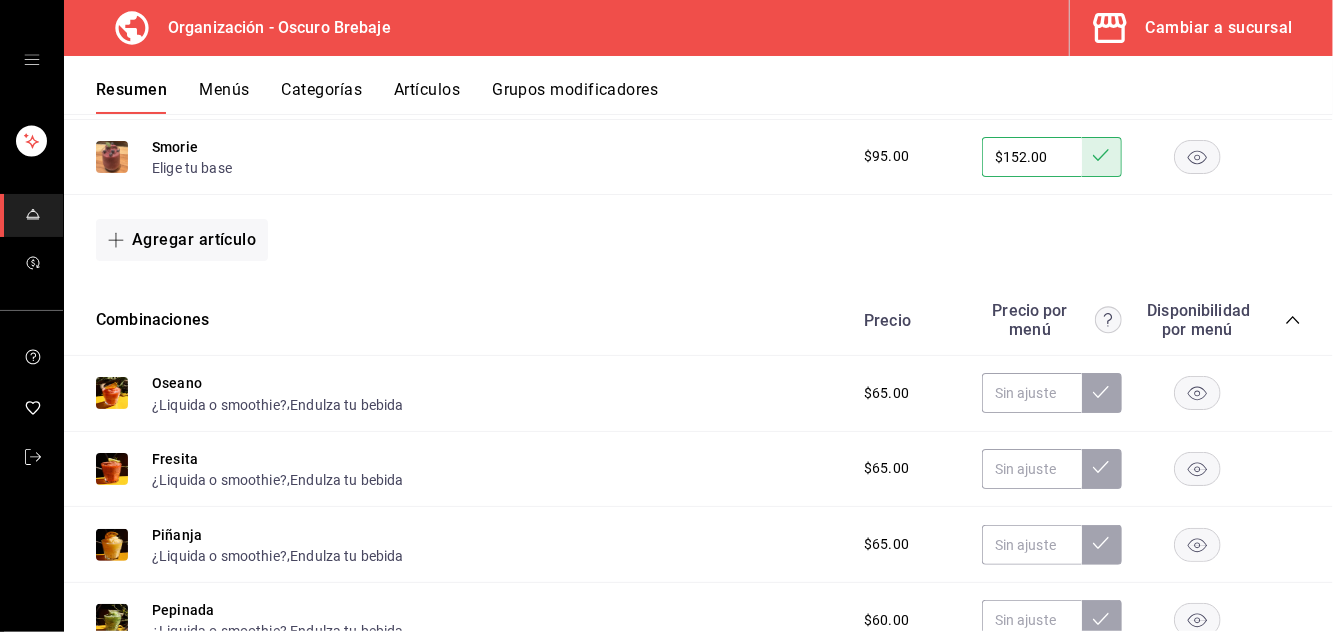 scroll, scrollTop: 4289, scrollLeft: 0, axis: vertical 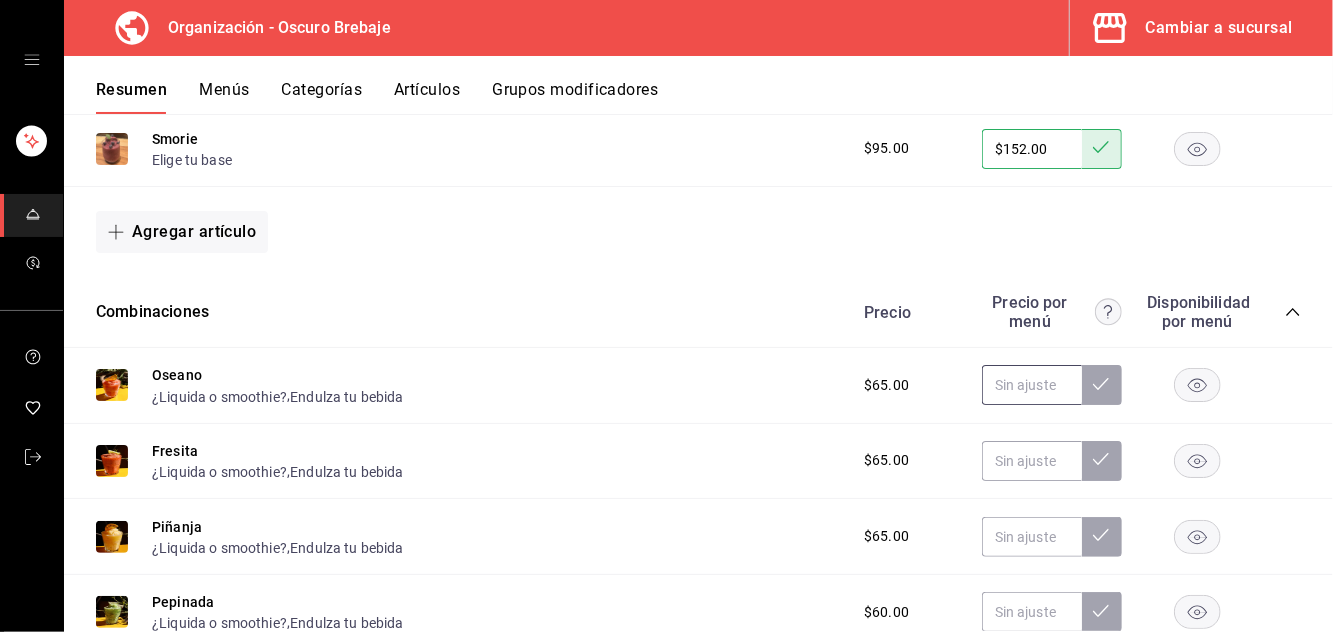 click at bounding box center (1032, 385) 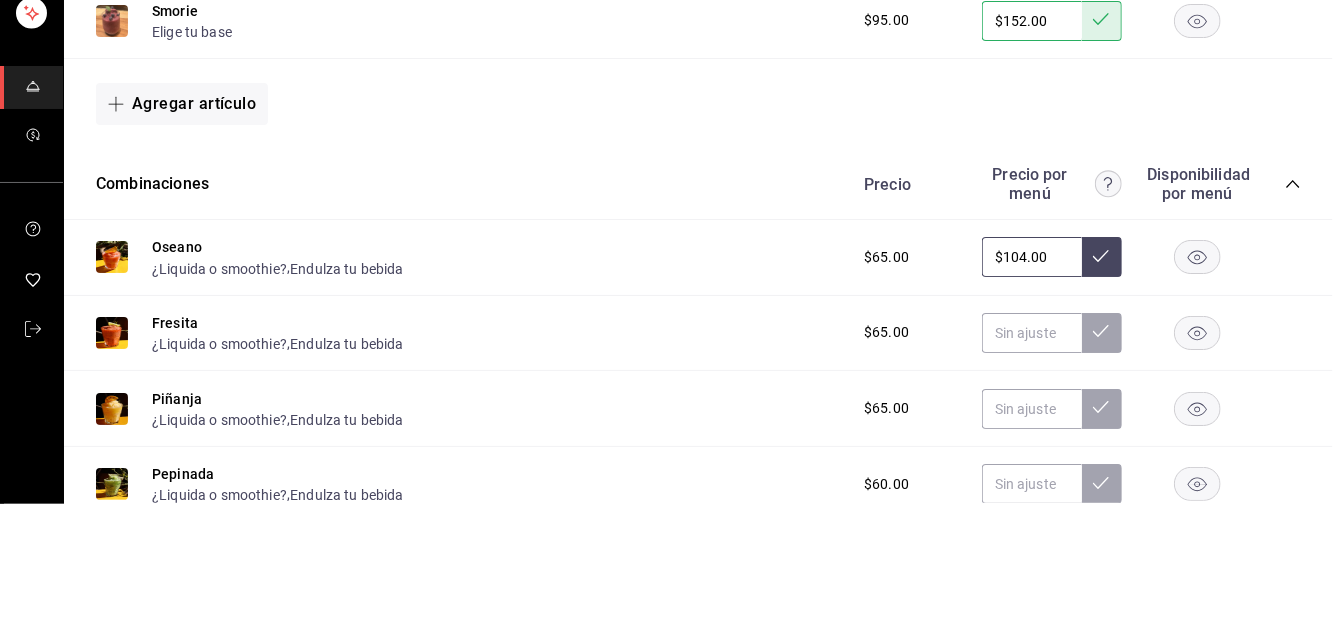 type on "$104.00" 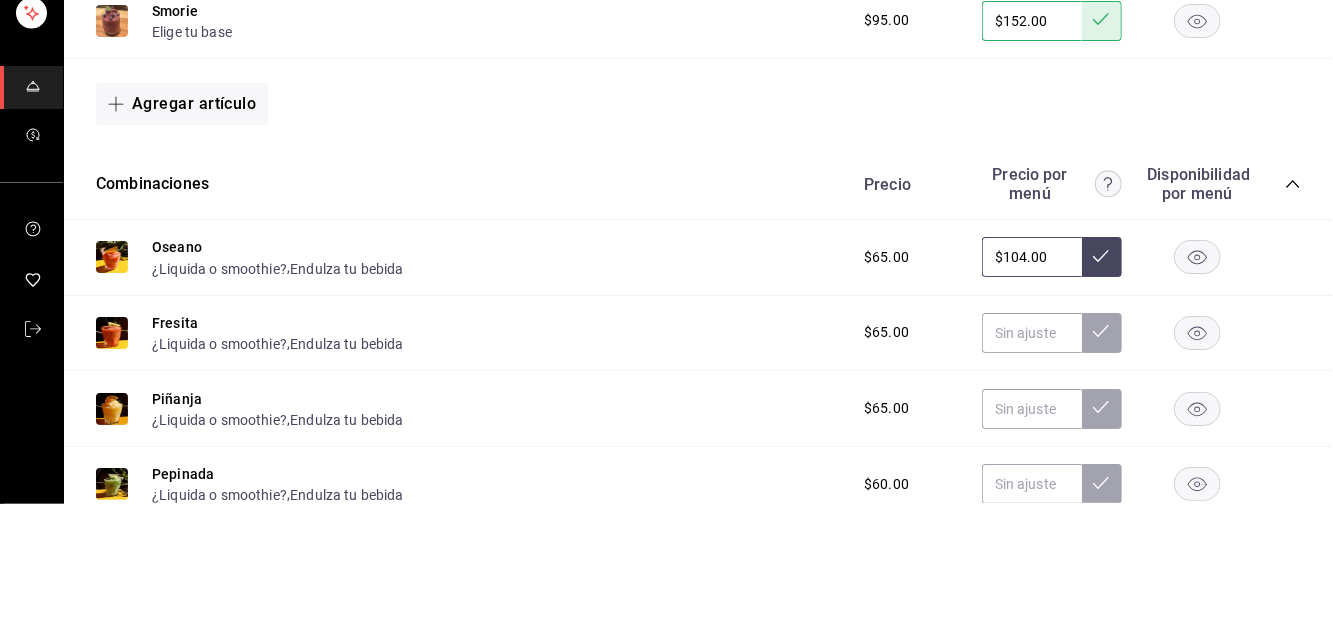 click at bounding box center [1102, 385] 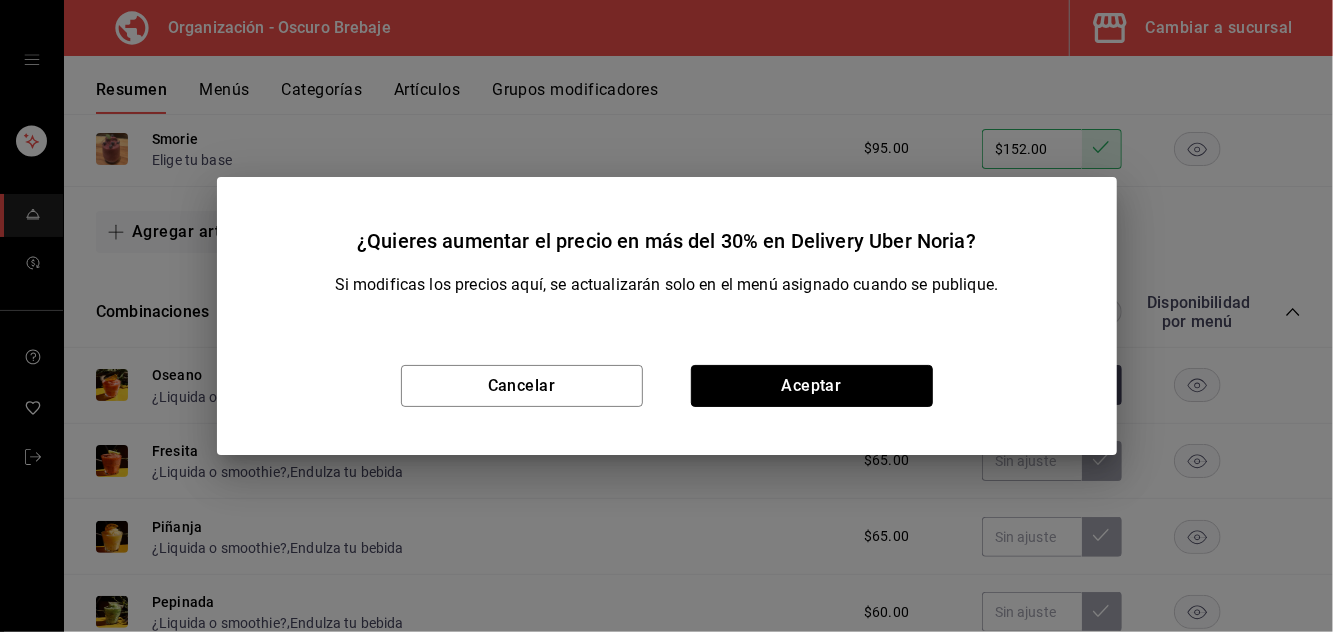 click on "Aceptar" at bounding box center (812, 386) 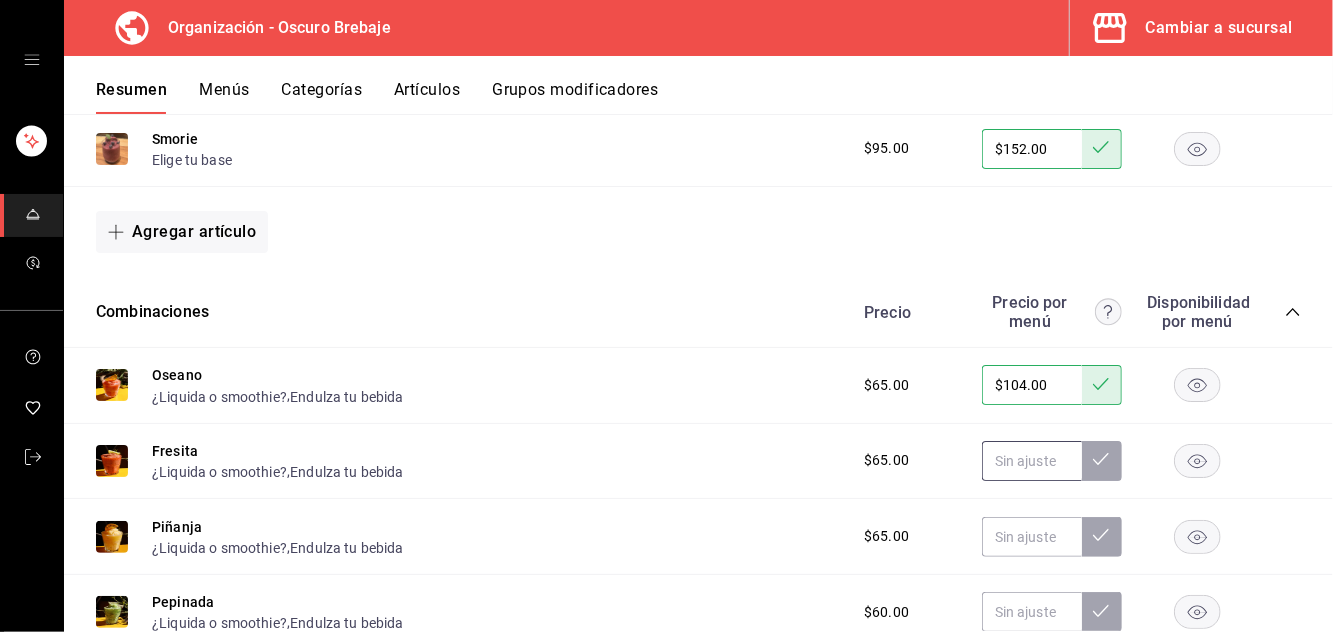 click at bounding box center [1032, 461] 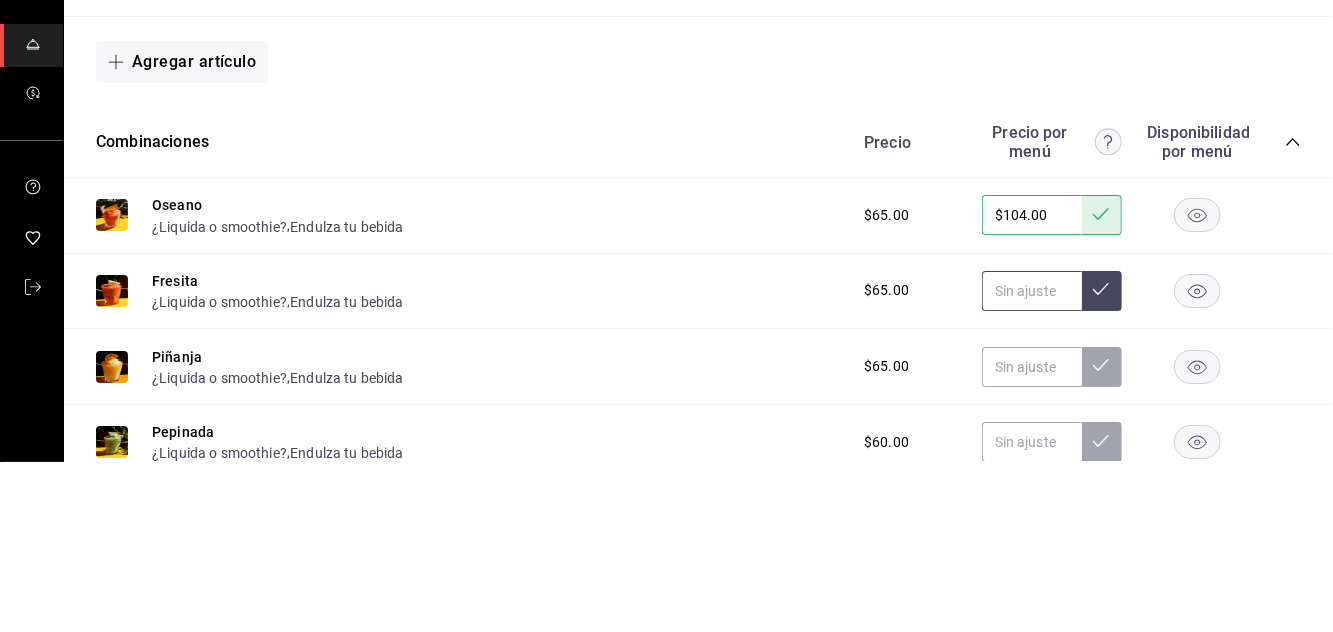 scroll, scrollTop: 95, scrollLeft: 0, axis: vertical 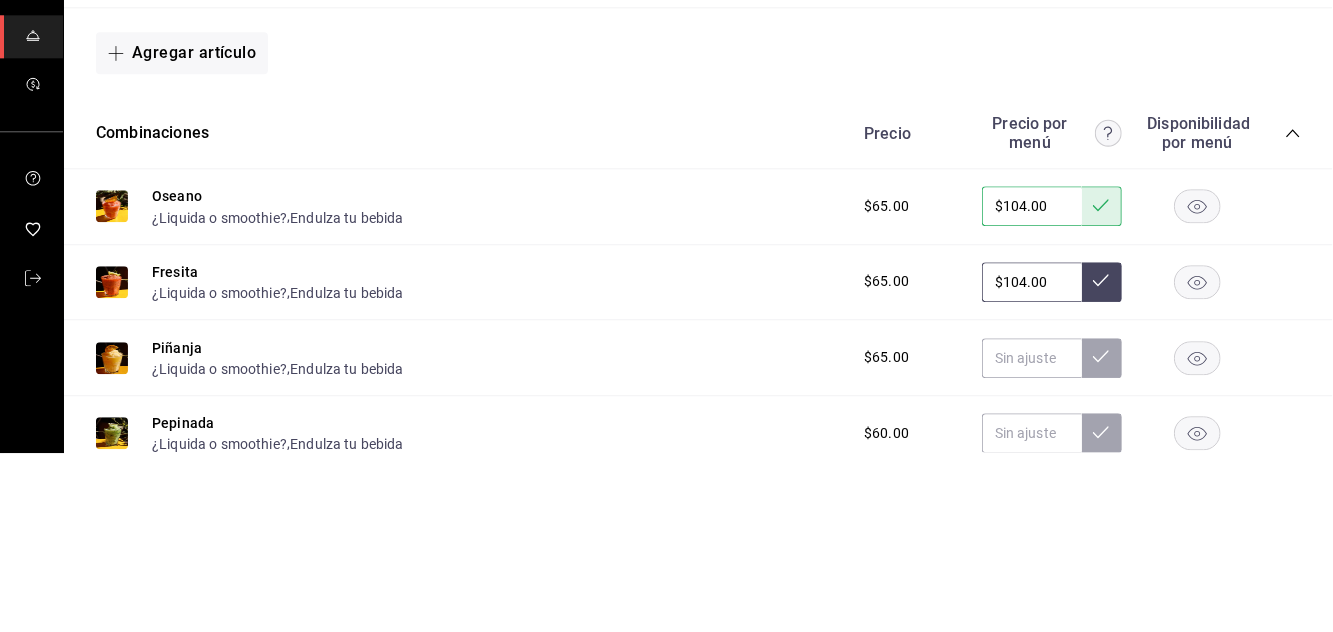 type on "$104.00" 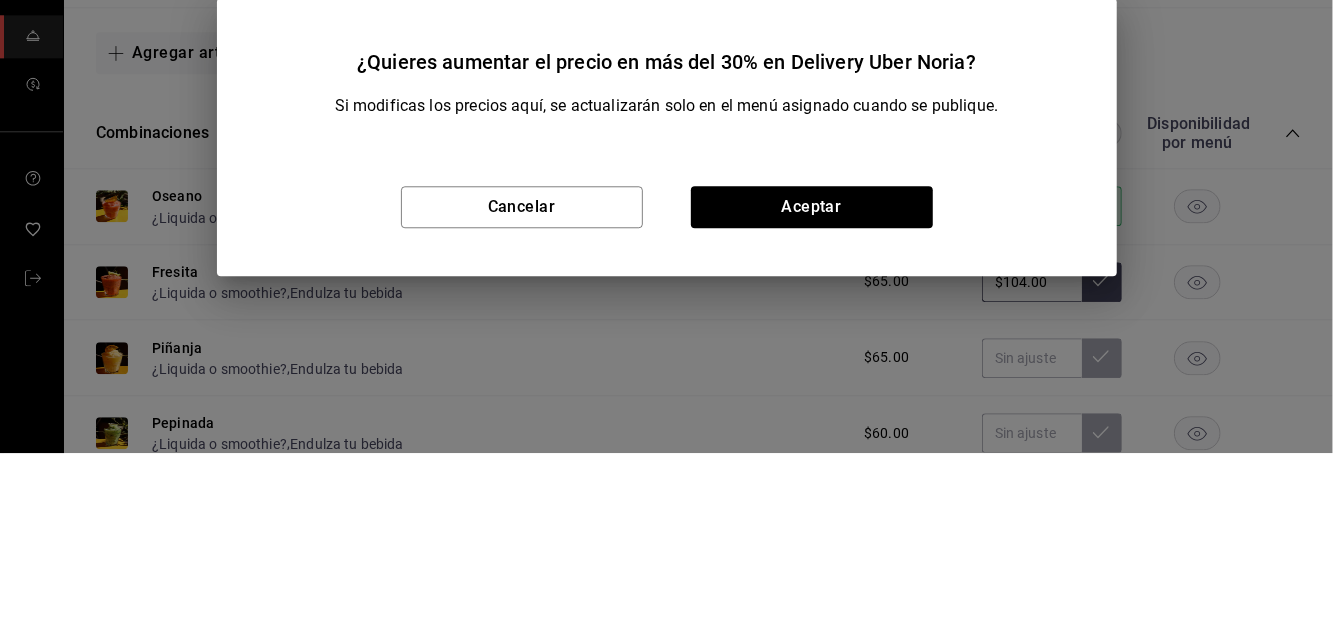 scroll, scrollTop: 96, scrollLeft: 0, axis: vertical 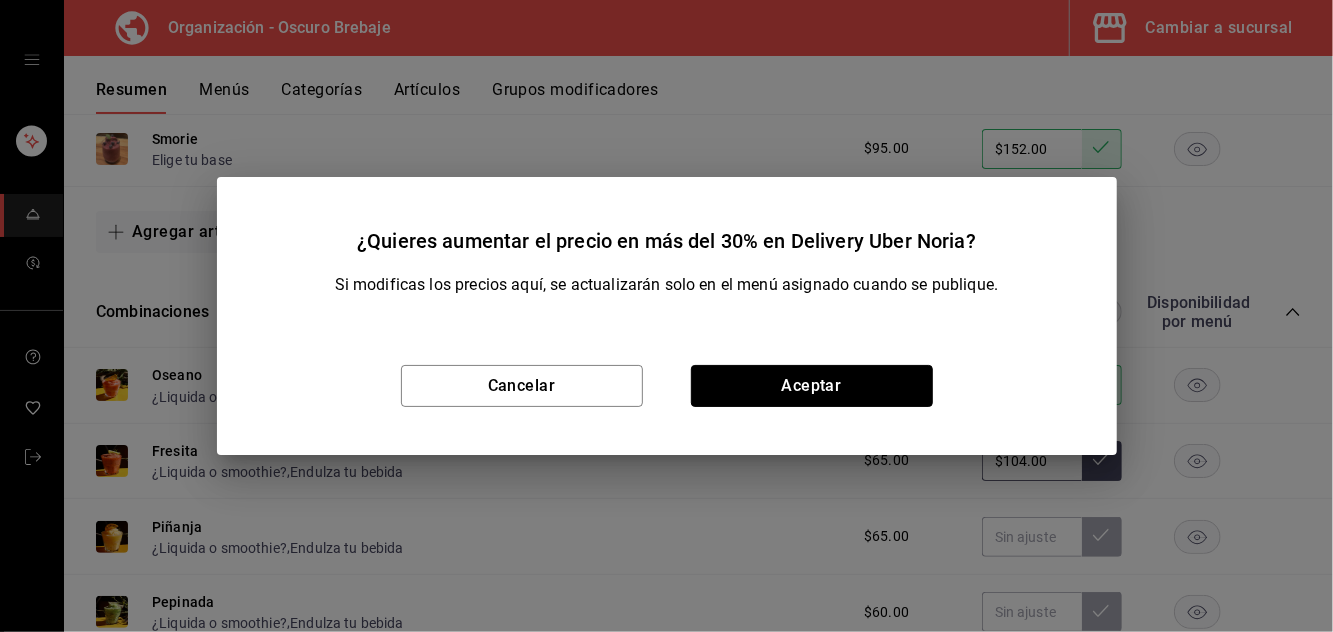 click on "Aceptar" at bounding box center [812, 386] 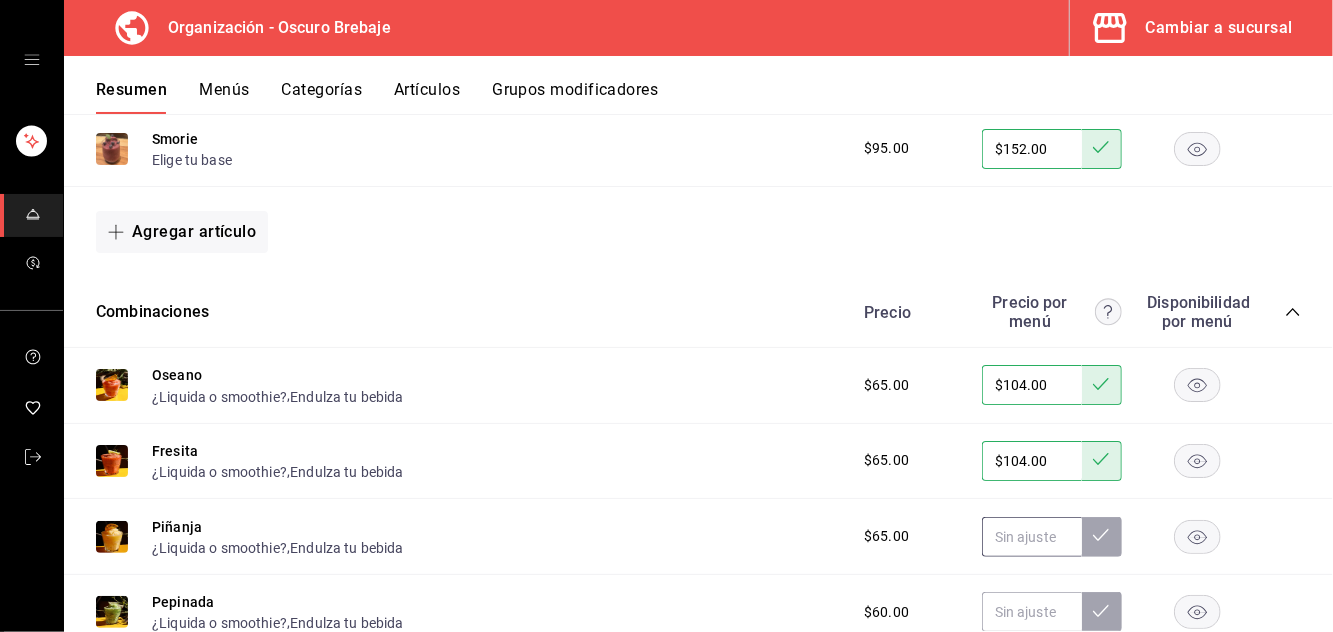 click at bounding box center (1032, 537) 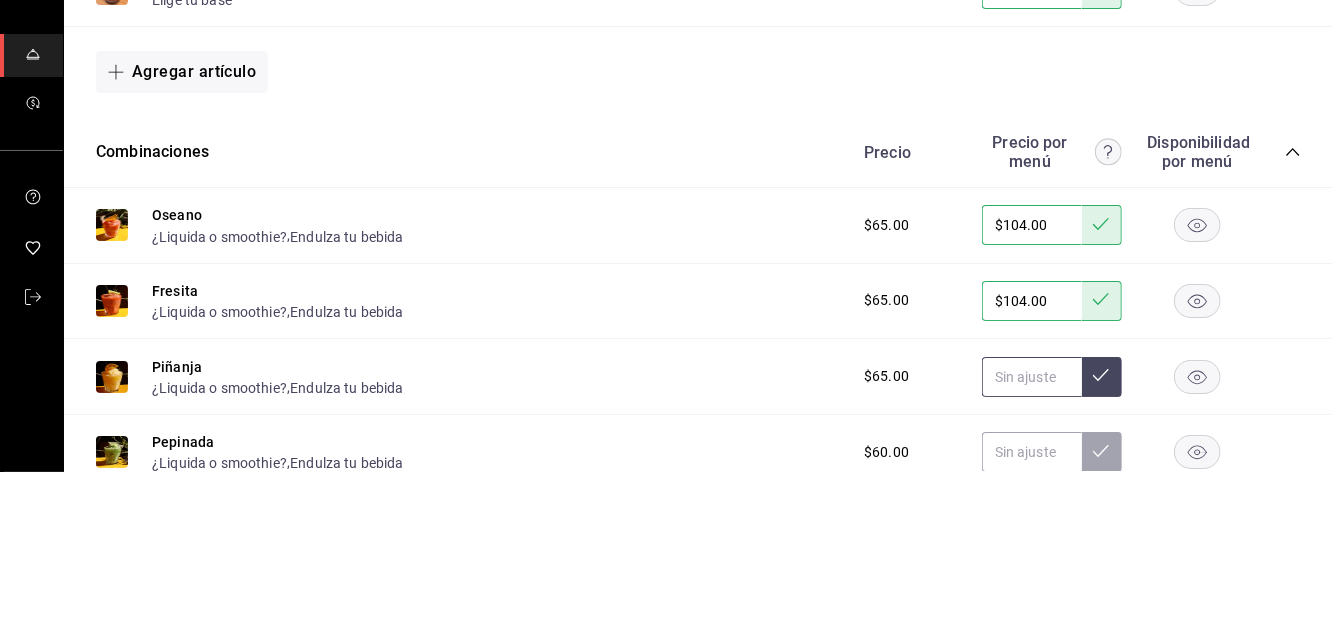 scroll, scrollTop: 96, scrollLeft: 0, axis: vertical 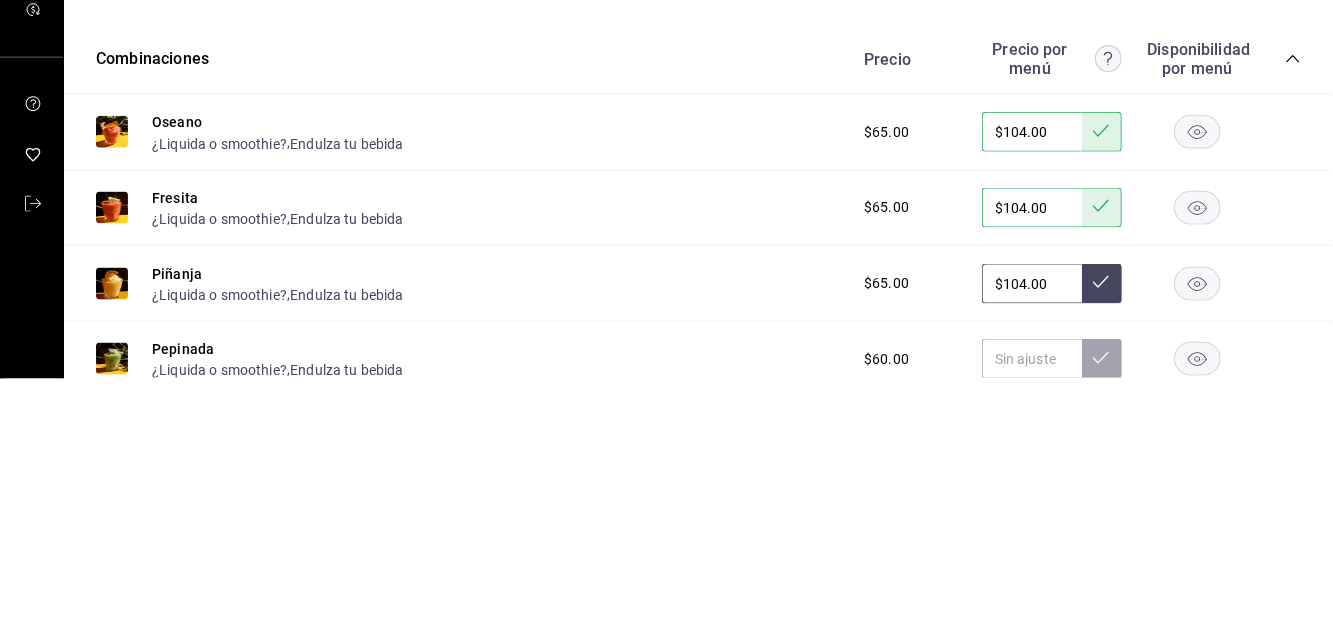 type on "$104.00" 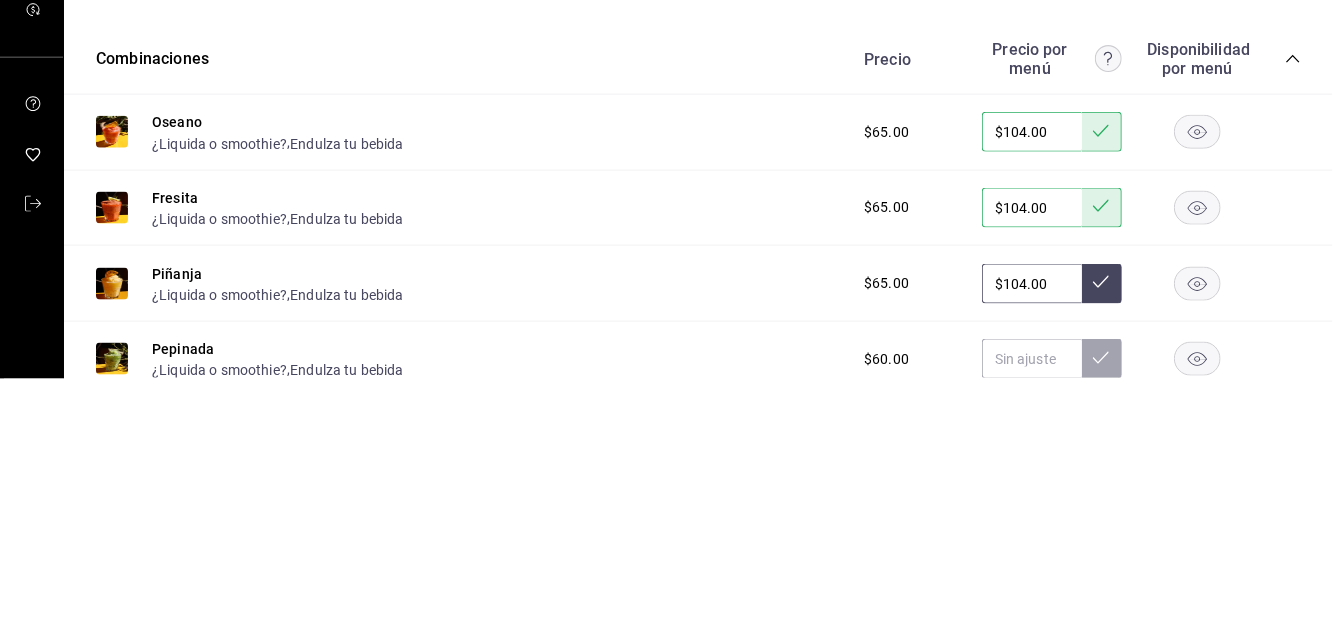 click 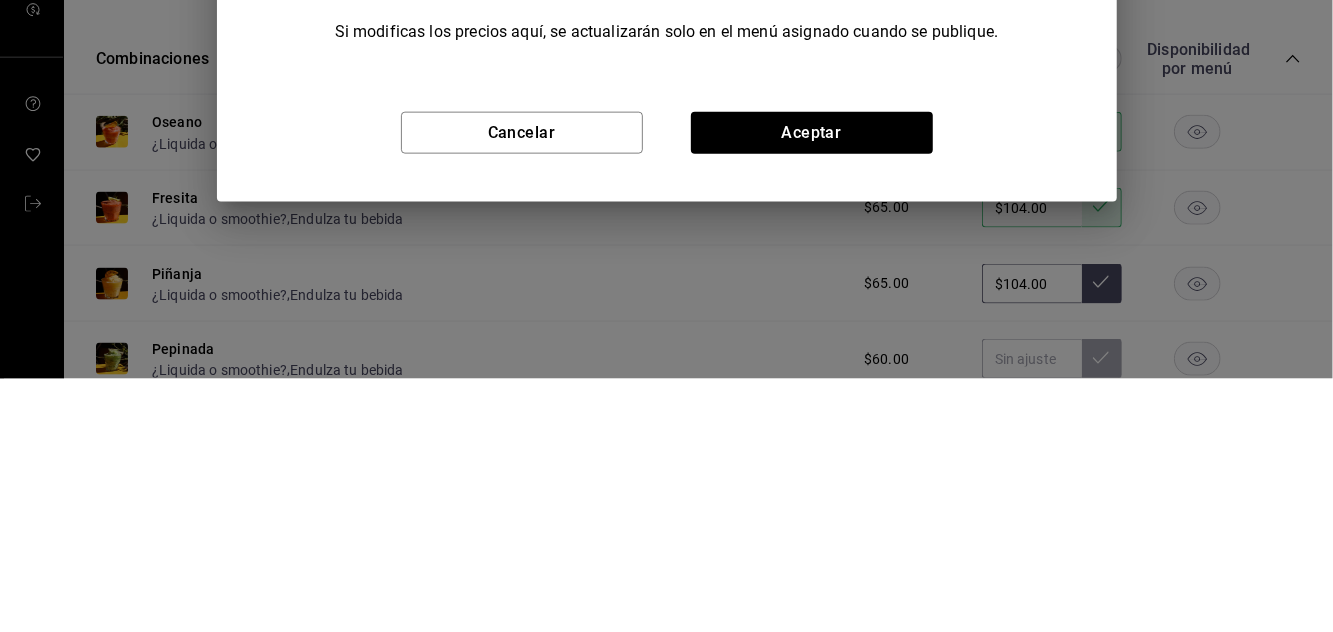 scroll, scrollTop: 96, scrollLeft: 0, axis: vertical 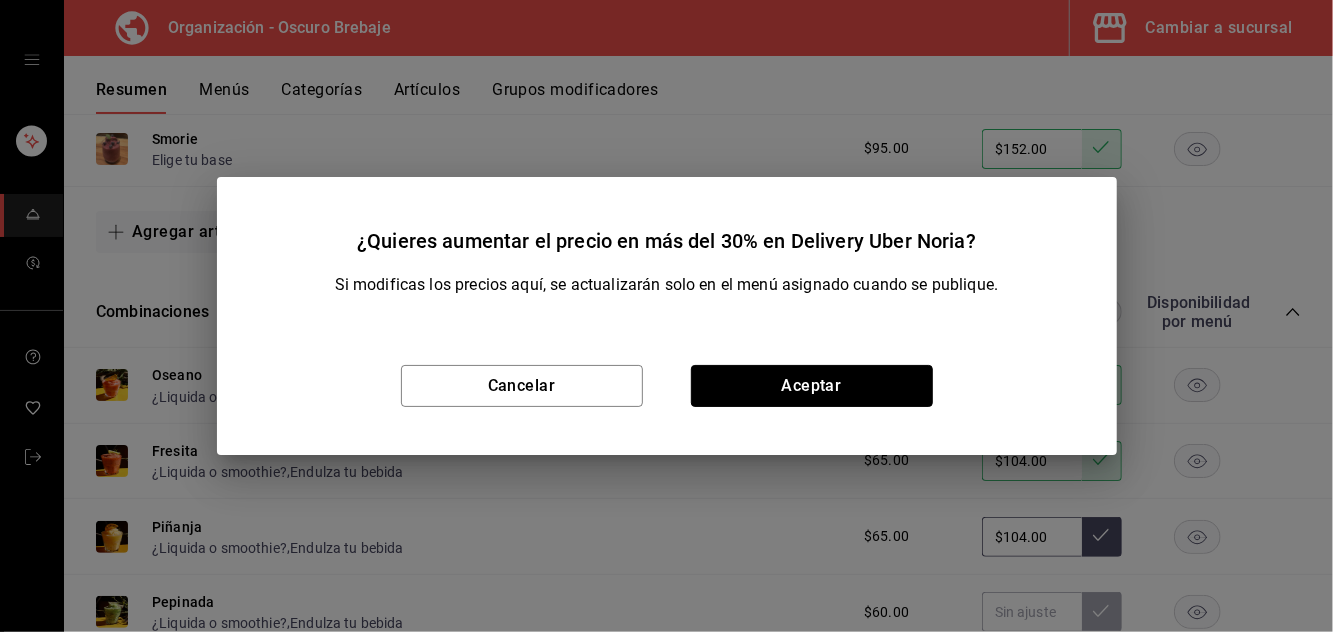 click on "Aceptar" at bounding box center (812, 386) 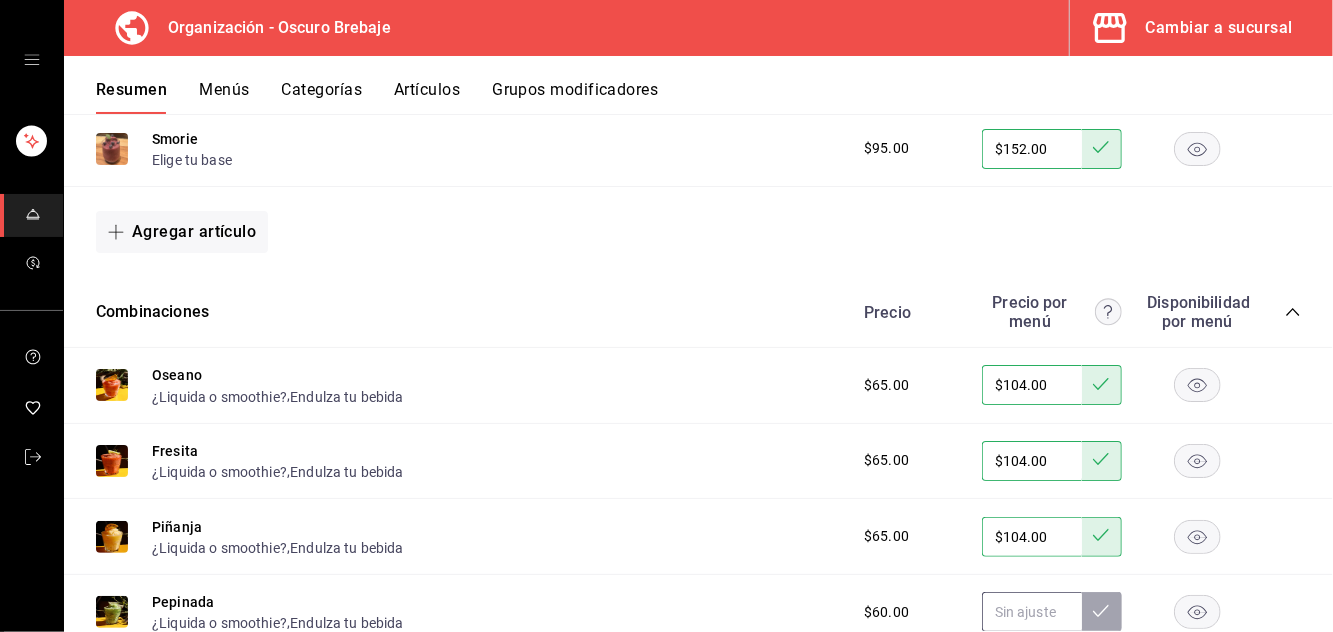 click at bounding box center (1032, 612) 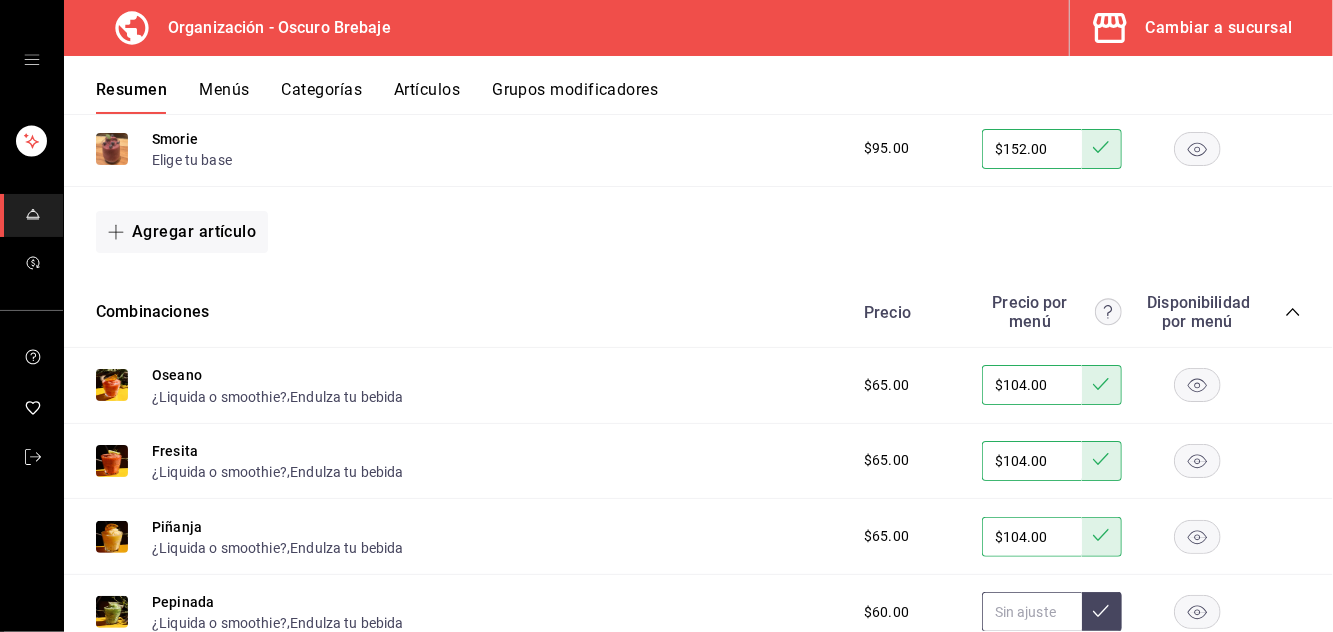 scroll, scrollTop: 96, scrollLeft: 0, axis: vertical 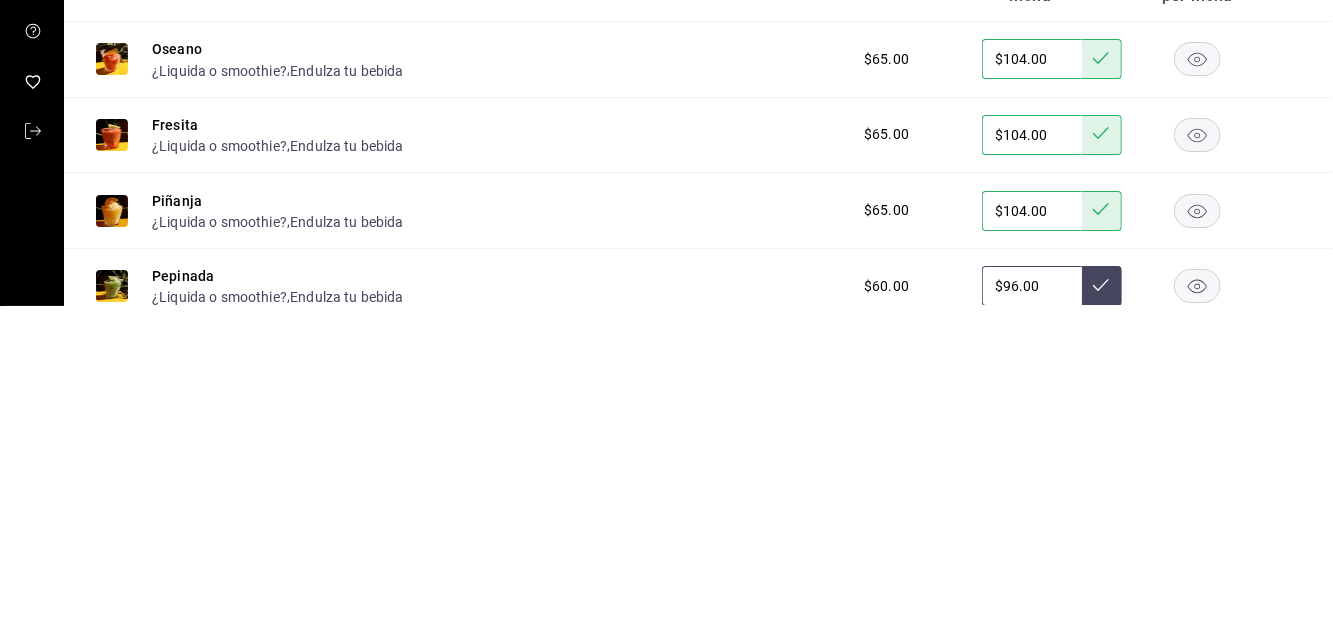 type on "$96.00" 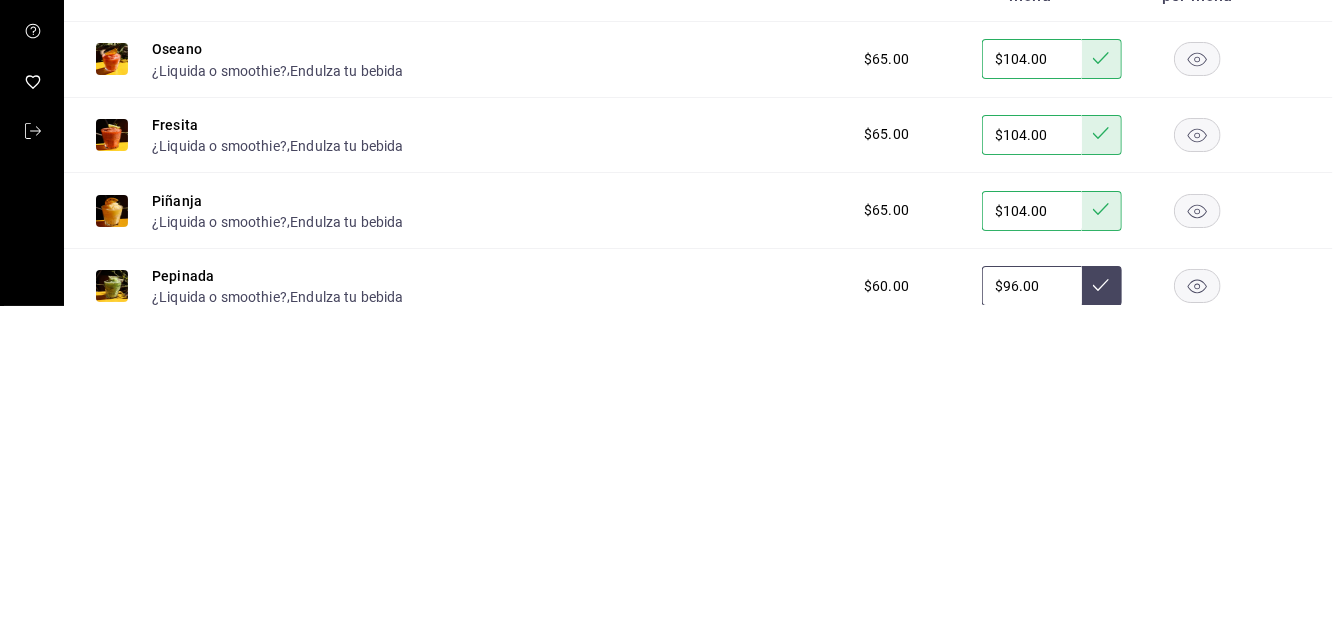click 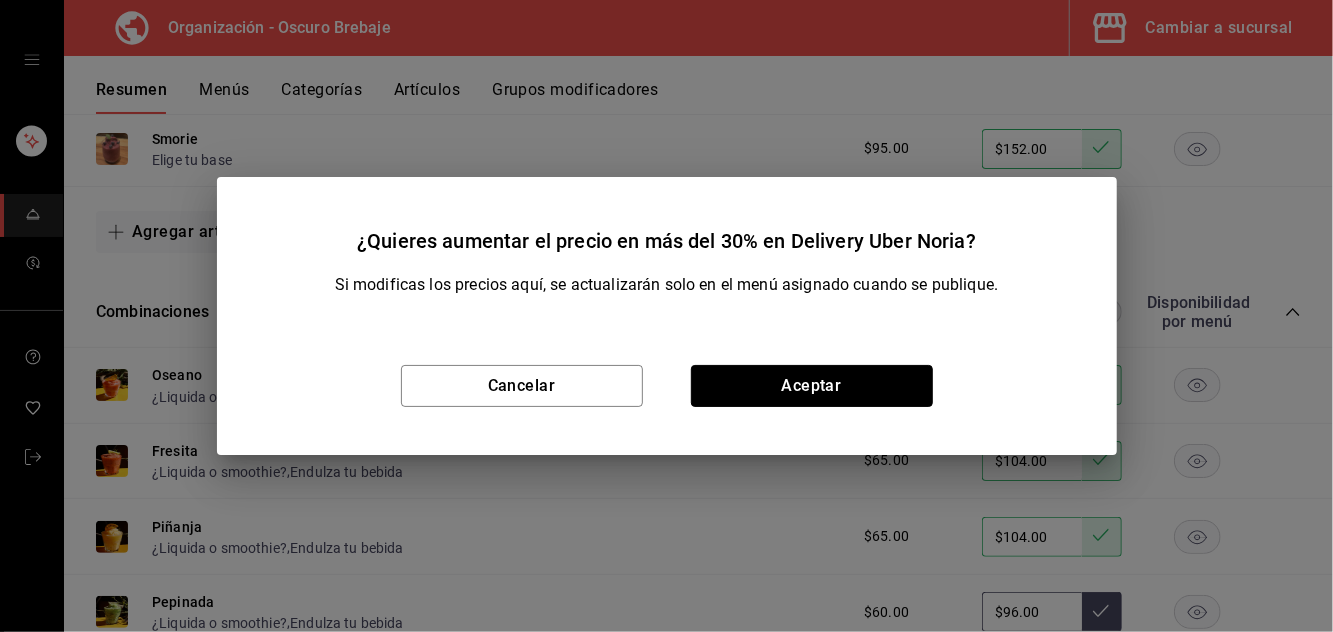click on "Aceptar" at bounding box center [812, 386] 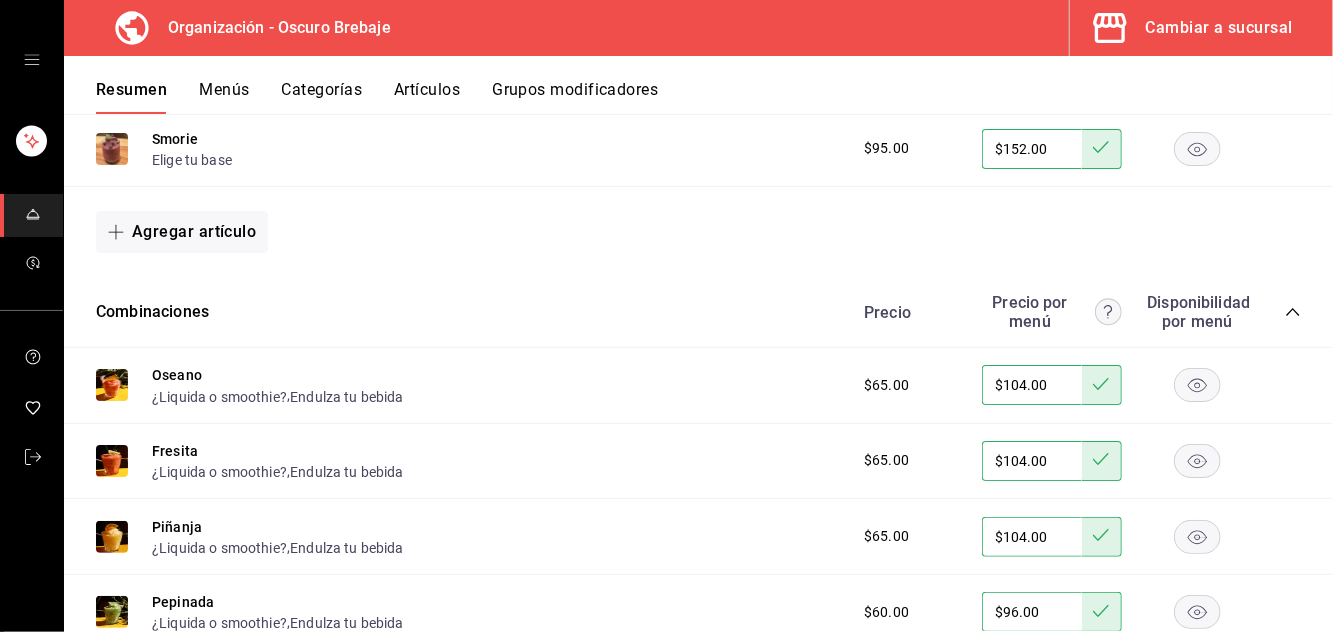 click at bounding box center (1032, 688) 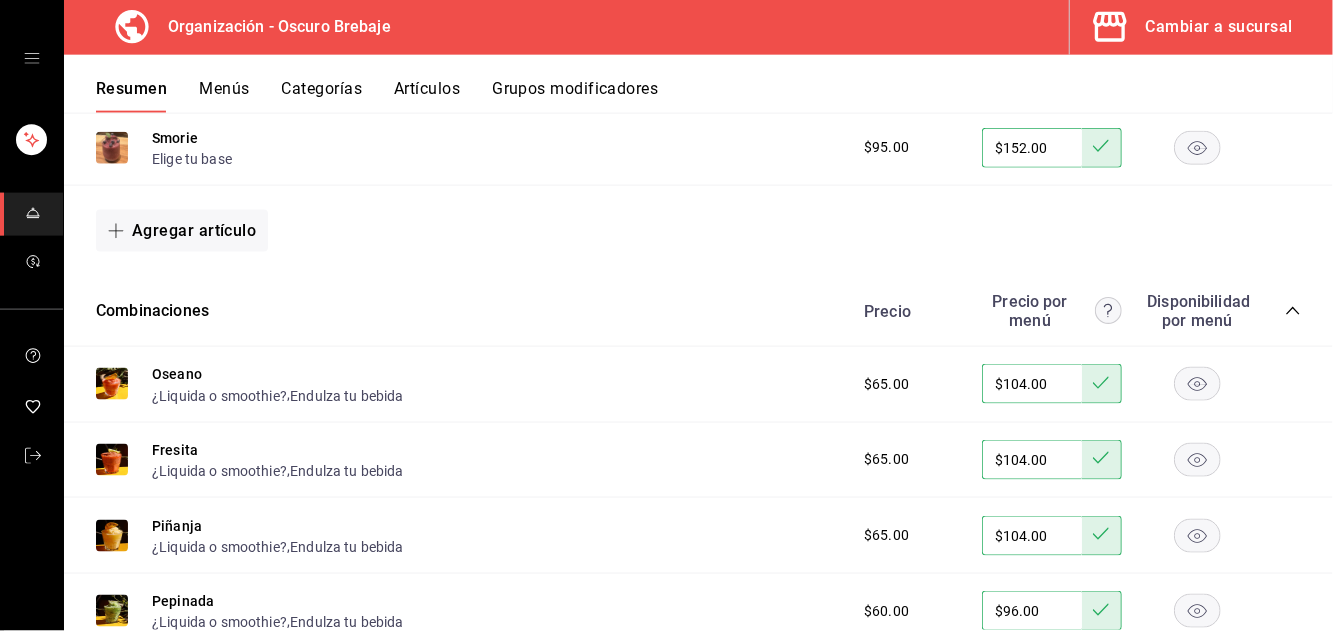 scroll, scrollTop: 96, scrollLeft: 0, axis: vertical 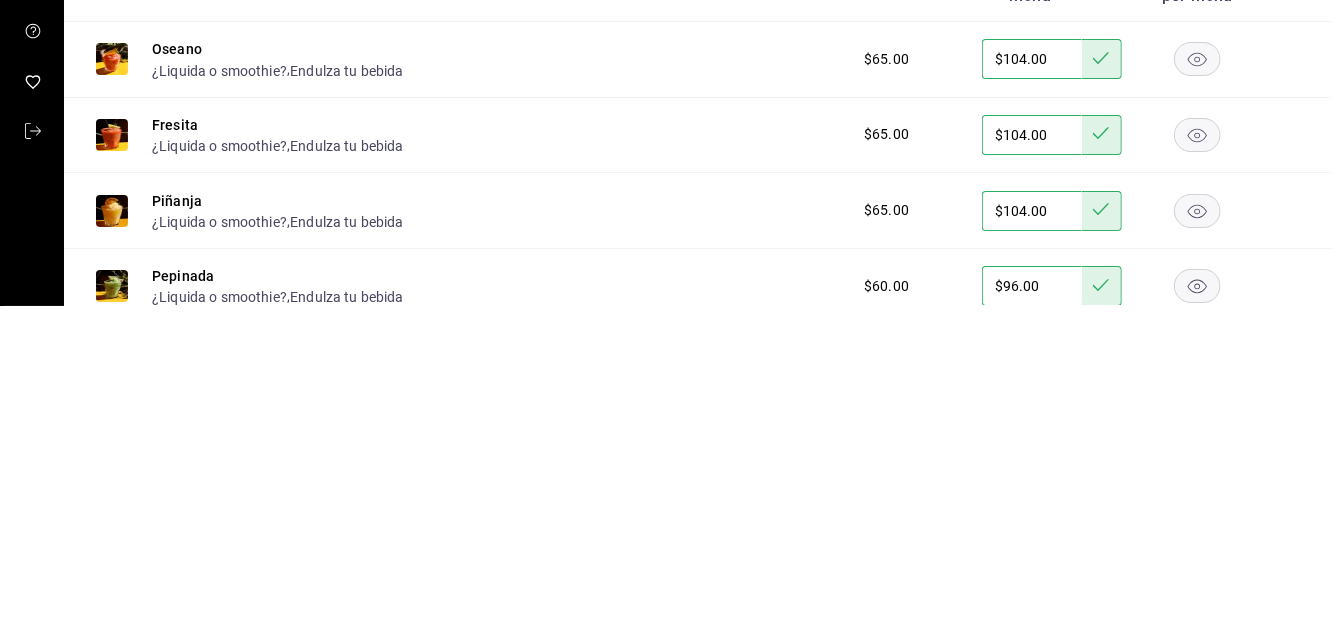 type on "$112.00" 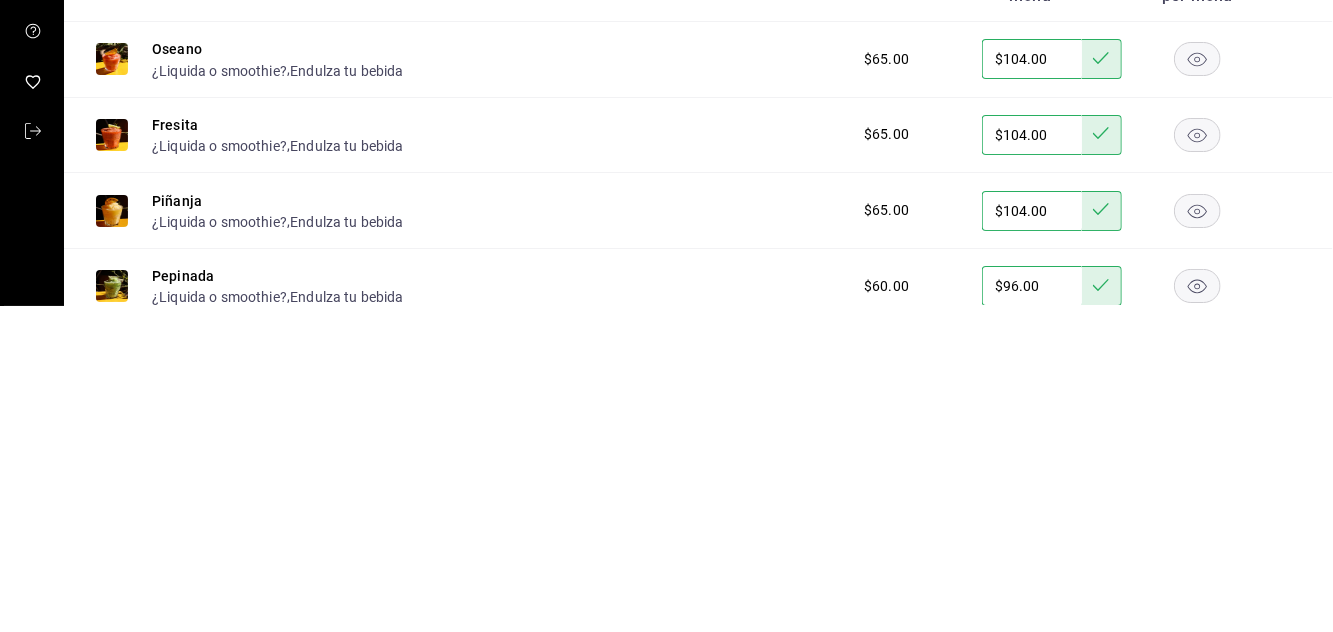 click 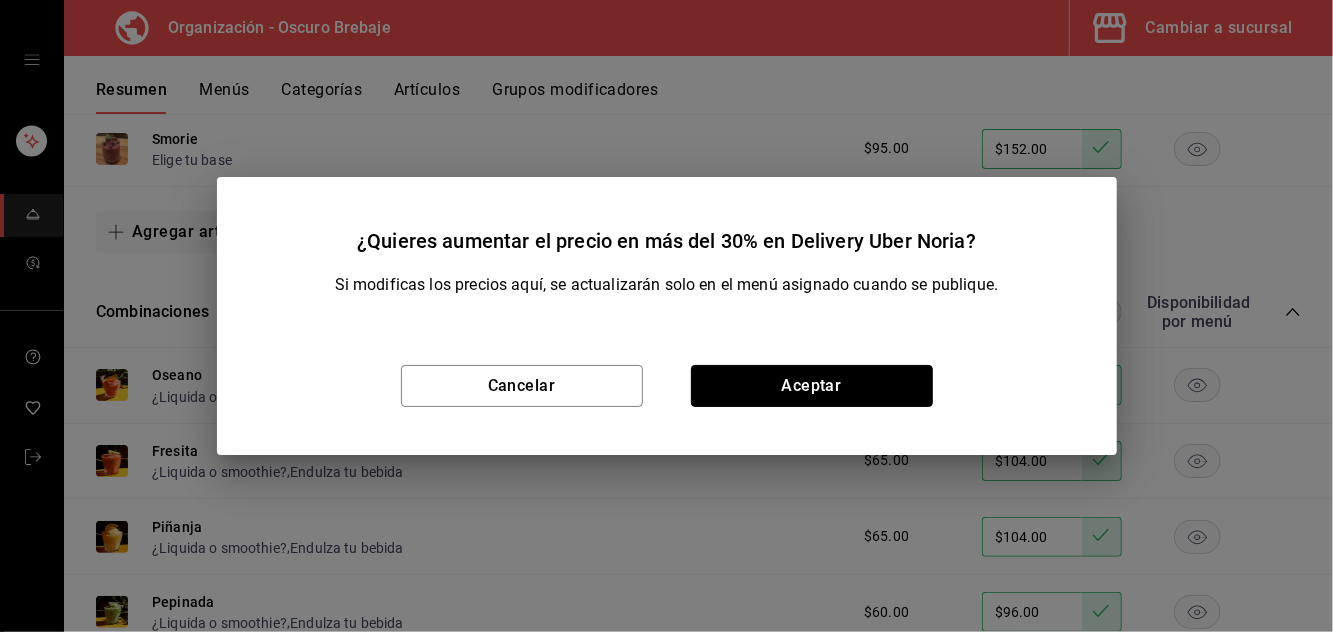 click on "Aceptar" at bounding box center [812, 386] 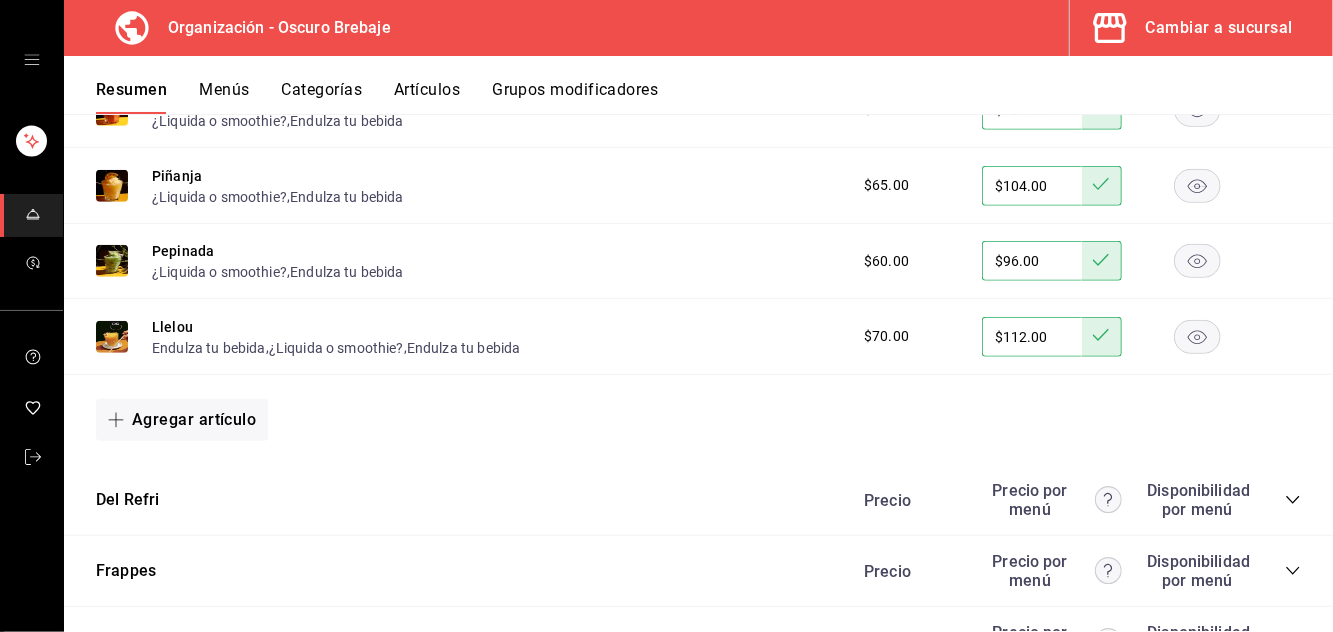 scroll, scrollTop: 4689, scrollLeft: 0, axis: vertical 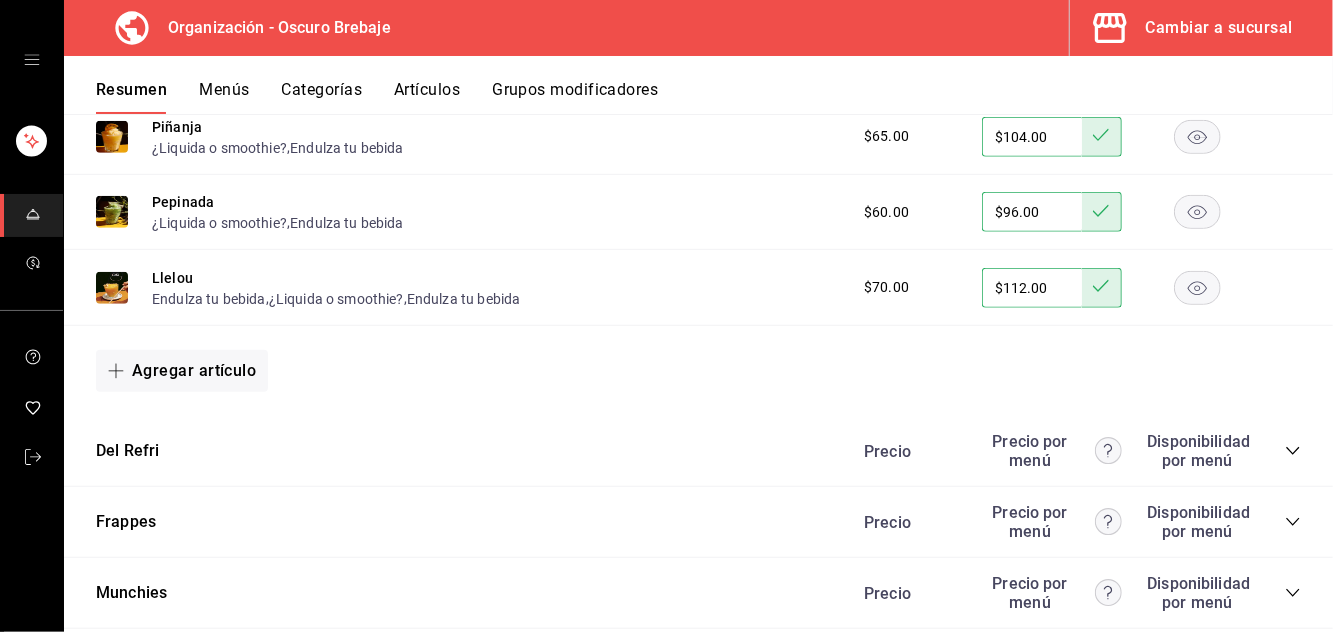 click on "Frappes Precio Precio por menú   Disponibilidad por menú" at bounding box center [698, 522] 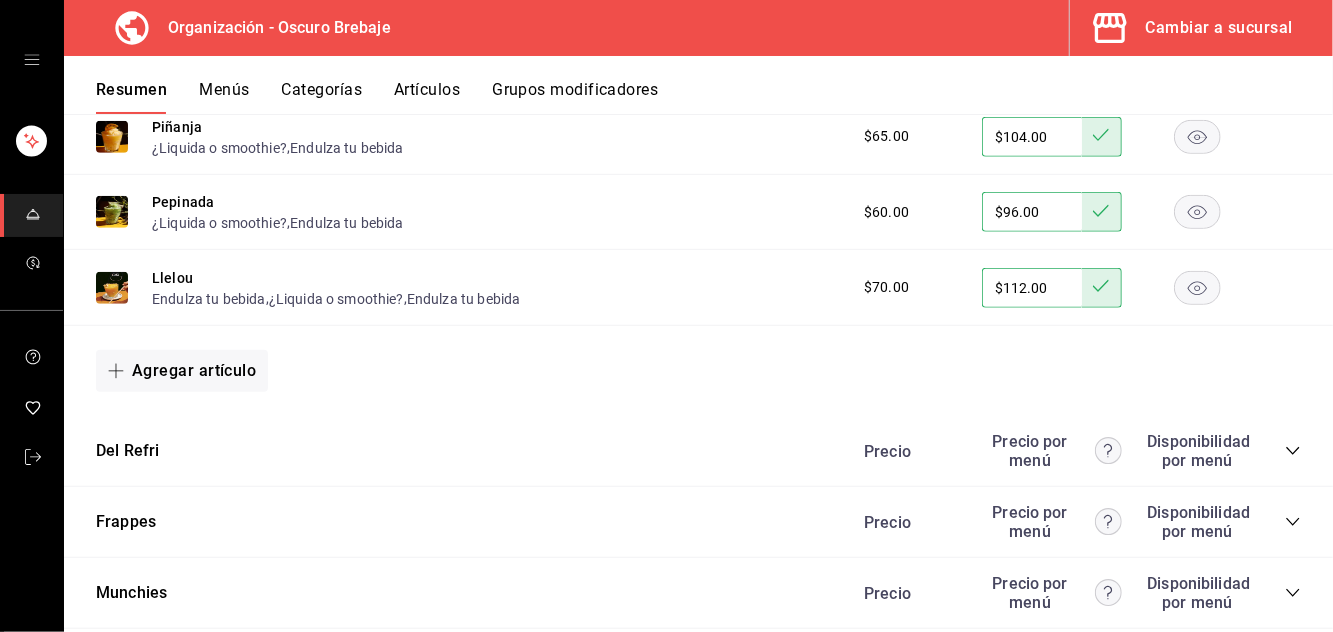 click 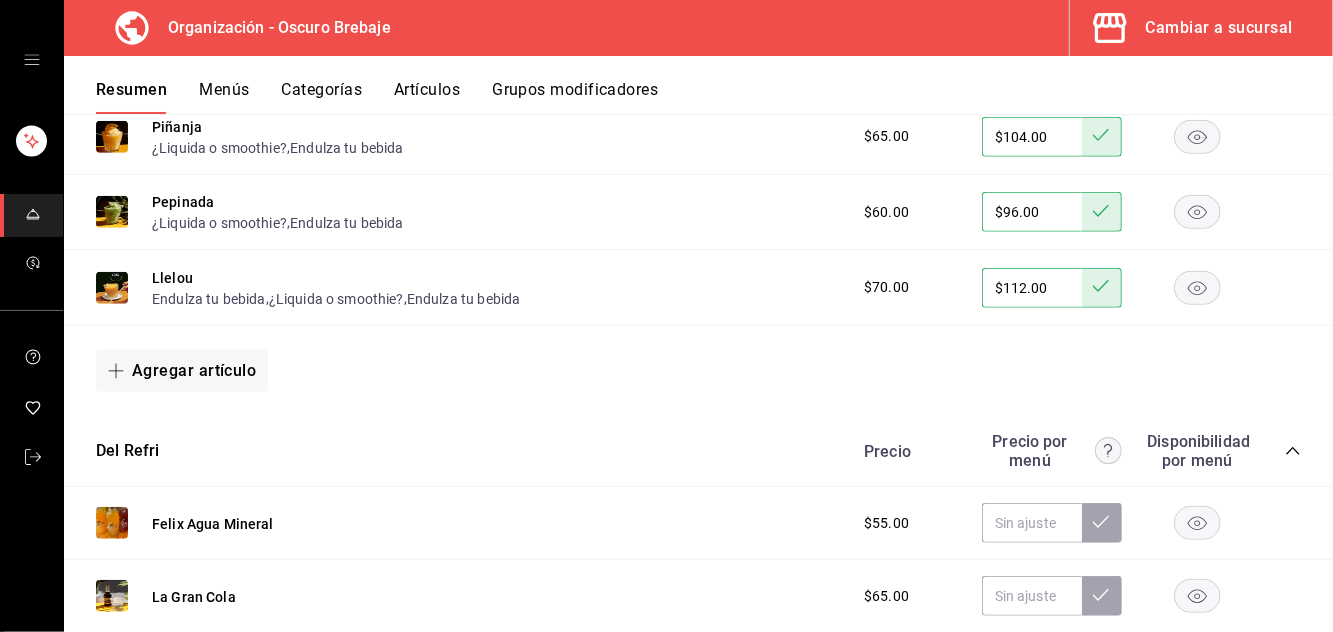 scroll, scrollTop: 4826, scrollLeft: 0, axis: vertical 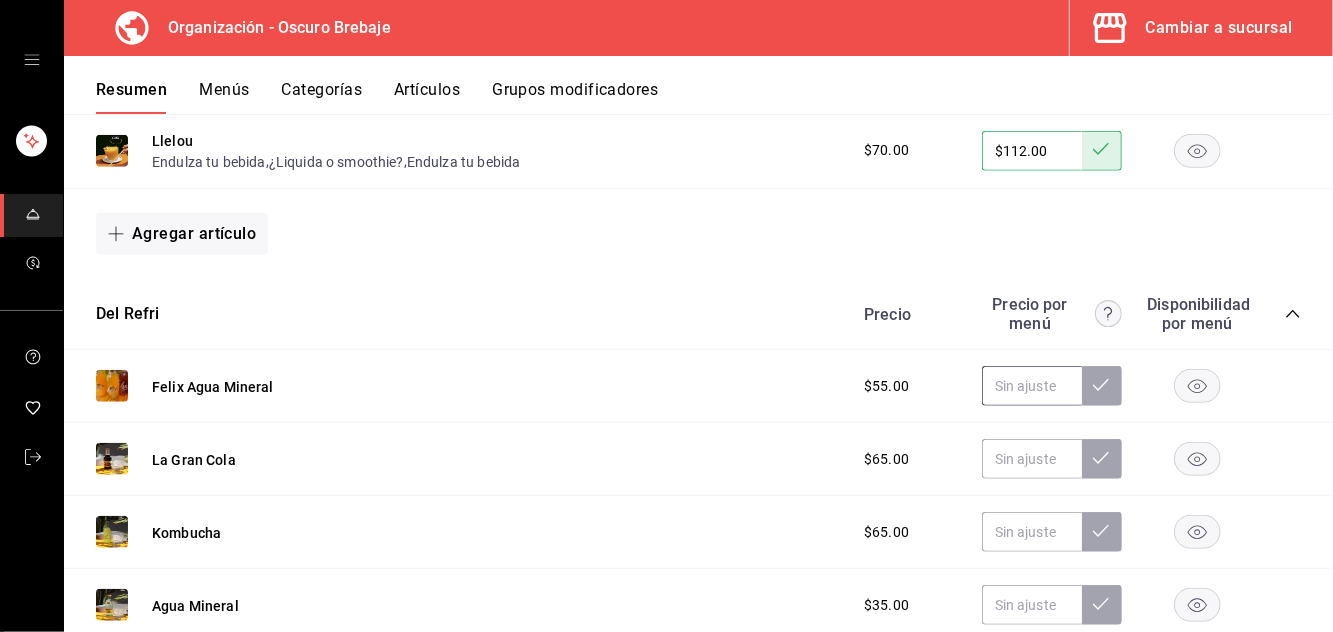 click at bounding box center (1032, 386) 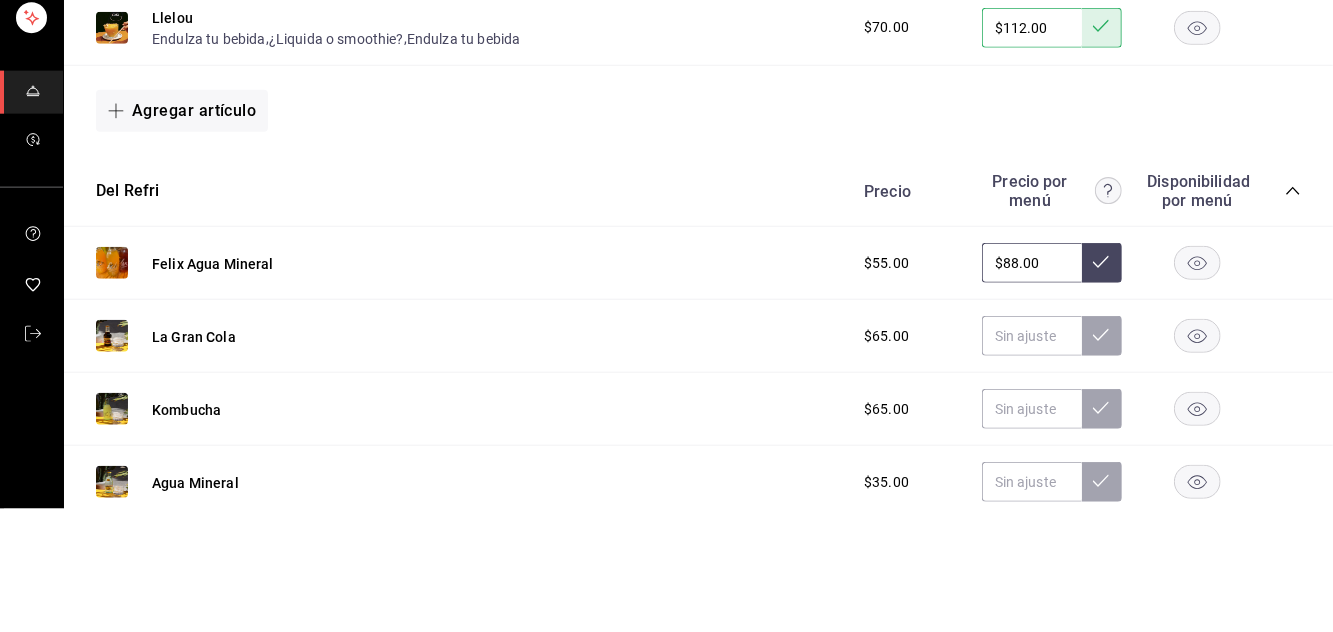 type on "$88.00" 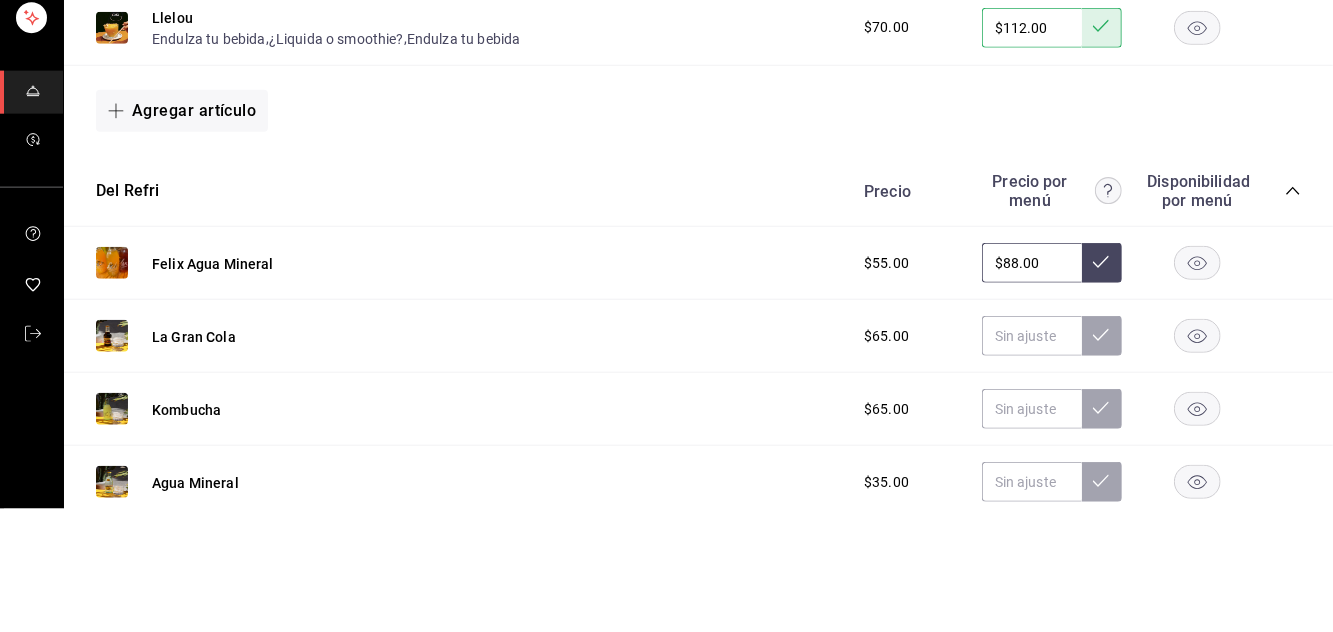 click 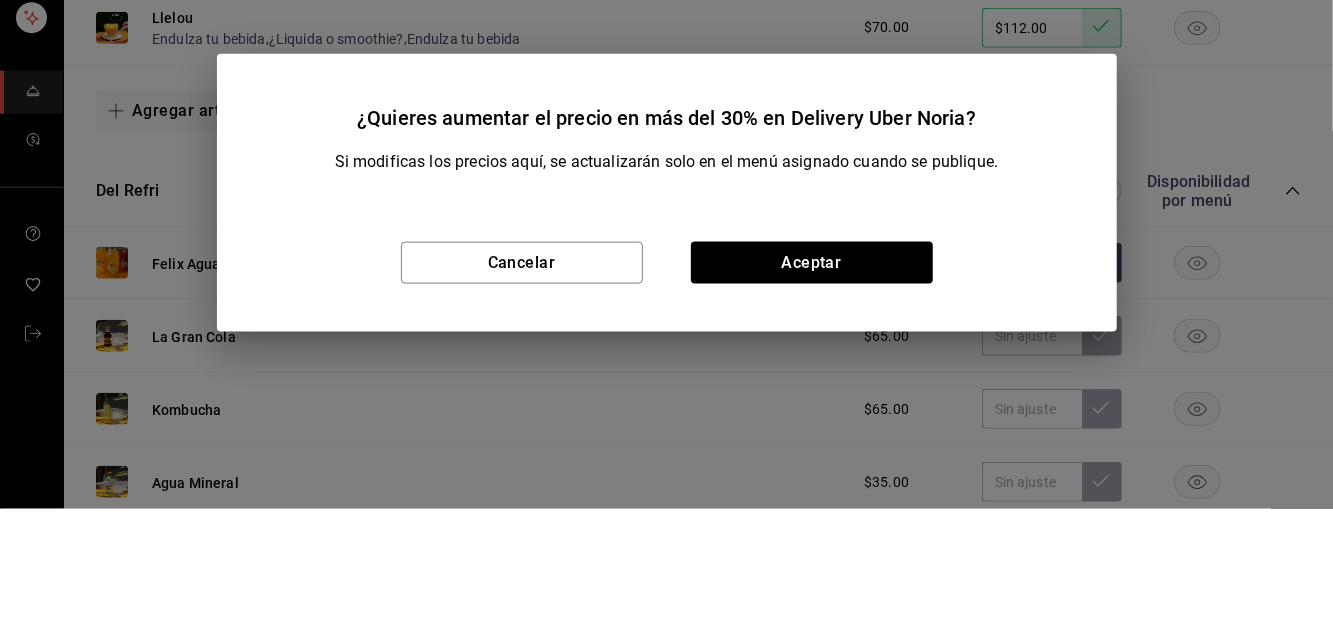 scroll, scrollTop: 96, scrollLeft: 0, axis: vertical 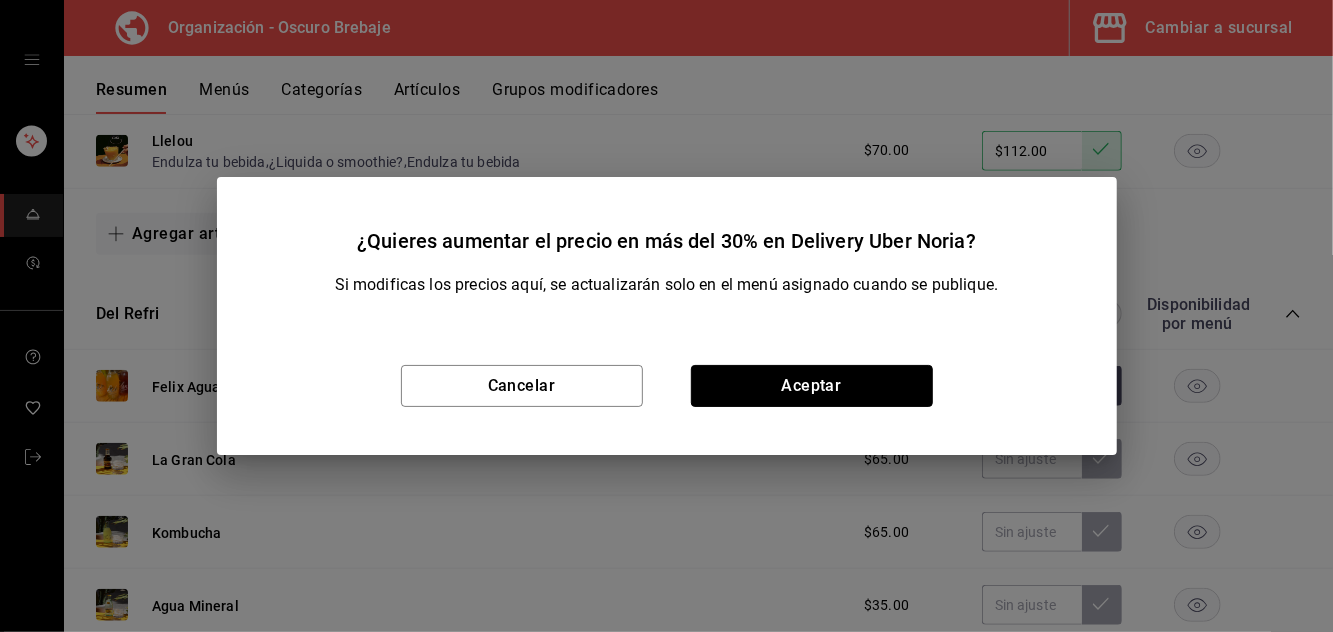 click on "Aceptar" at bounding box center [812, 386] 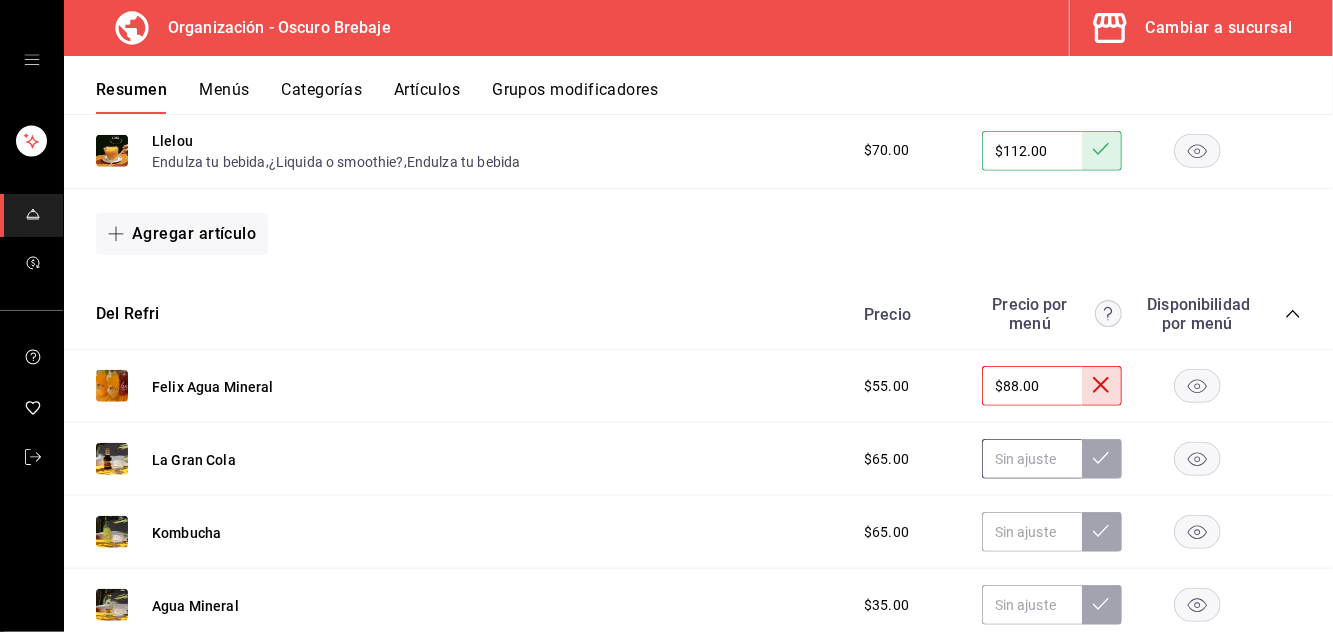 click at bounding box center (1032, 459) 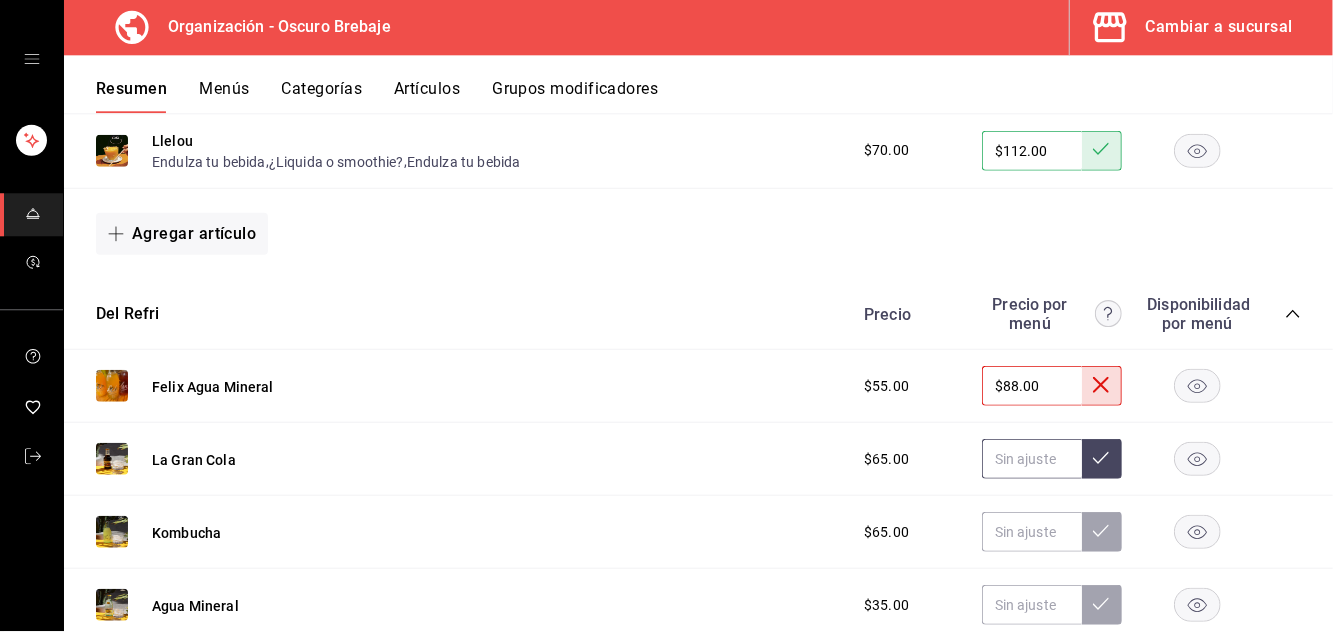 scroll, scrollTop: 96, scrollLeft: 0, axis: vertical 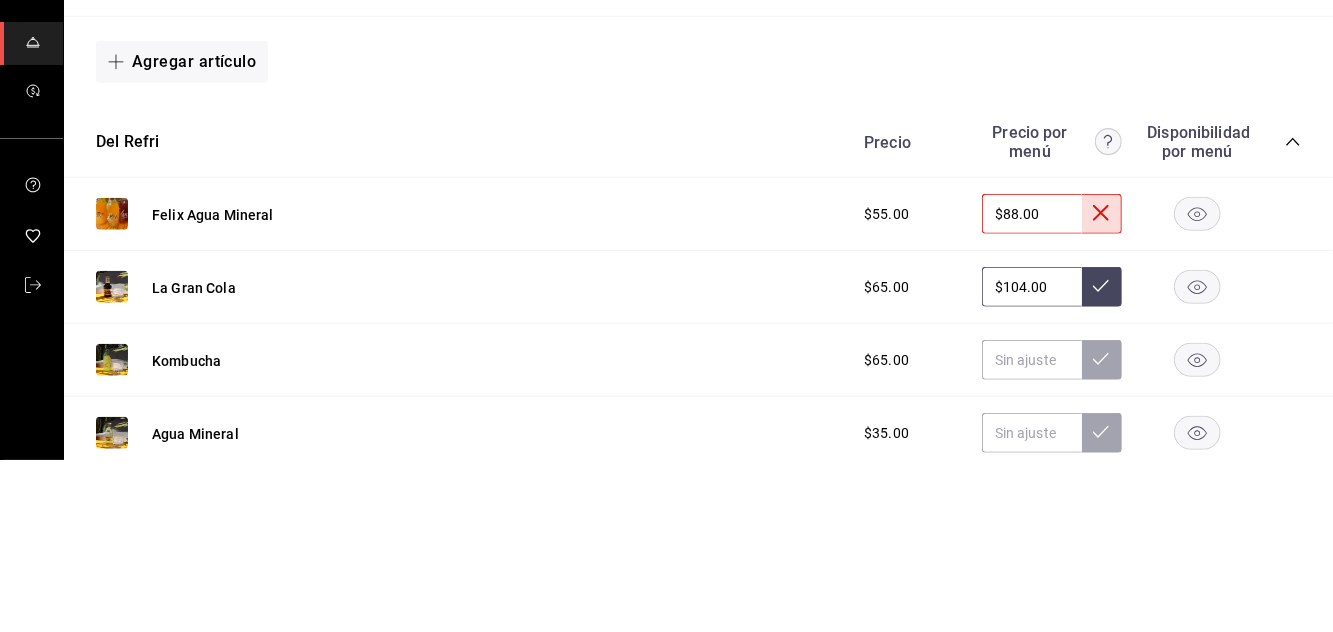 type on "$104.00" 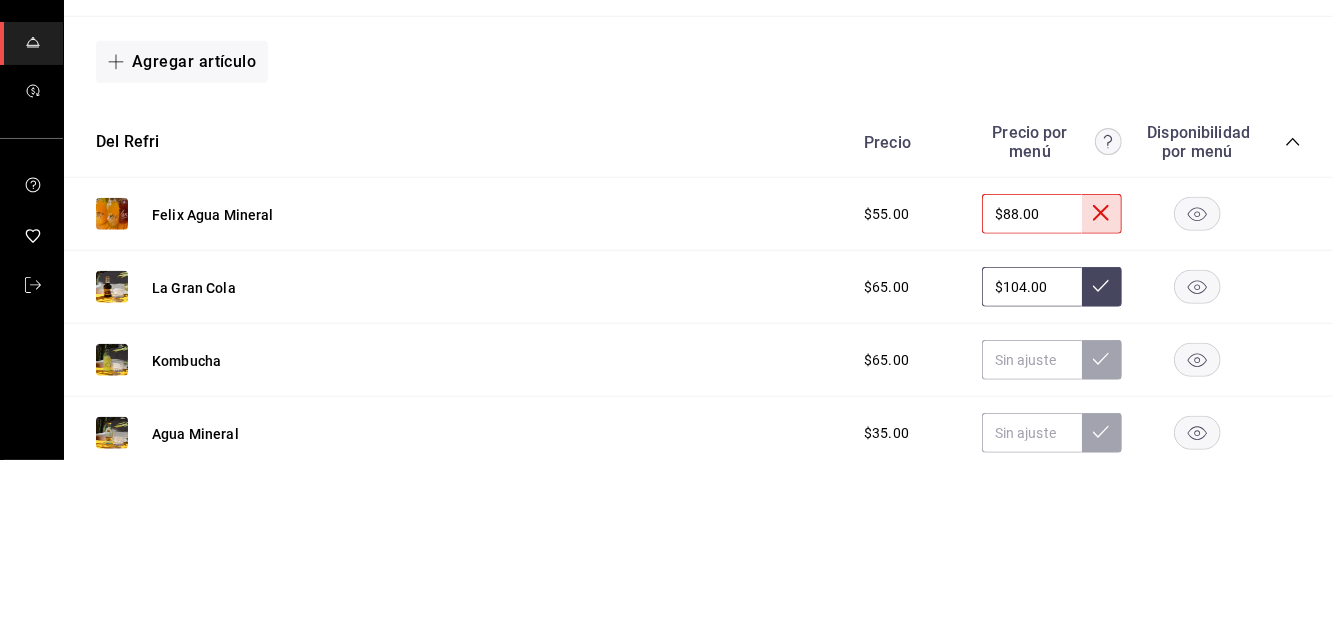 click 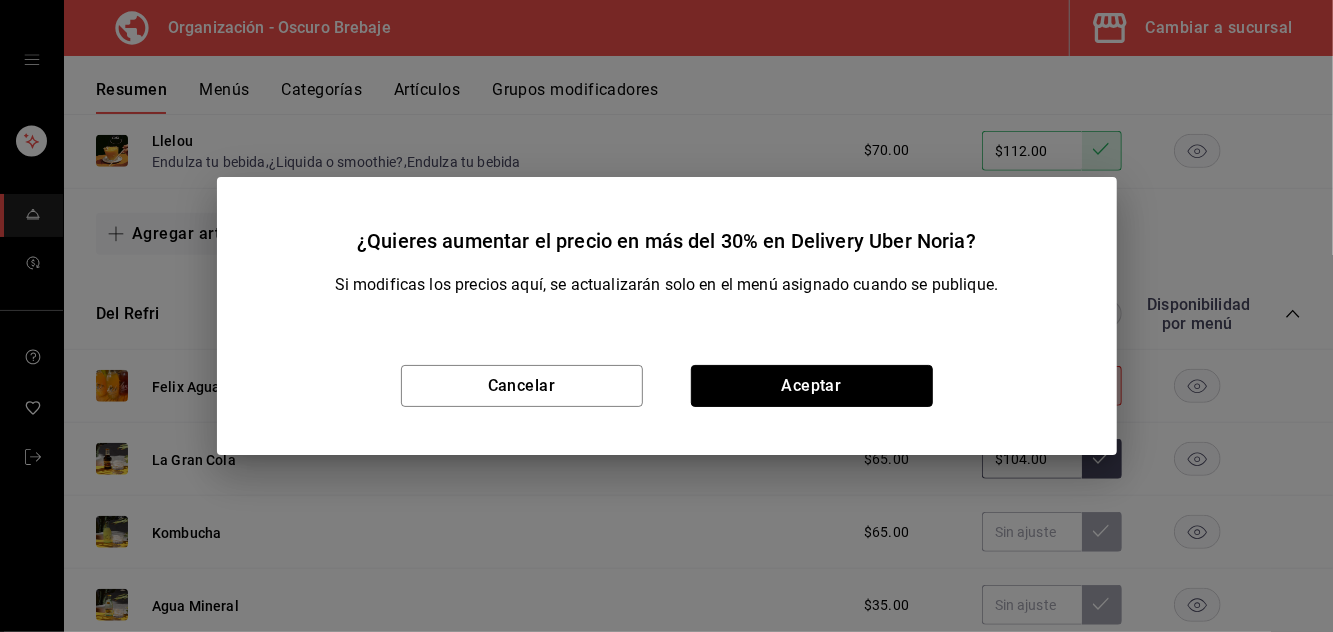click on "Aceptar" at bounding box center [812, 386] 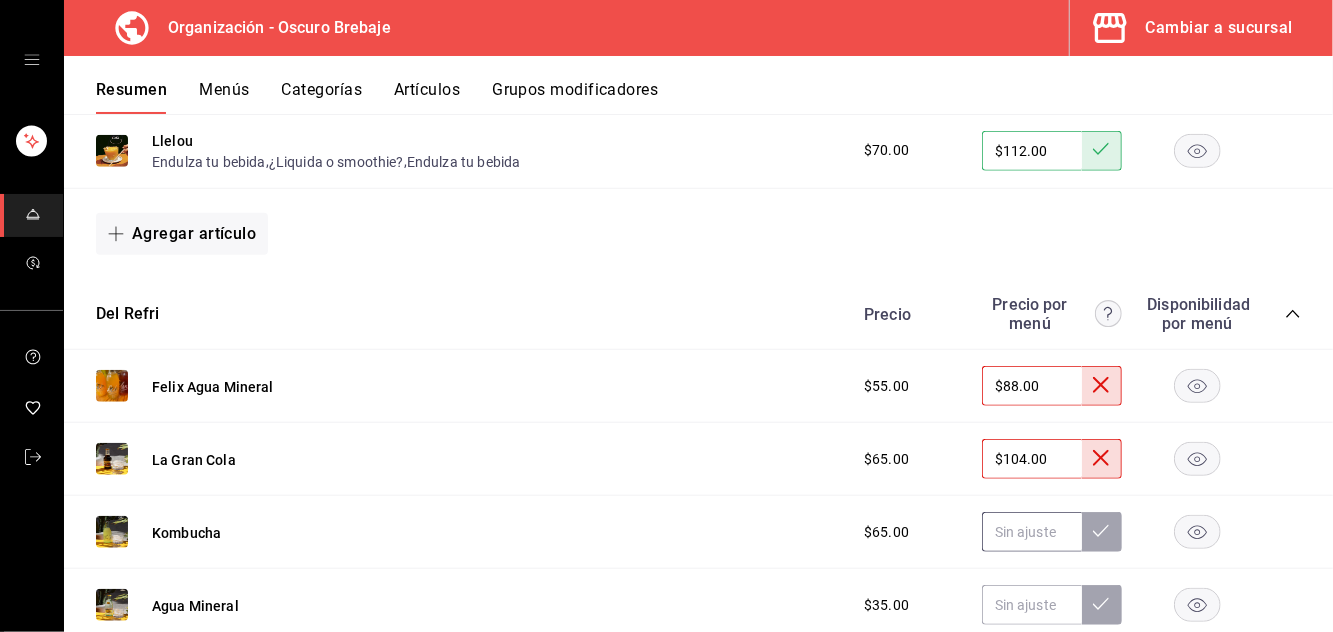 click at bounding box center [1032, 532] 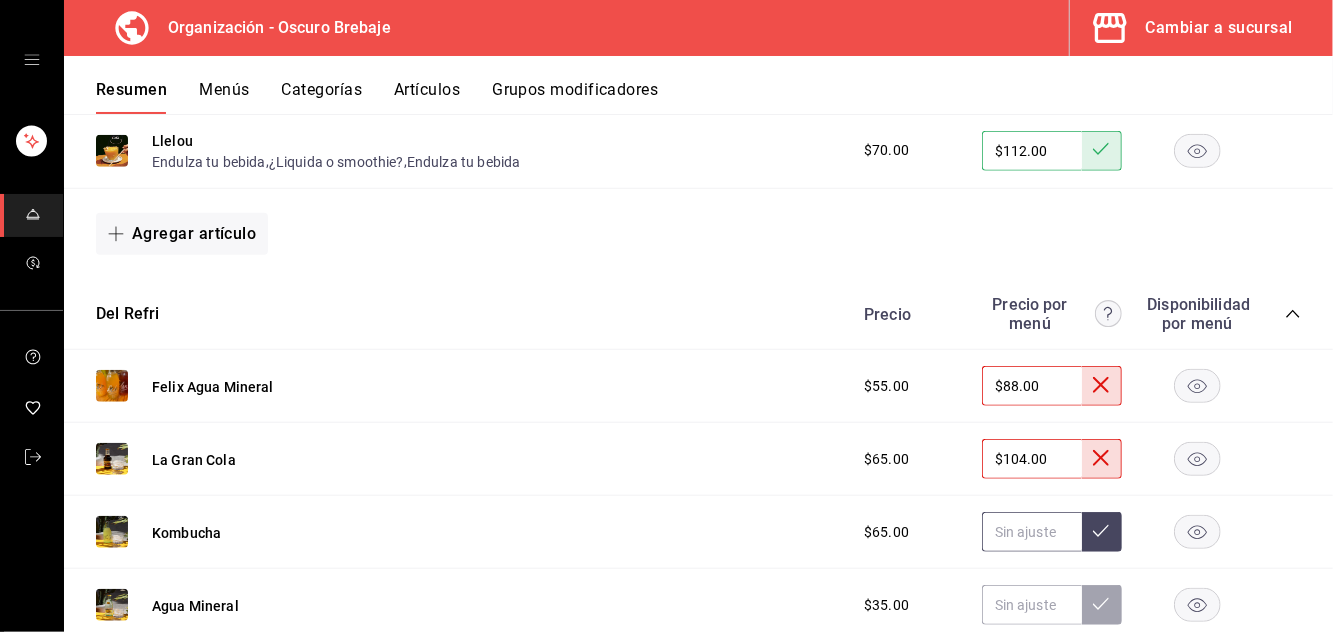 scroll, scrollTop: 95, scrollLeft: 0, axis: vertical 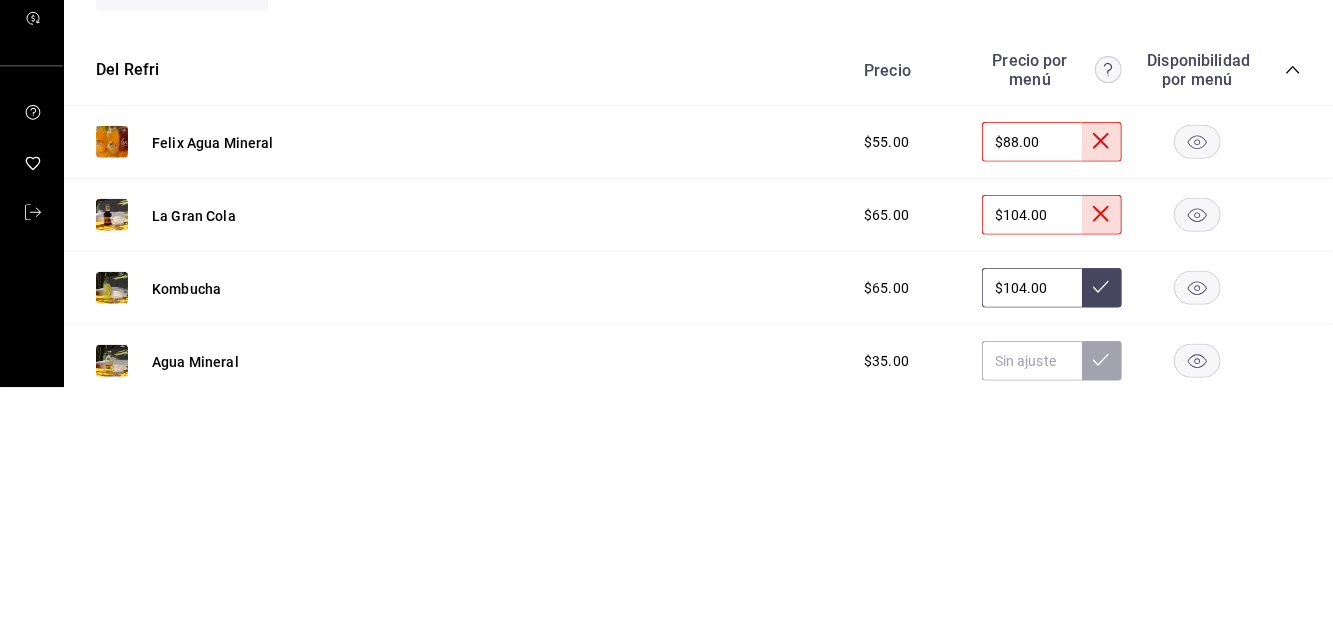 type on "$104.00" 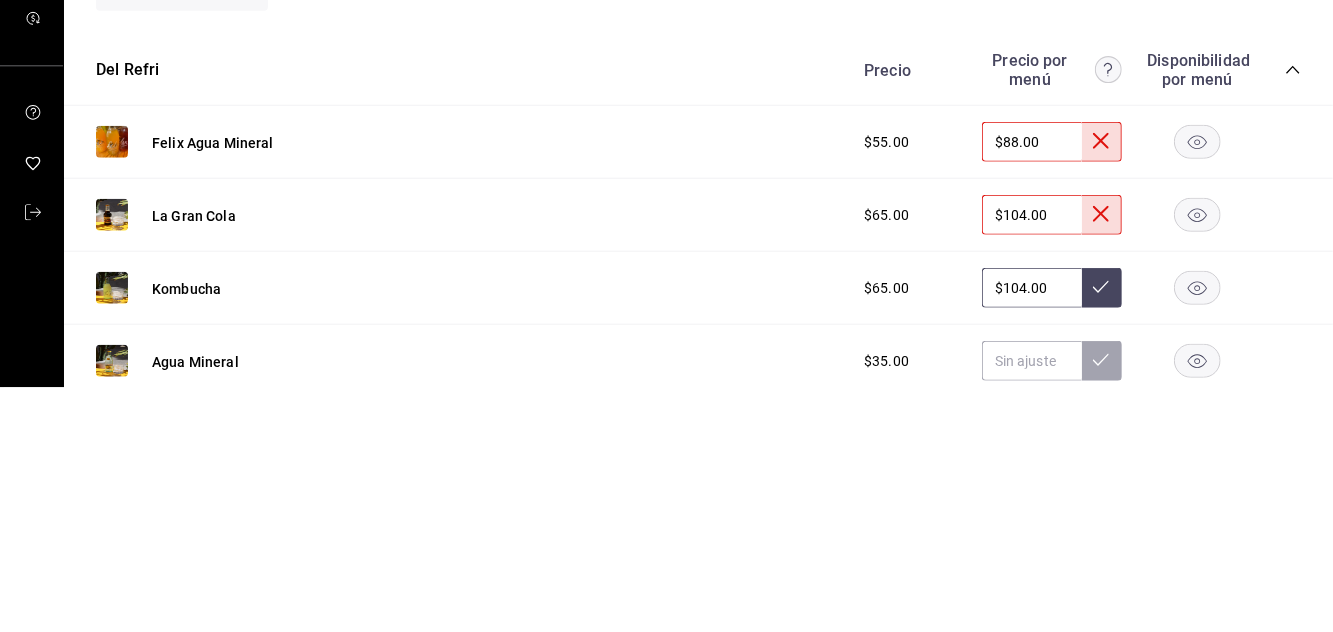 click 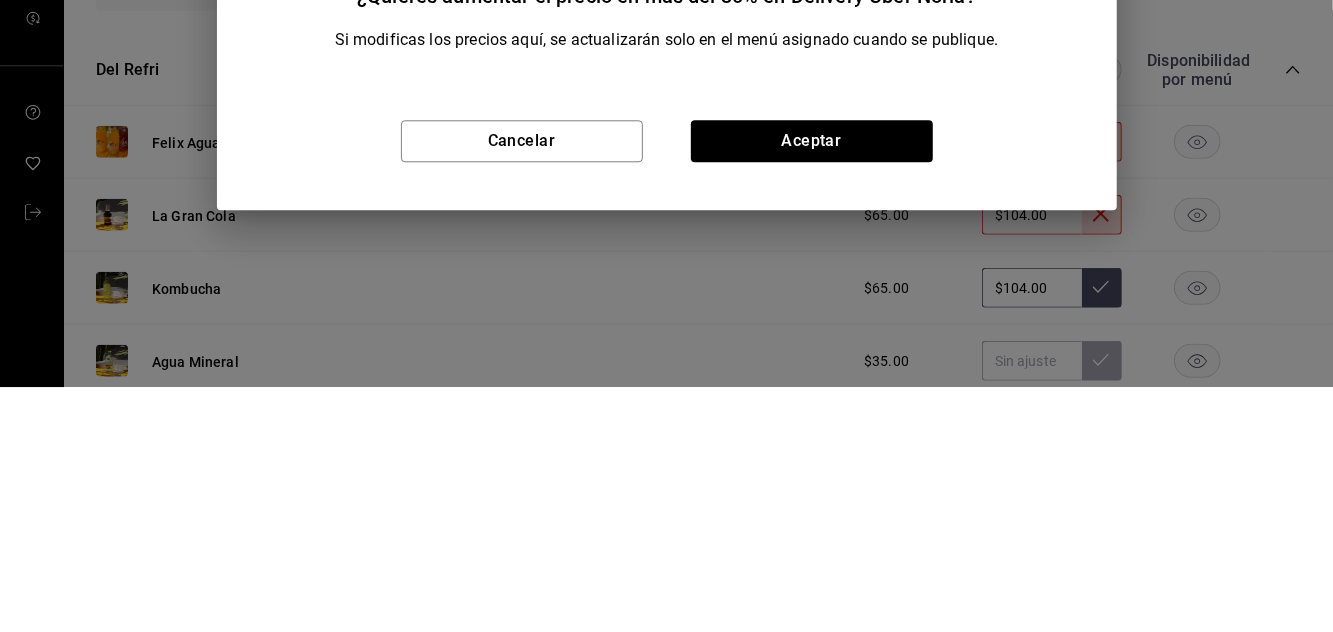 scroll, scrollTop: 96, scrollLeft: 0, axis: vertical 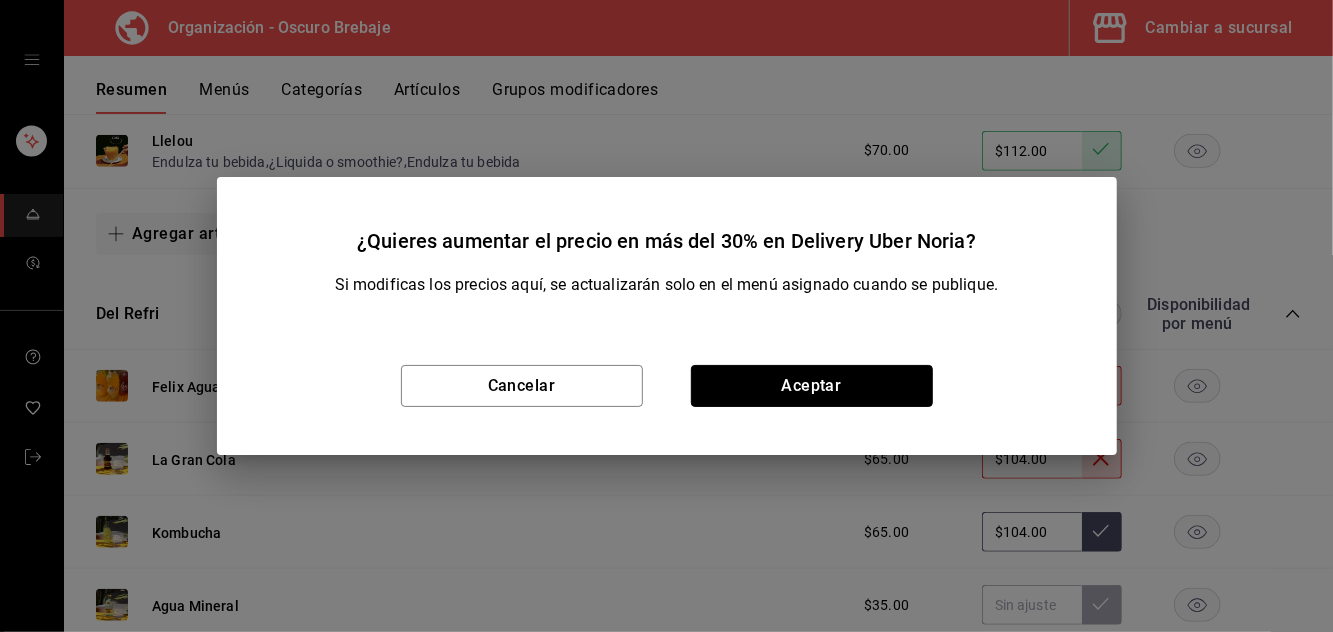 click on "Aceptar" at bounding box center [812, 386] 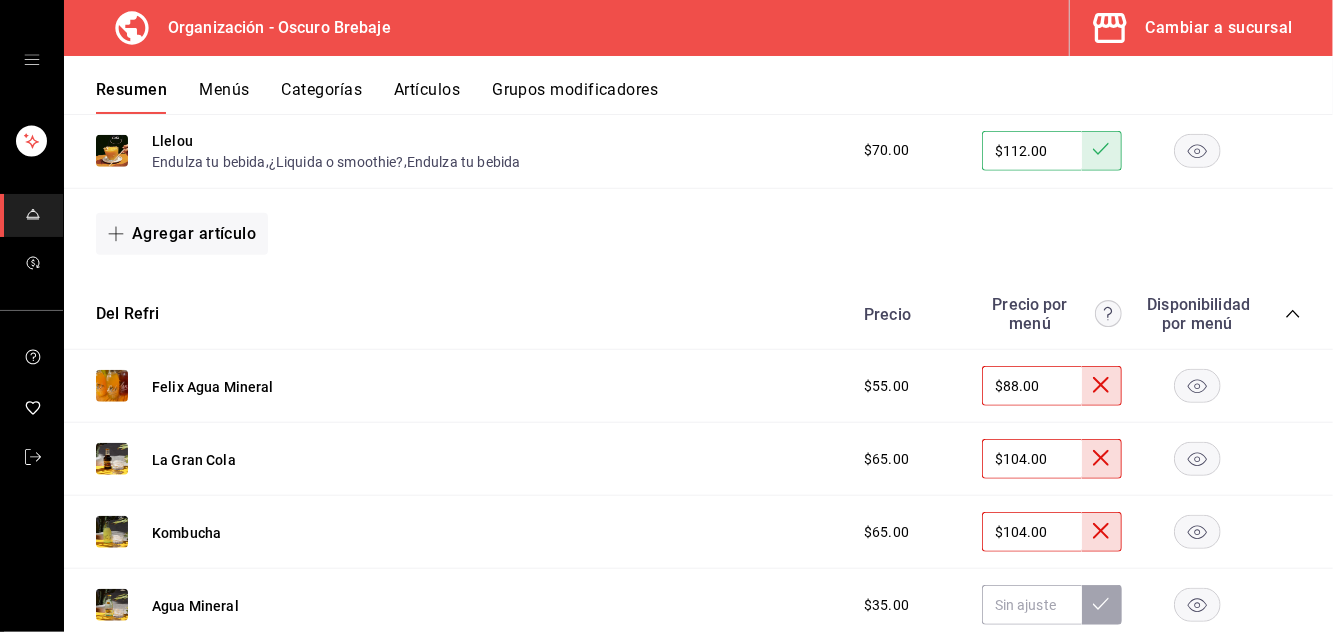 click 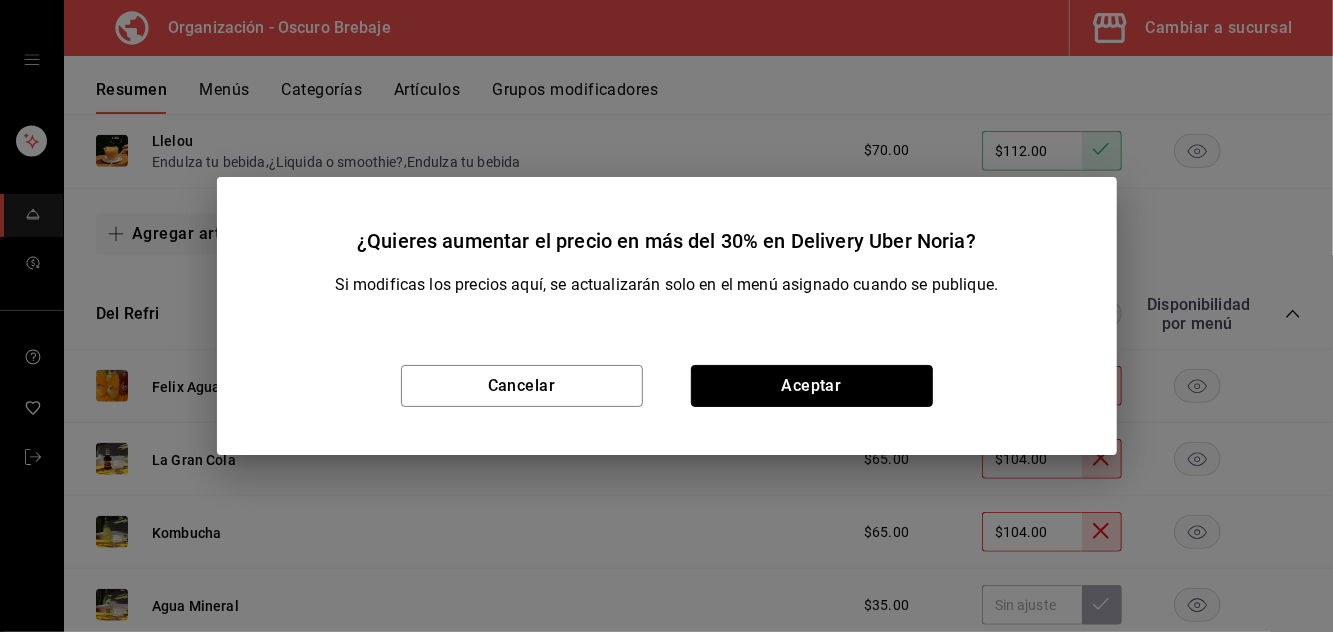 click on "Aceptar" at bounding box center [812, 386] 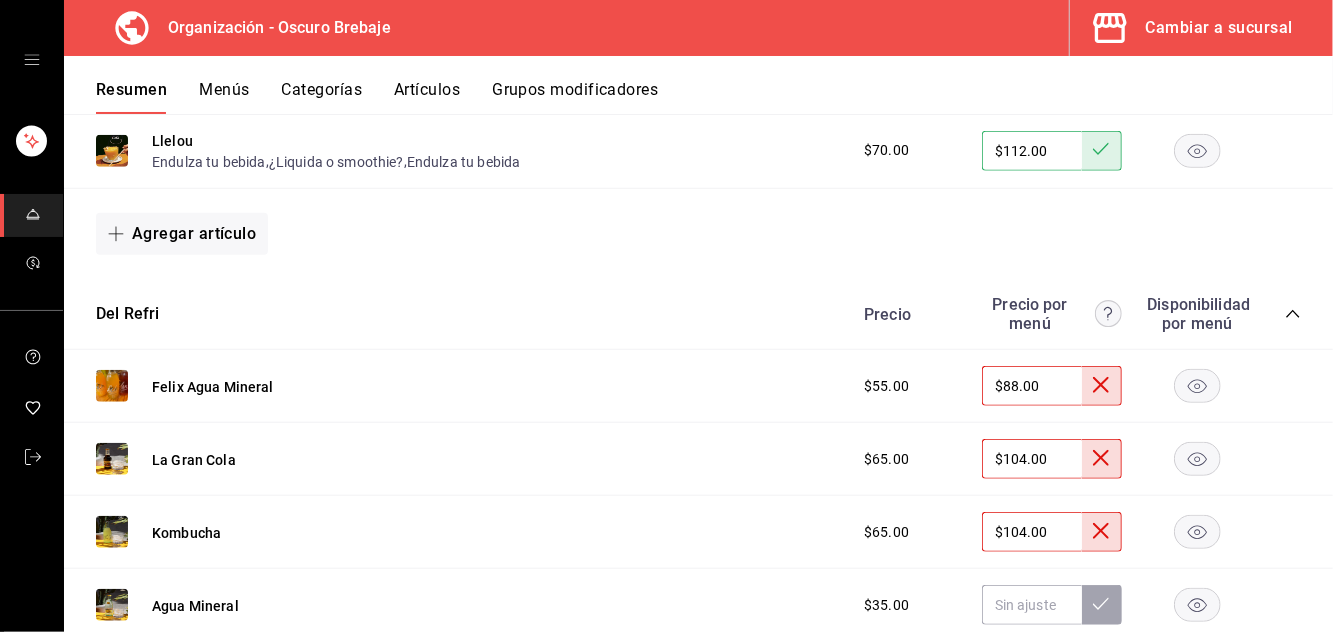 click 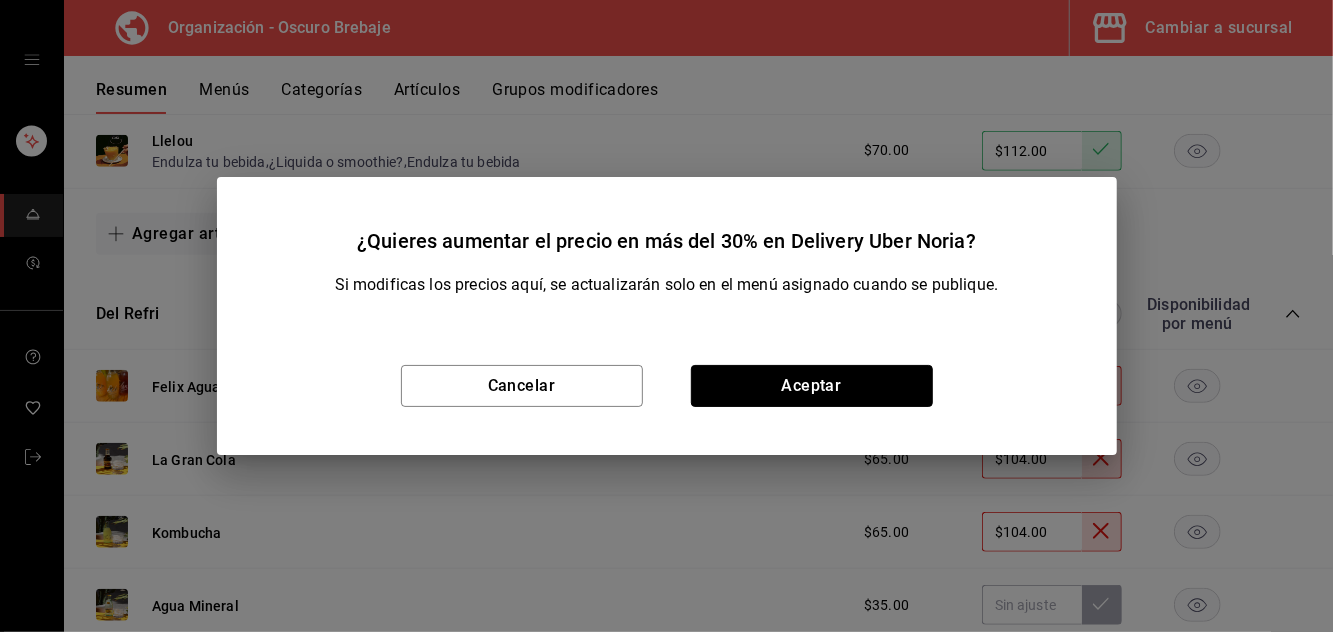 click on "Aceptar" at bounding box center [812, 386] 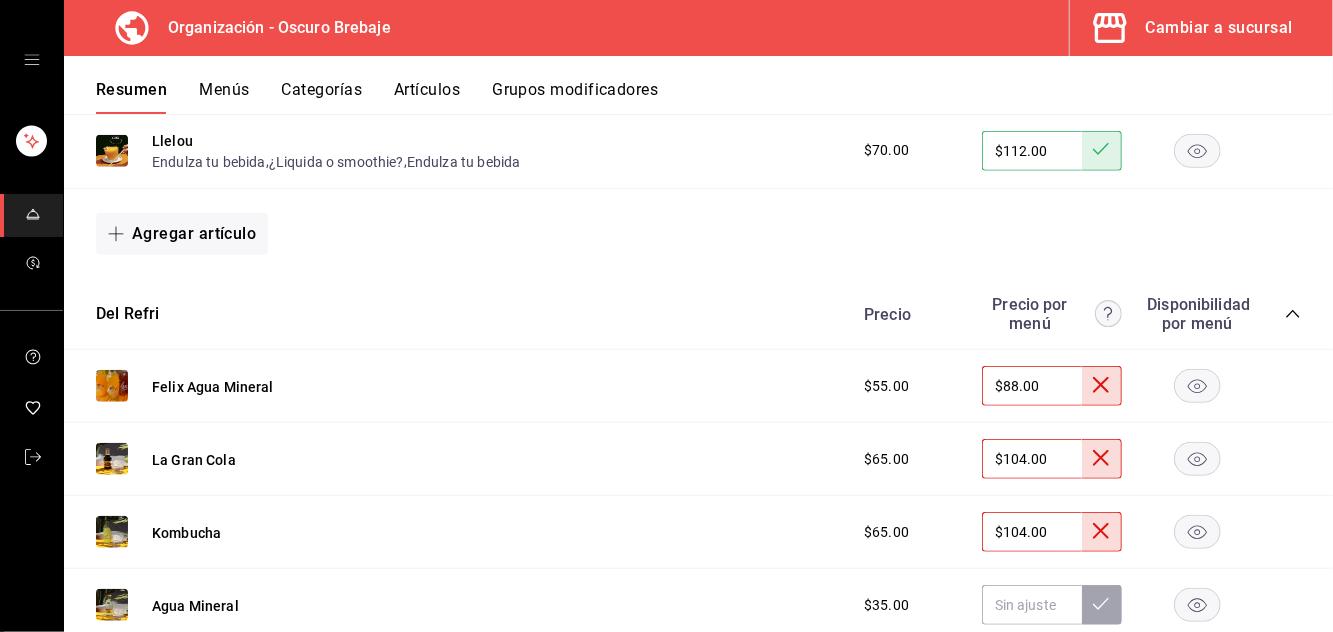 click at bounding box center (1102, 532) 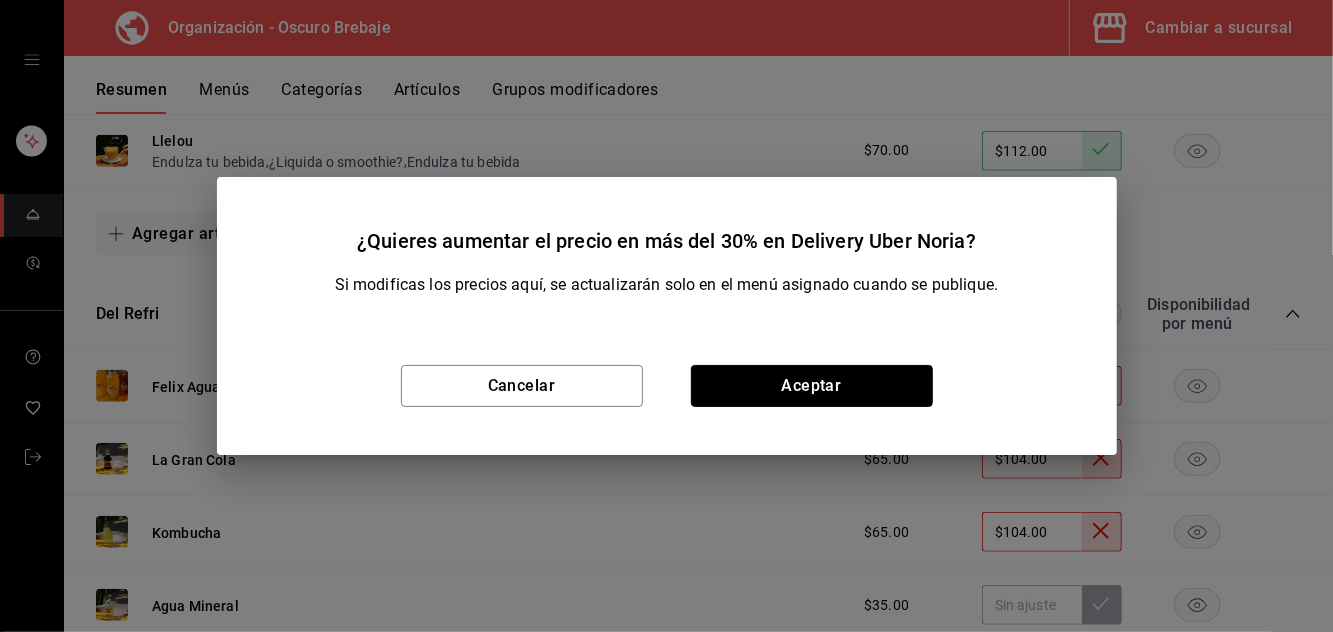 click on "Aceptar" at bounding box center [812, 386] 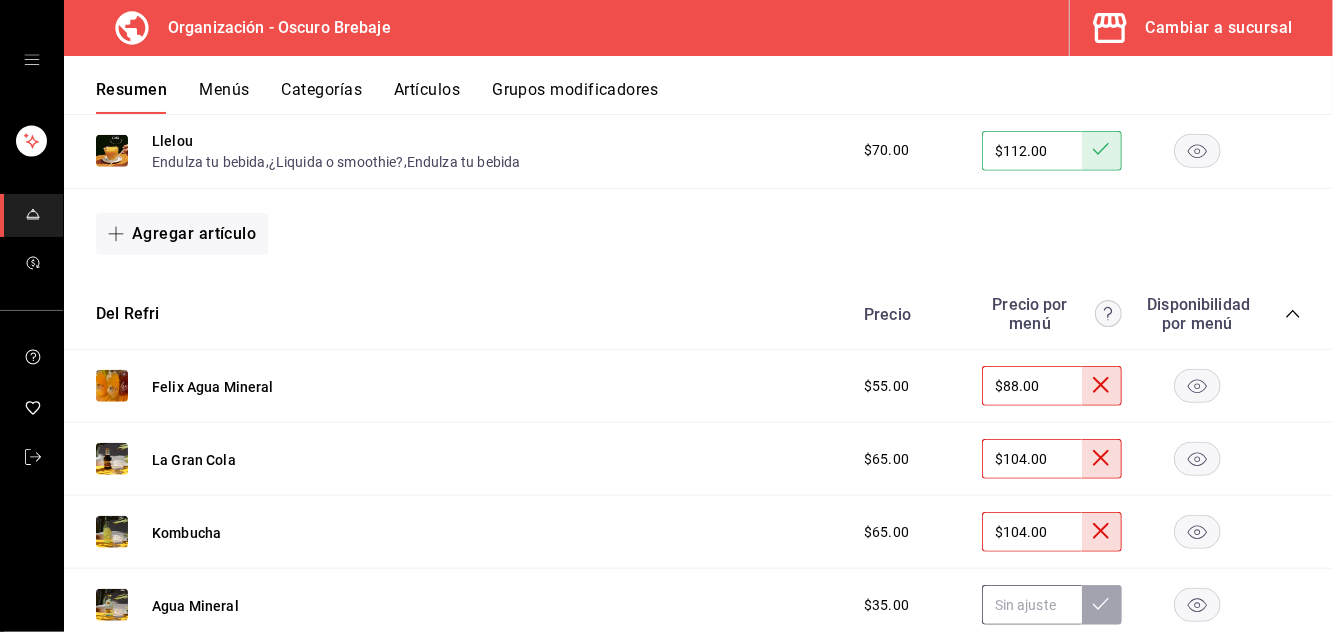 click at bounding box center [1032, 605] 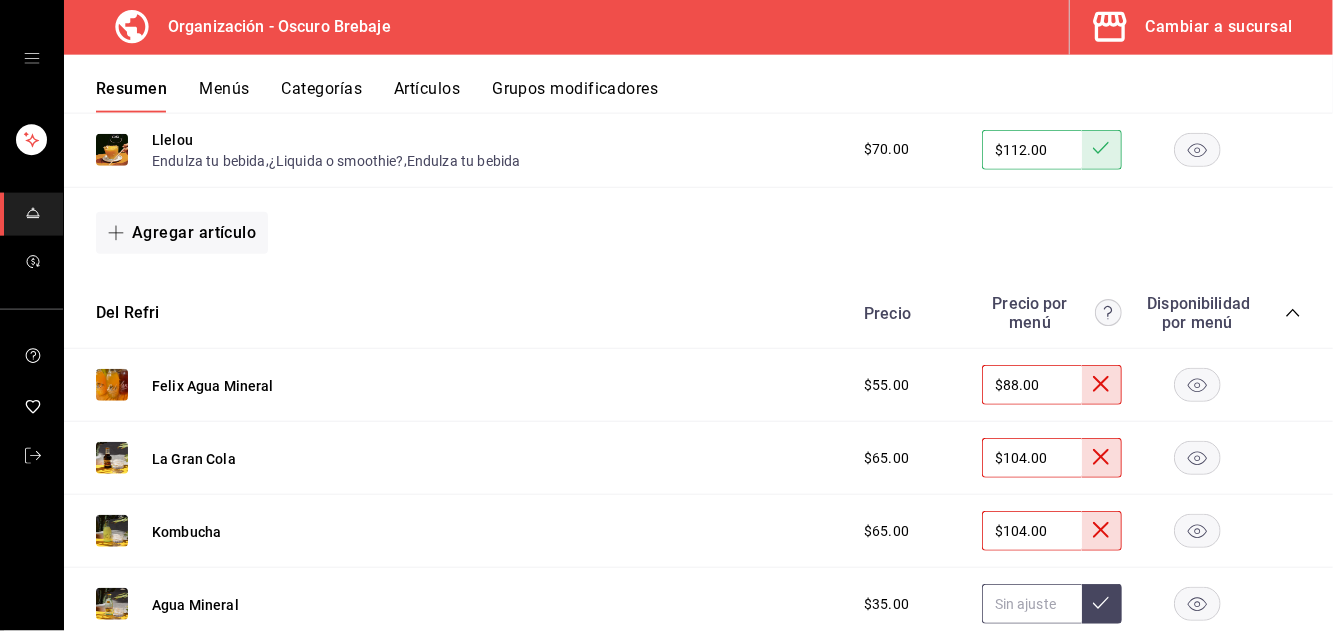 scroll, scrollTop: 96, scrollLeft: 0, axis: vertical 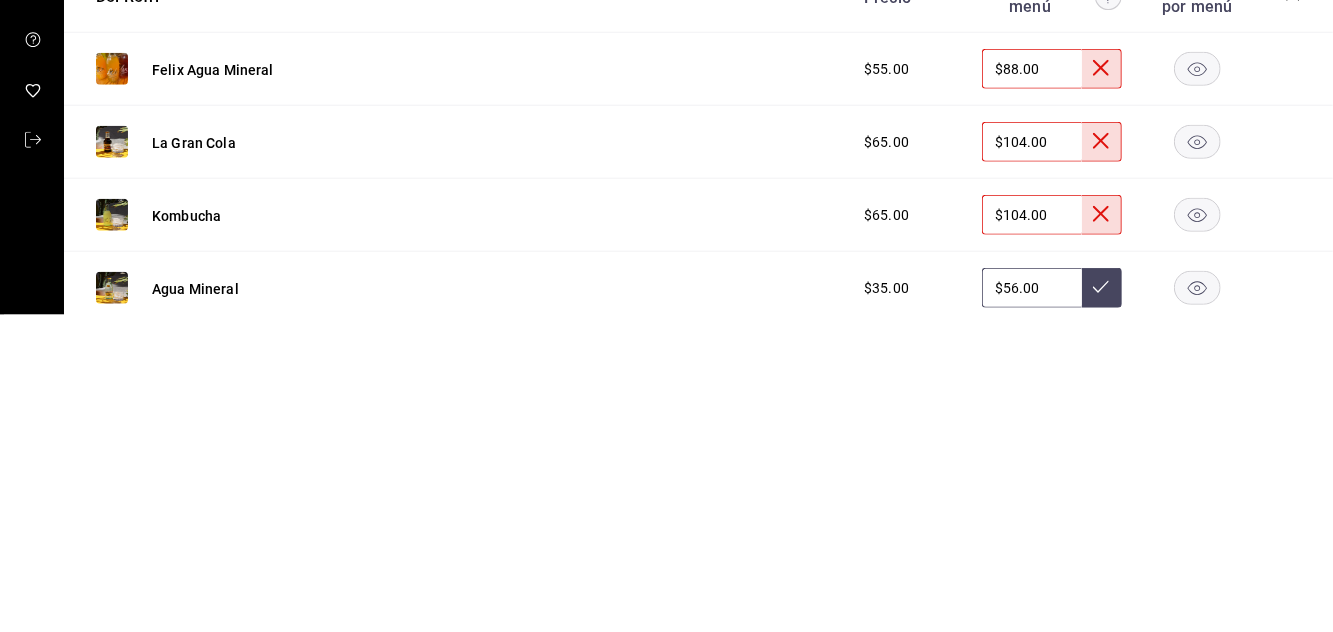 type on "$56.00" 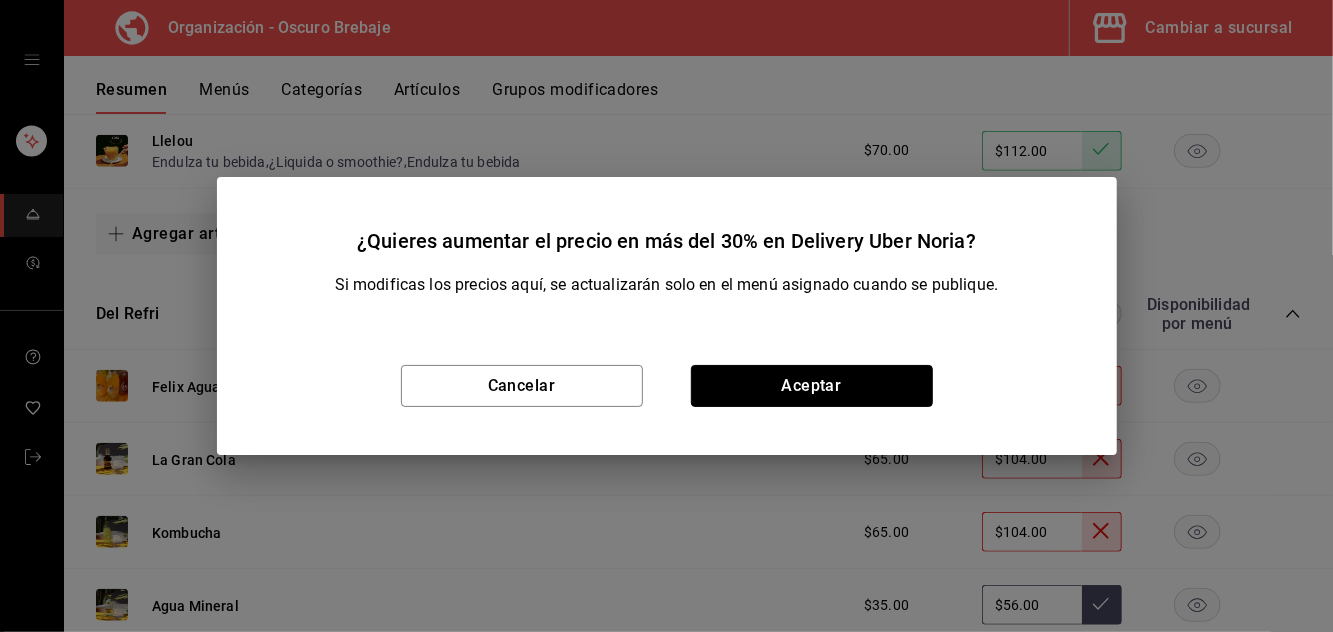 click on "Aceptar" at bounding box center (812, 386) 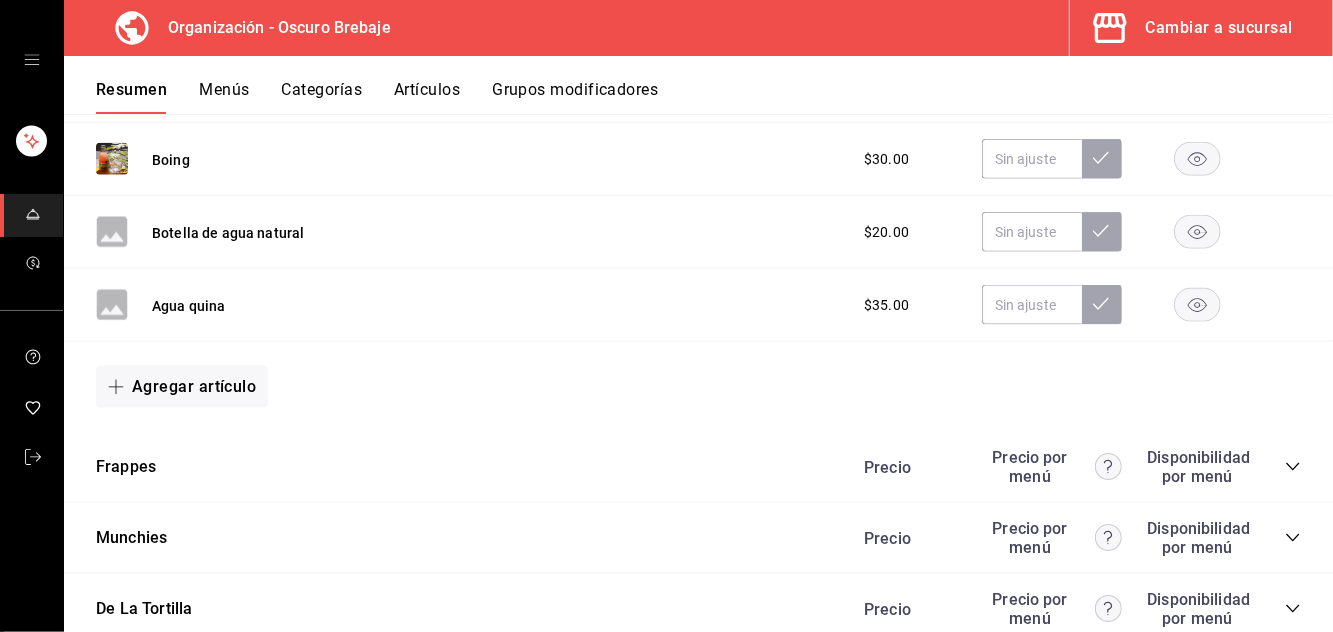 scroll, scrollTop: 5482, scrollLeft: 0, axis: vertical 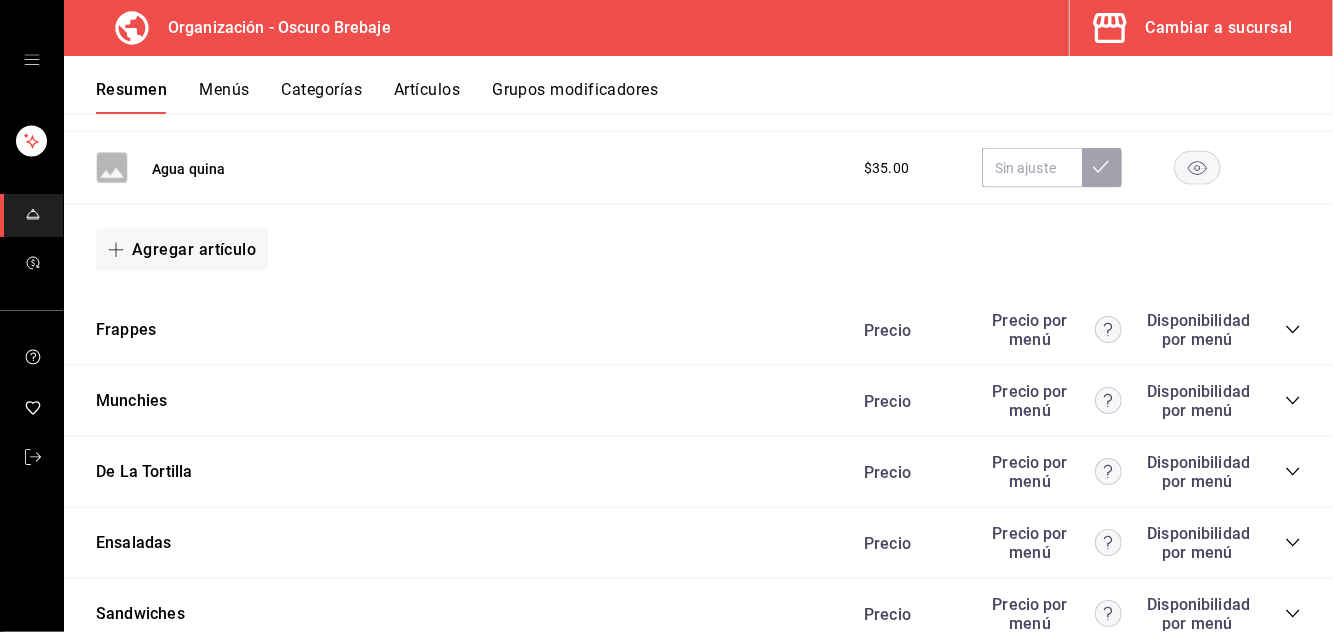 click 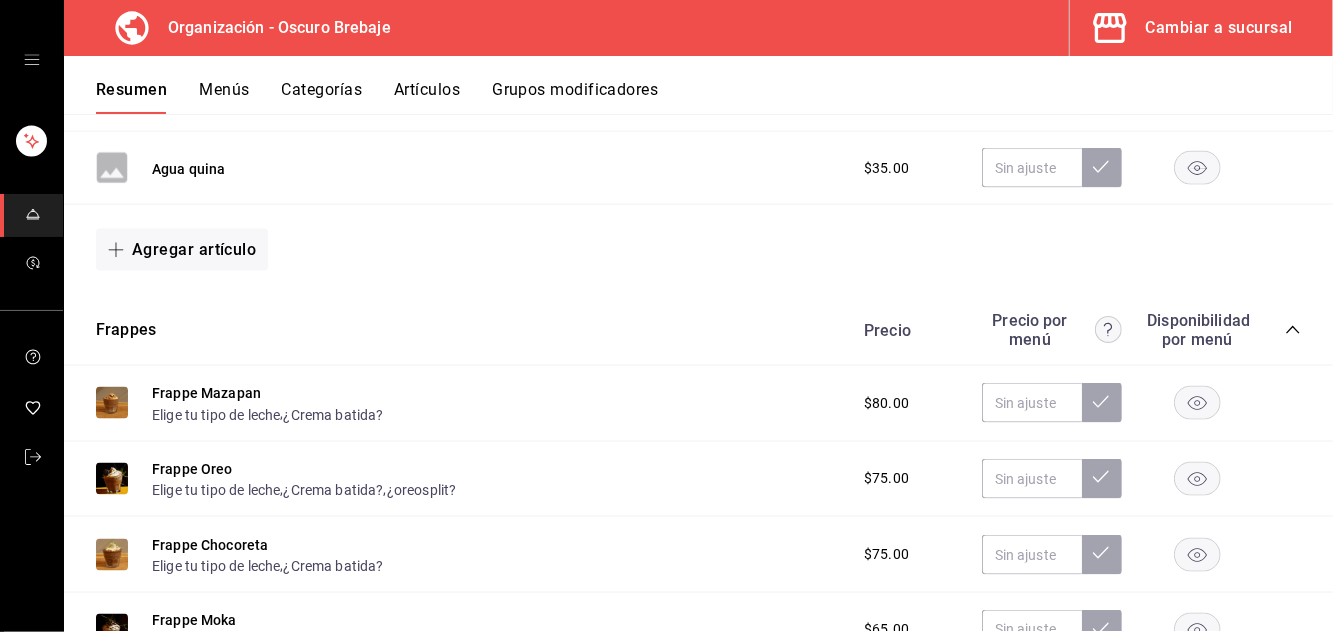 click 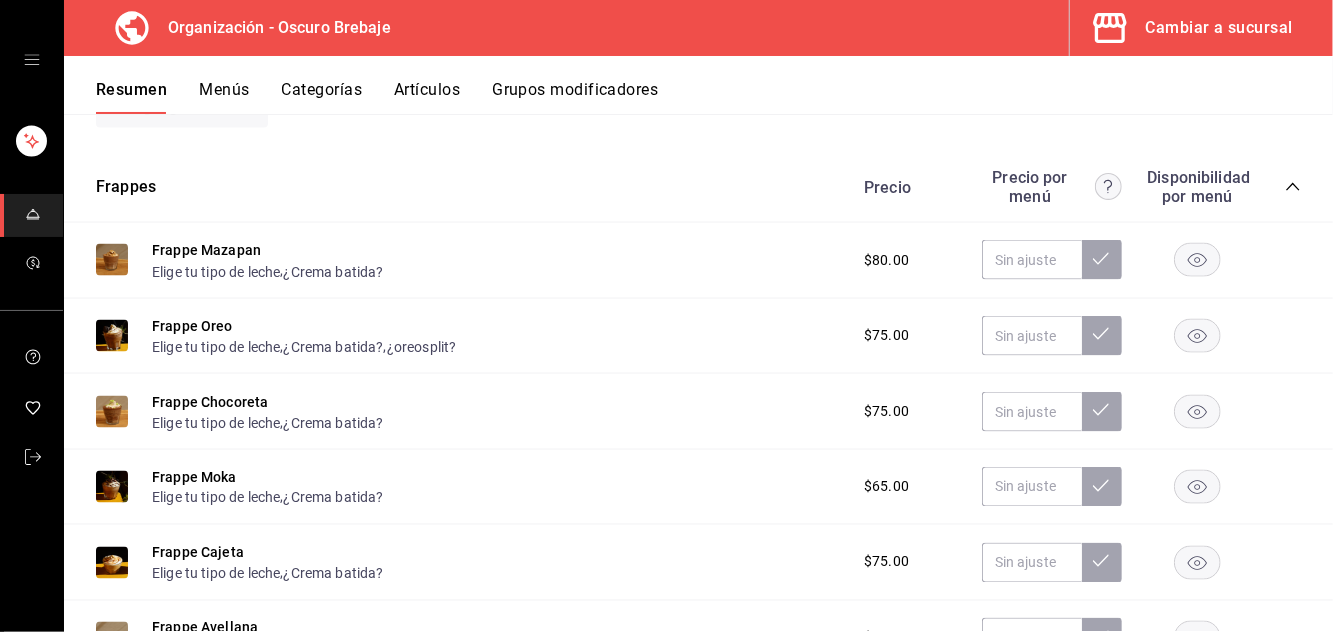 scroll, scrollTop: 5634, scrollLeft: 0, axis: vertical 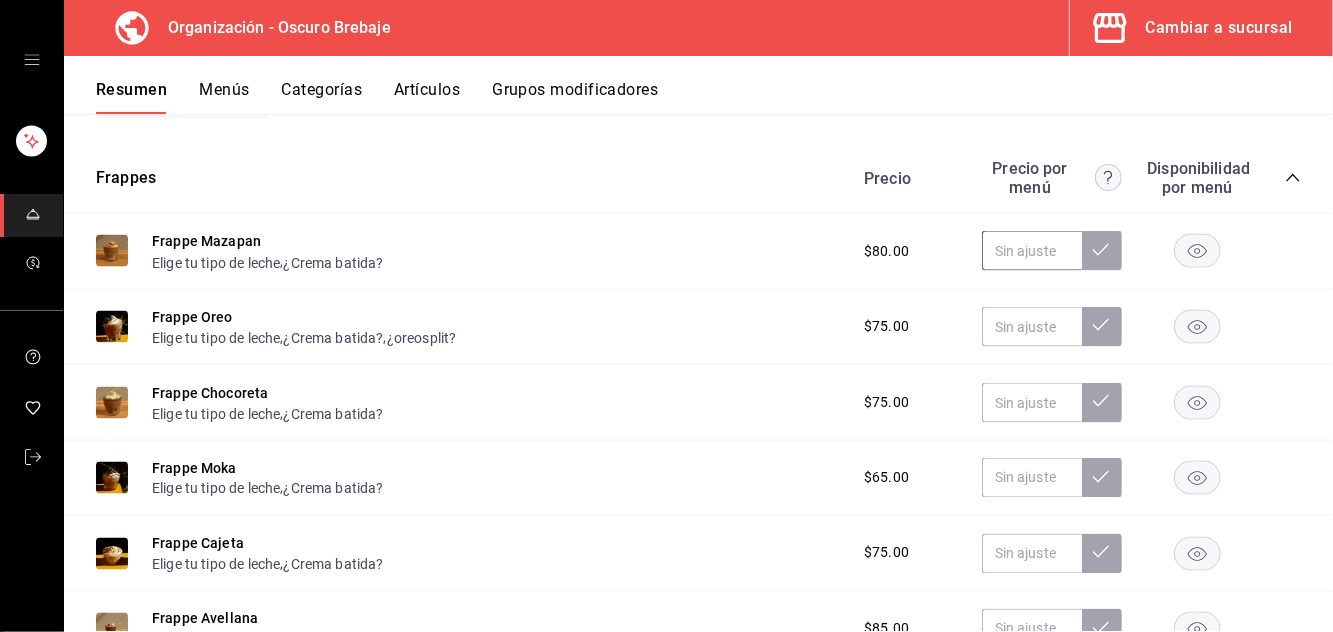click at bounding box center (1032, 251) 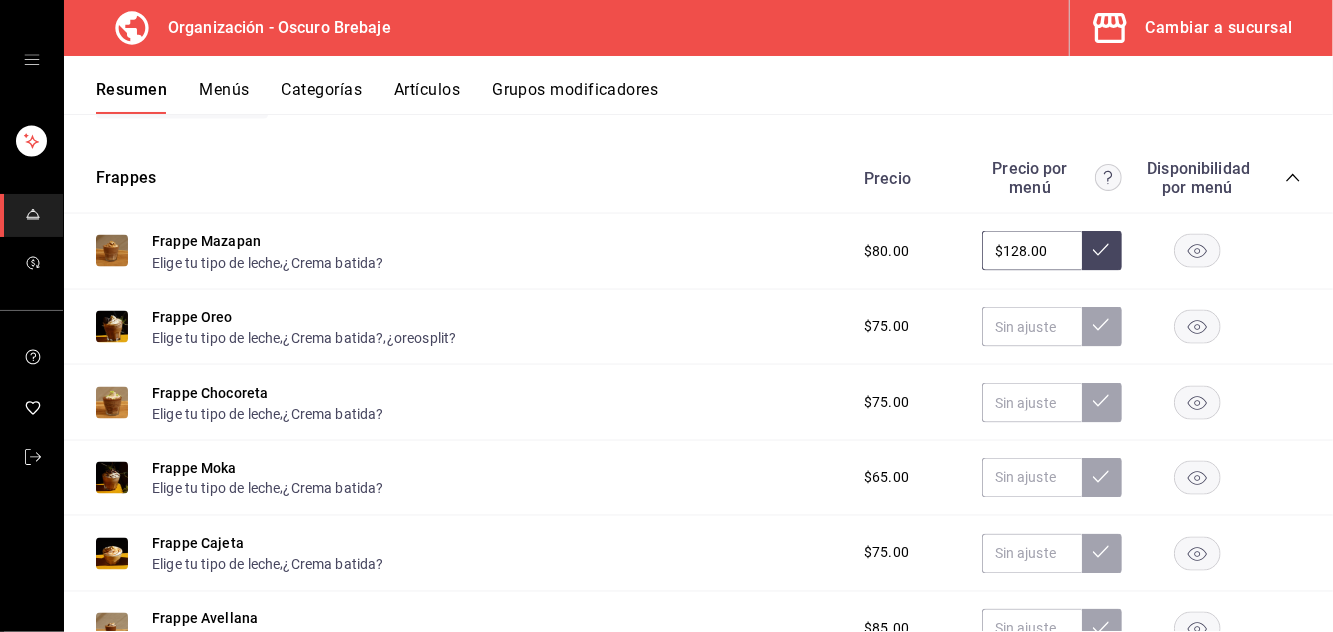 type on "$128.00" 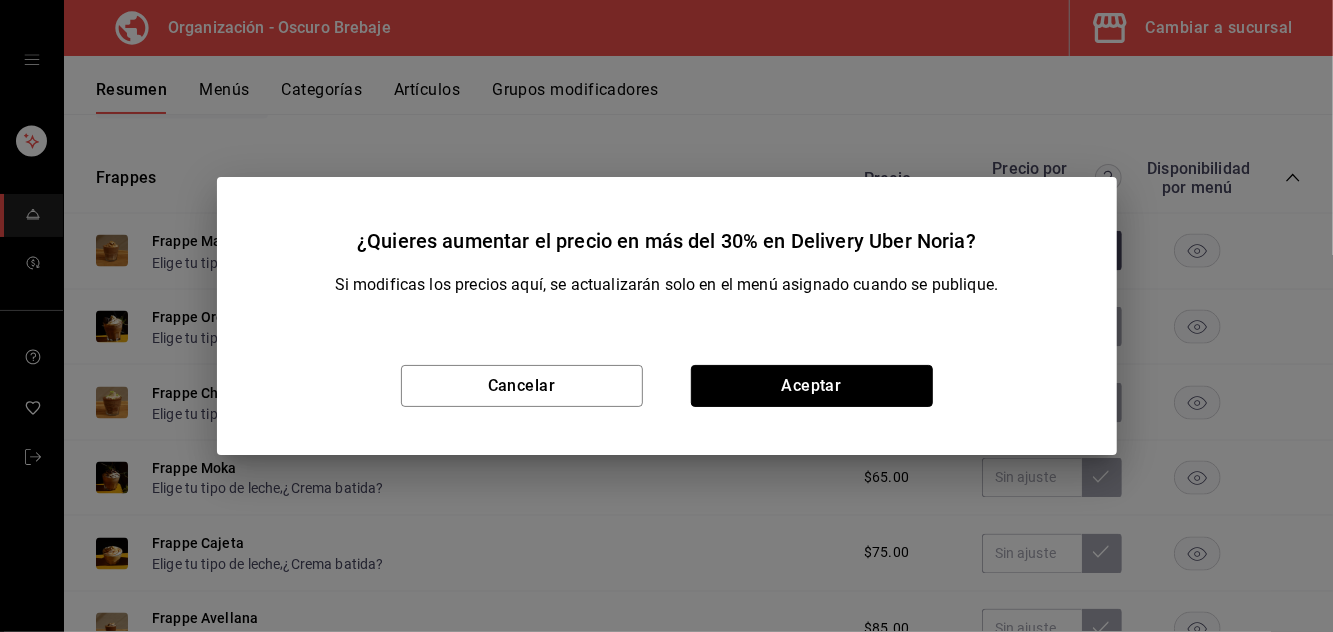 click on "Aceptar" at bounding box center (812, 386) 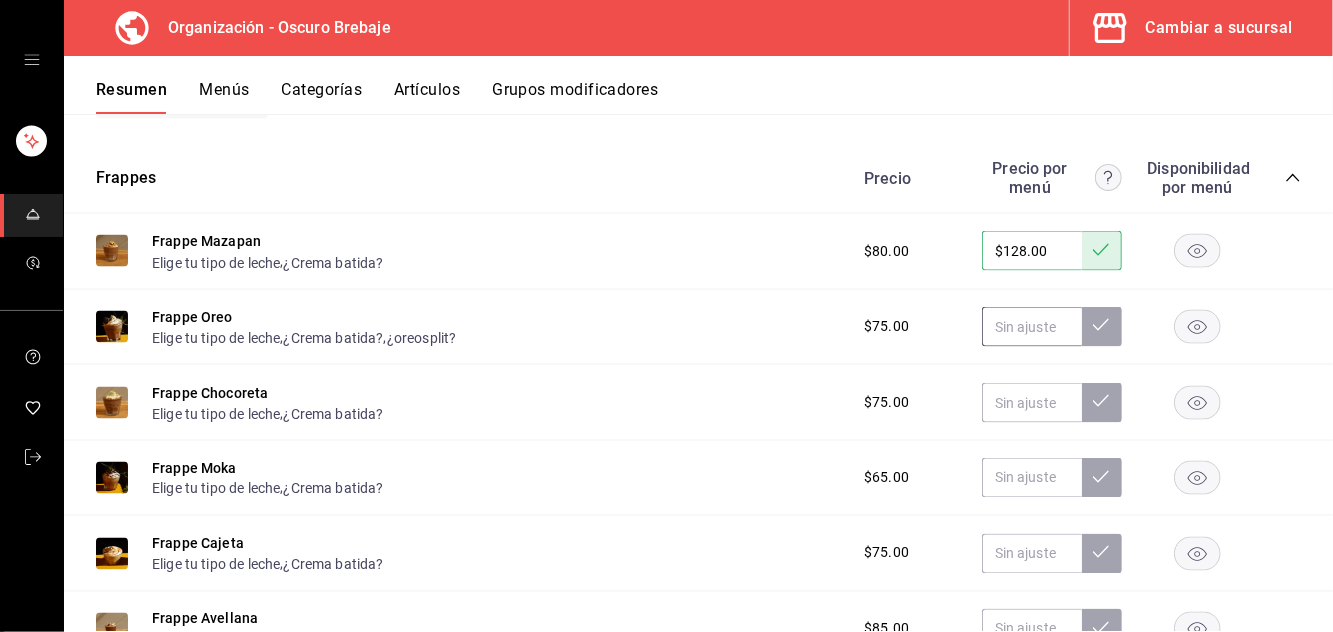 click at bounding box center [1032, 327] 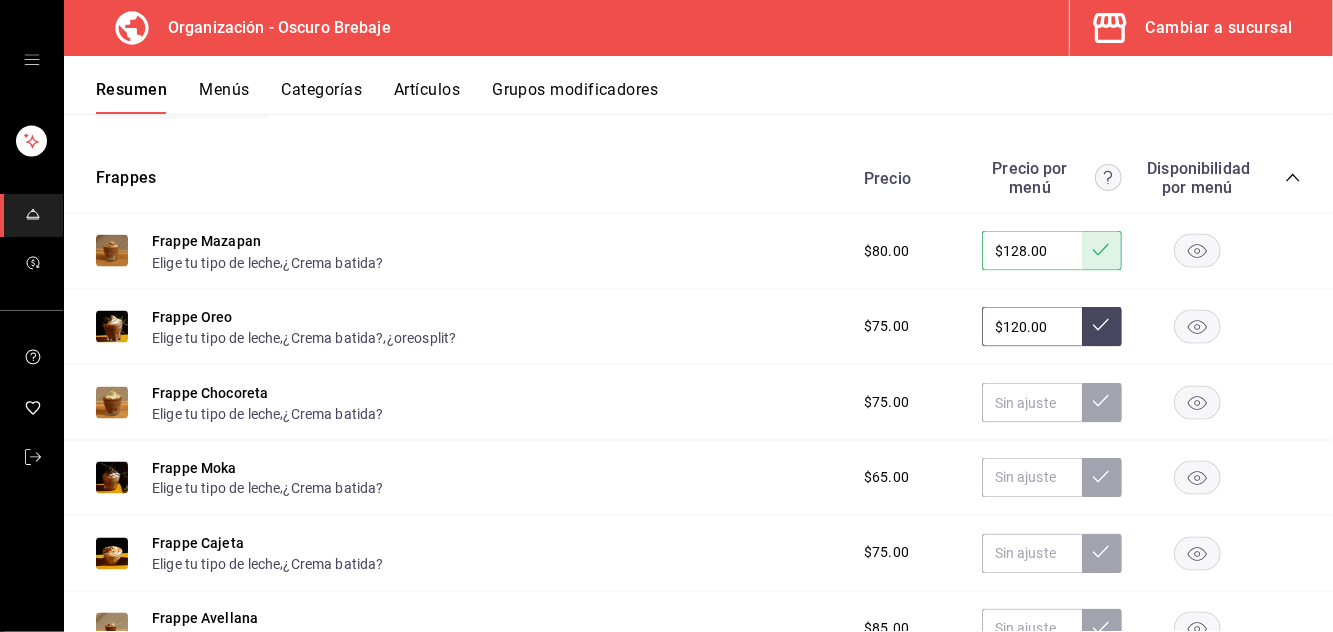 type on "$120.00" 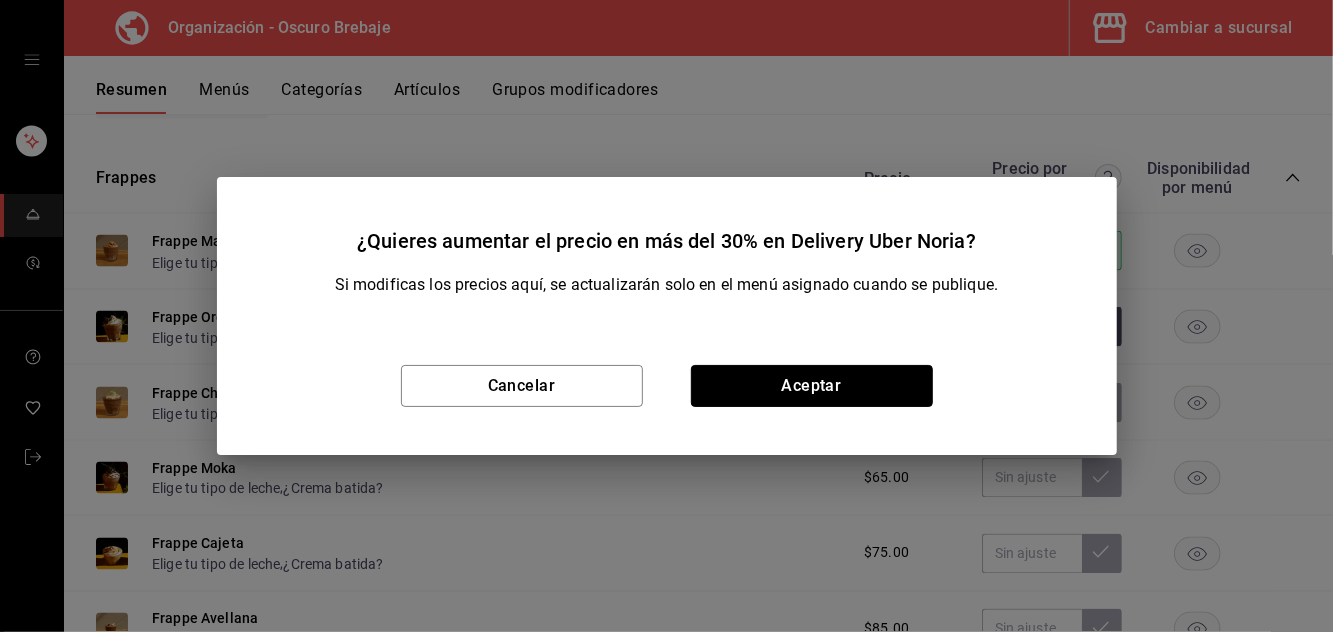 click on "Aceptar" at bounding box center (812, 386) 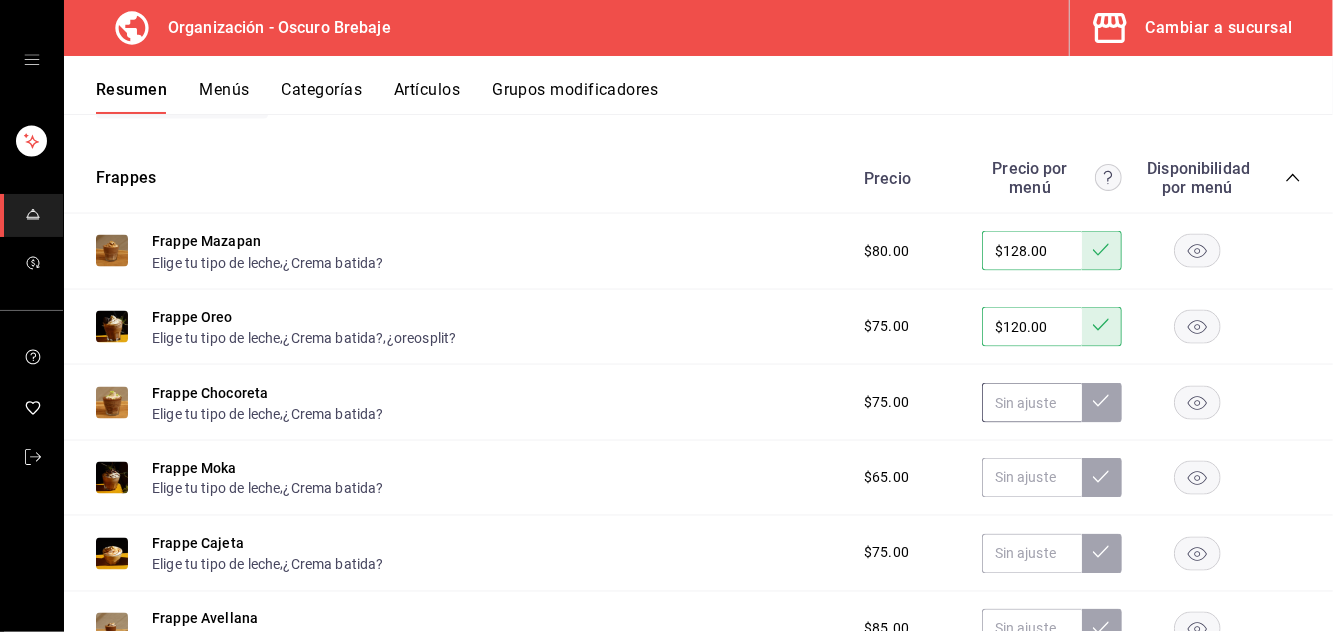 click at bounding box center [1032, 403] 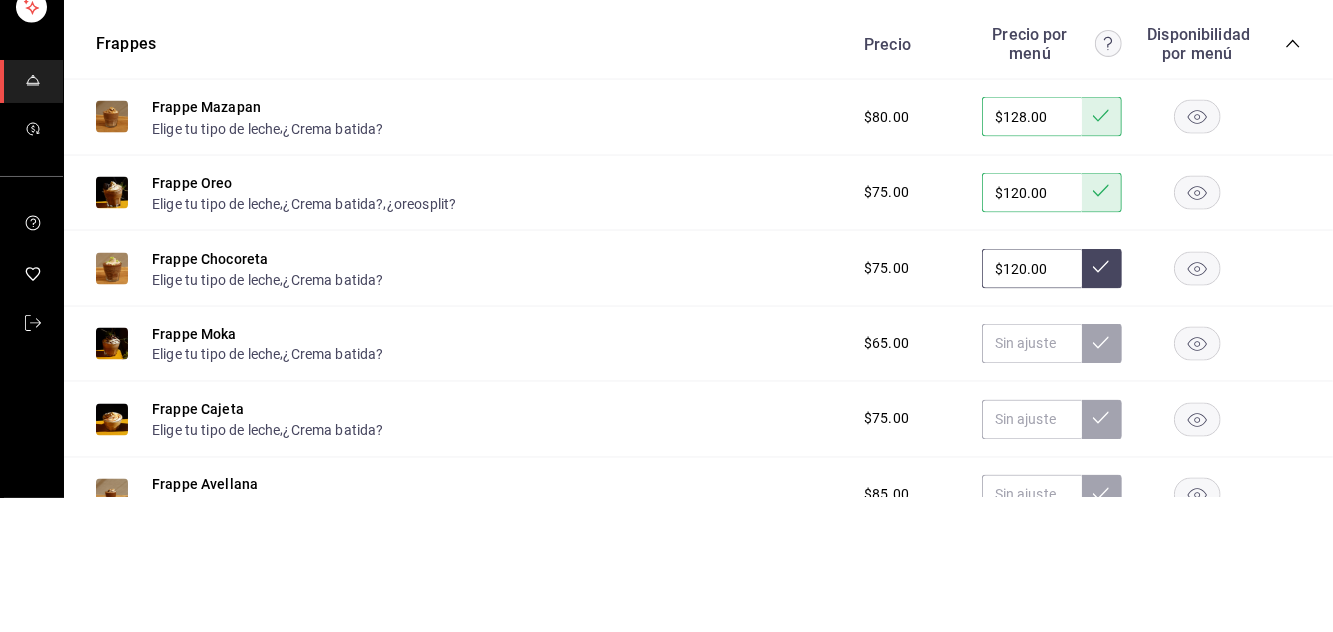 type on "$120.00" 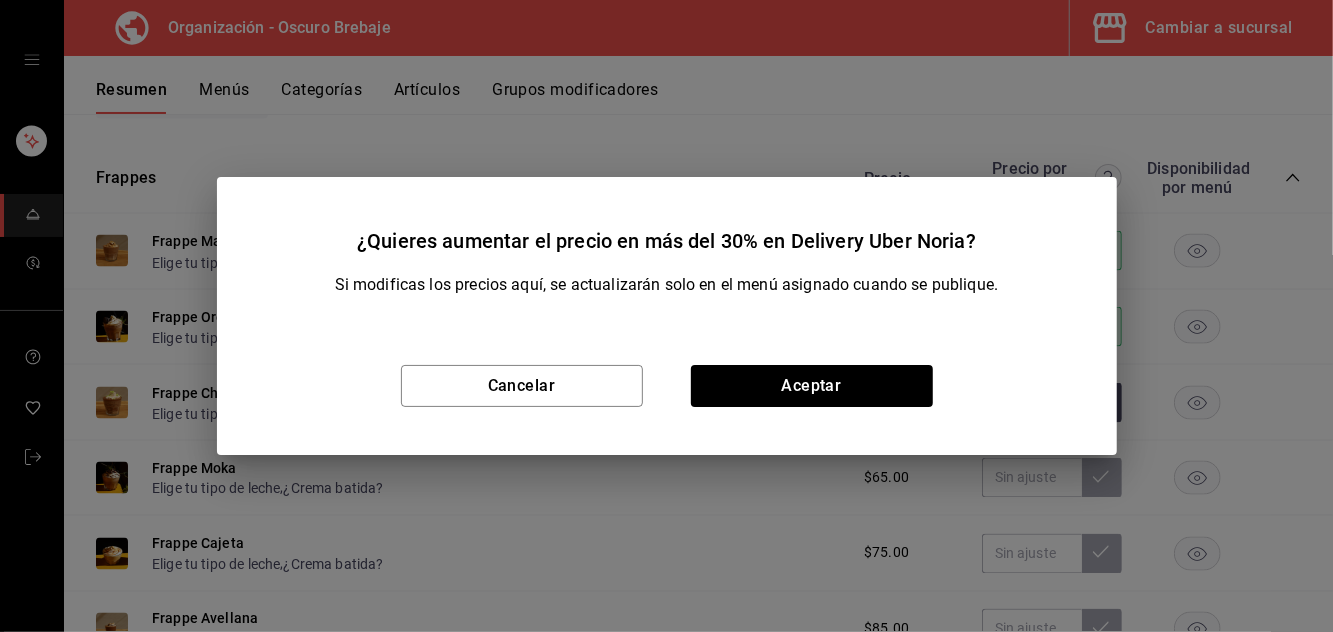 click on "Si modificas los precios aquí, se actualizarán  solo en el menú asignado cuando se publique." at bounding box center (667, 285) 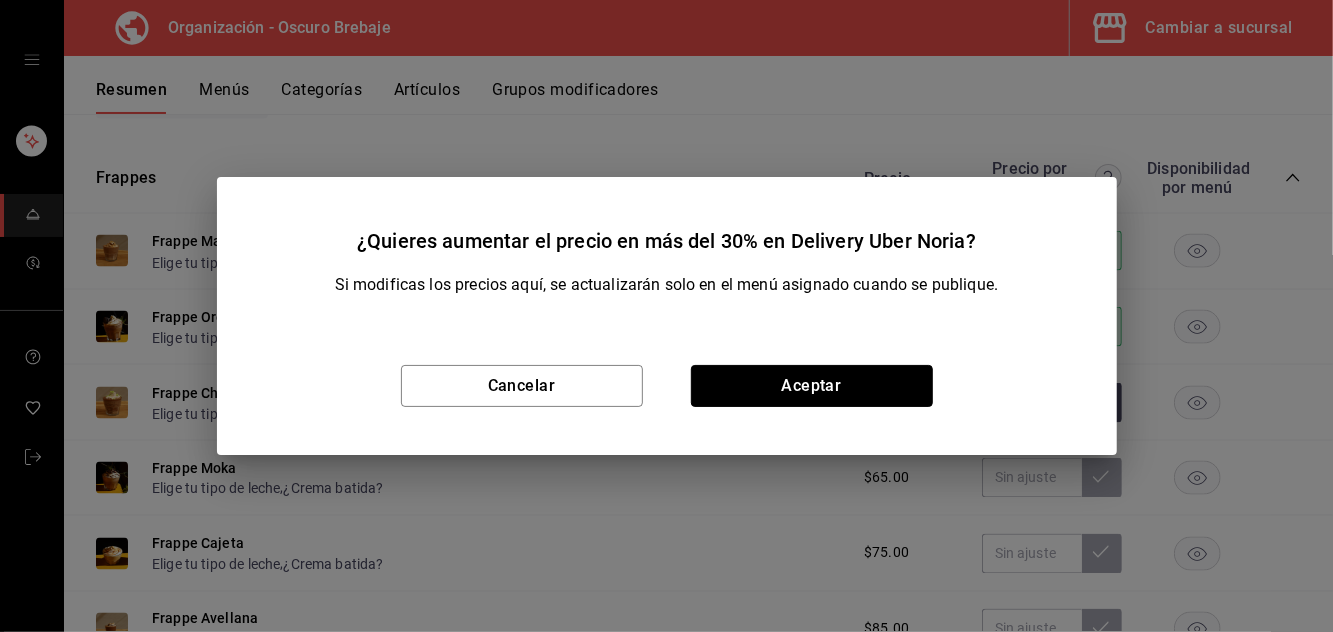click on "Aceptar" at bounding box center [812, 386] 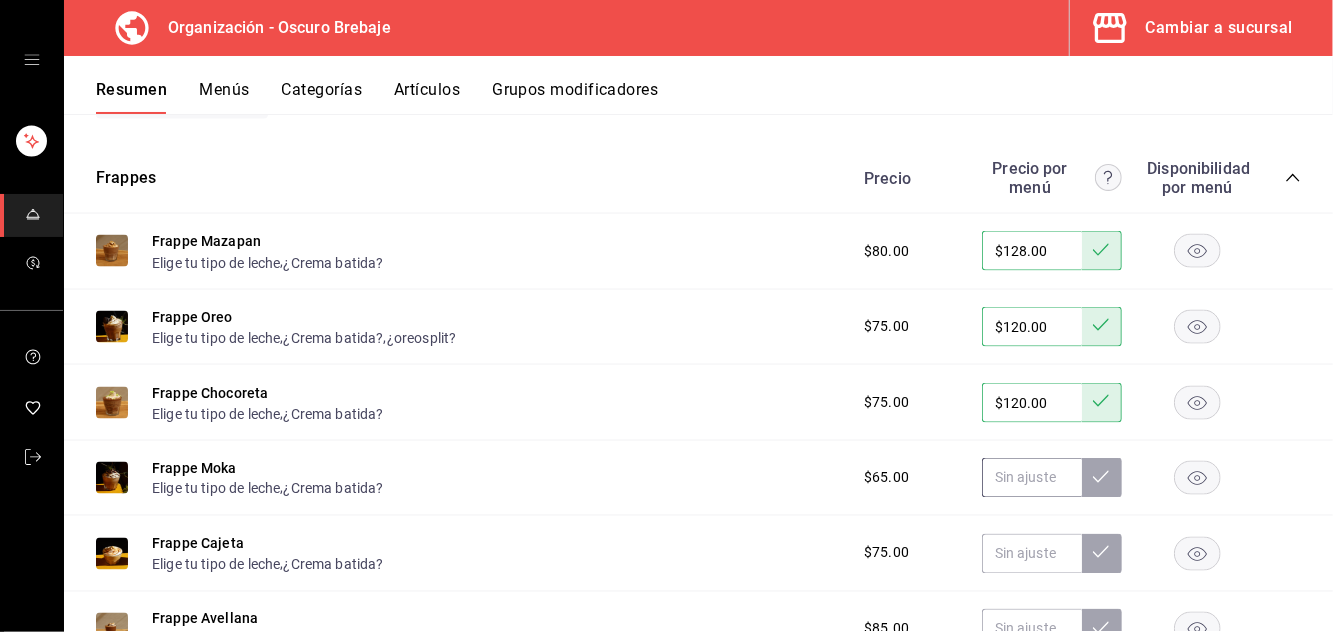 click at bounding box center (1032, 478) 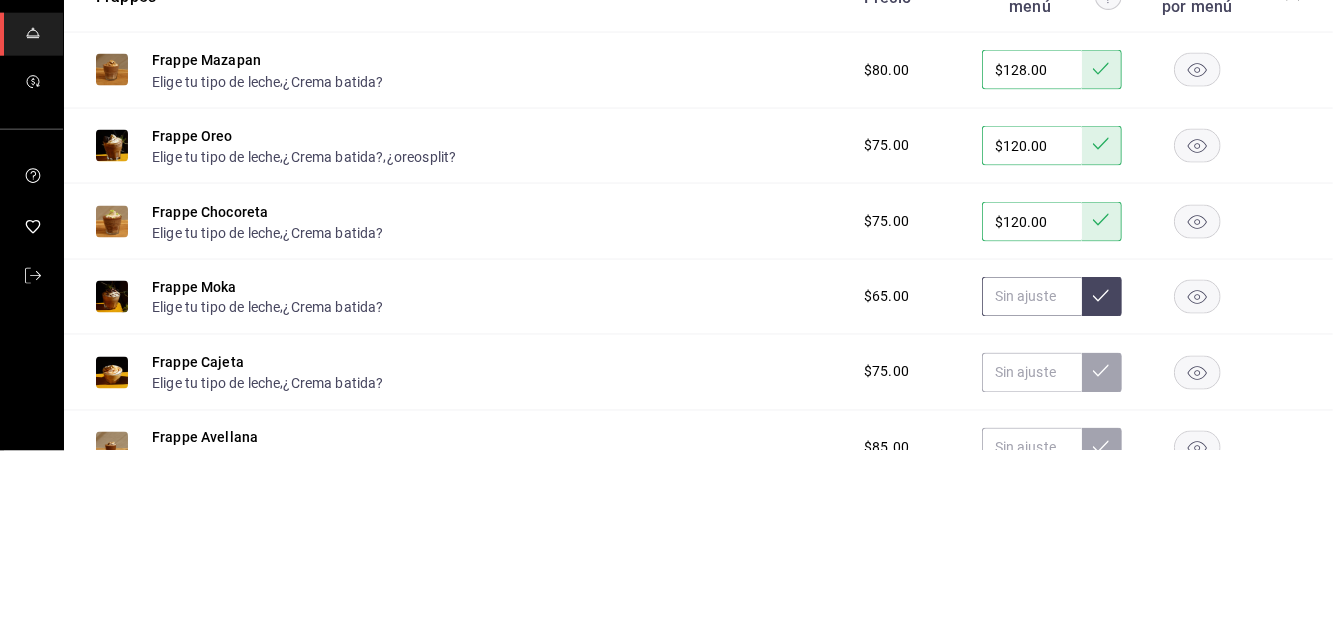 scroll, scrollTop: 95, scrollLeft: 0, axis: vertical 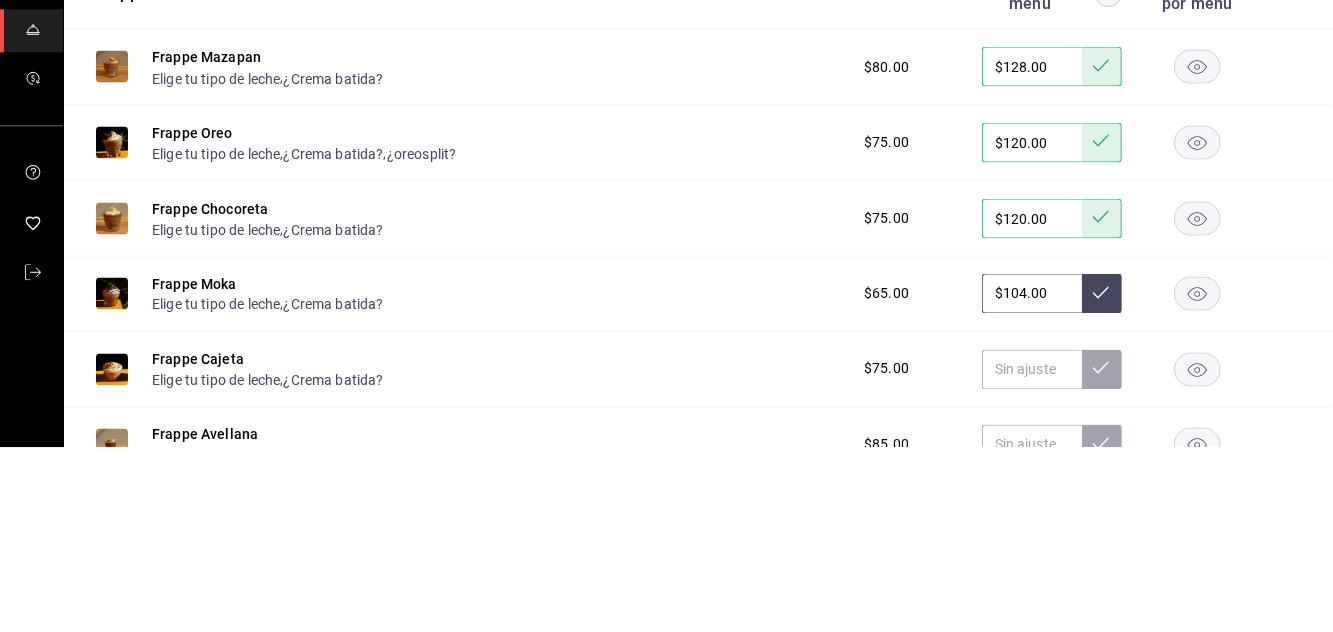 type on "$104.00" 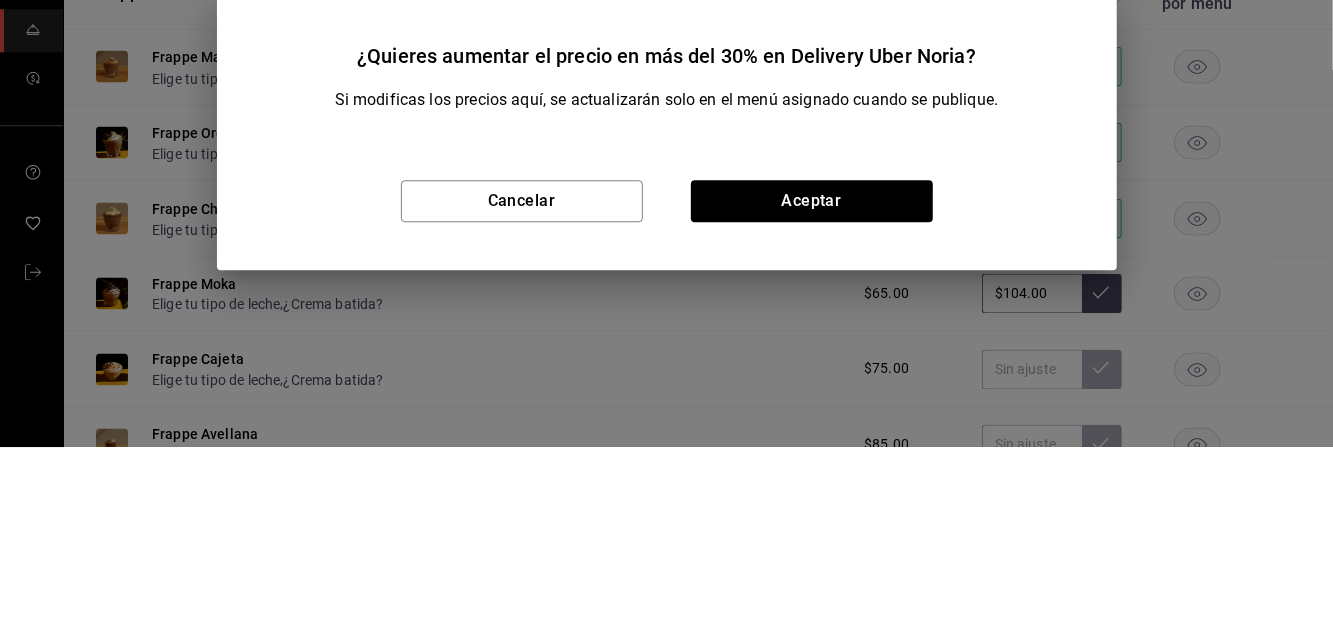 scroll, scrollTop: 96, scrollLeft: 0, axis: vertical 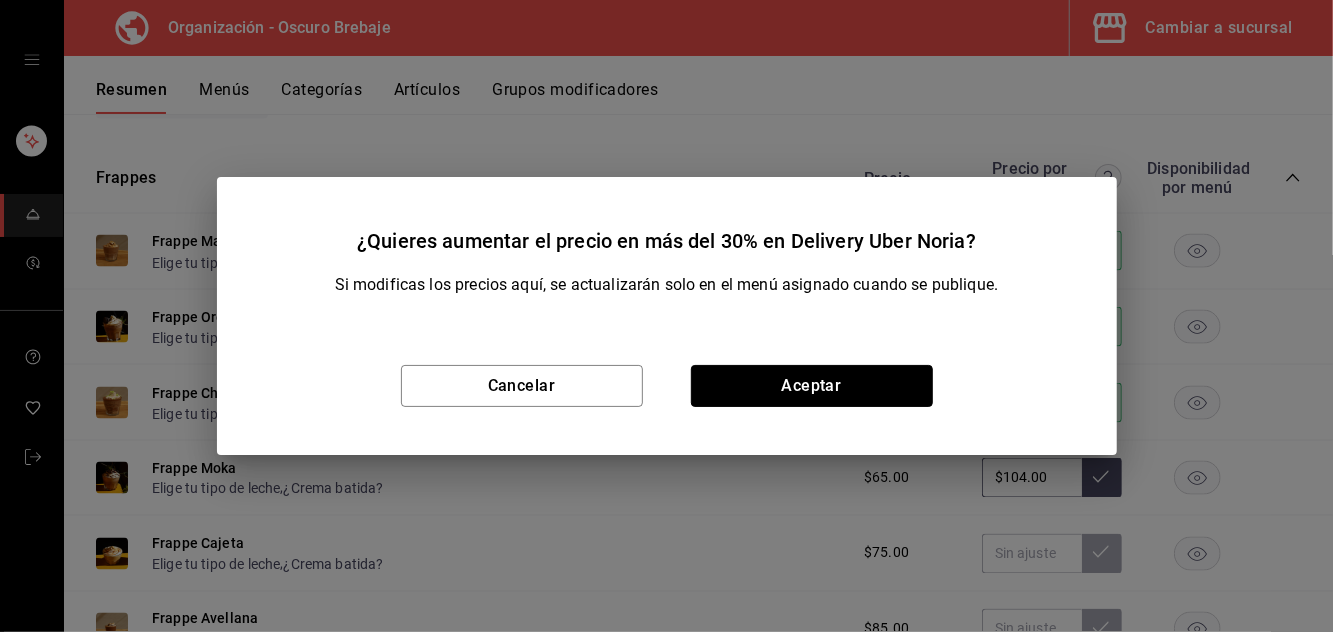 click on "Aceptar" at bounding box center [812, 386] 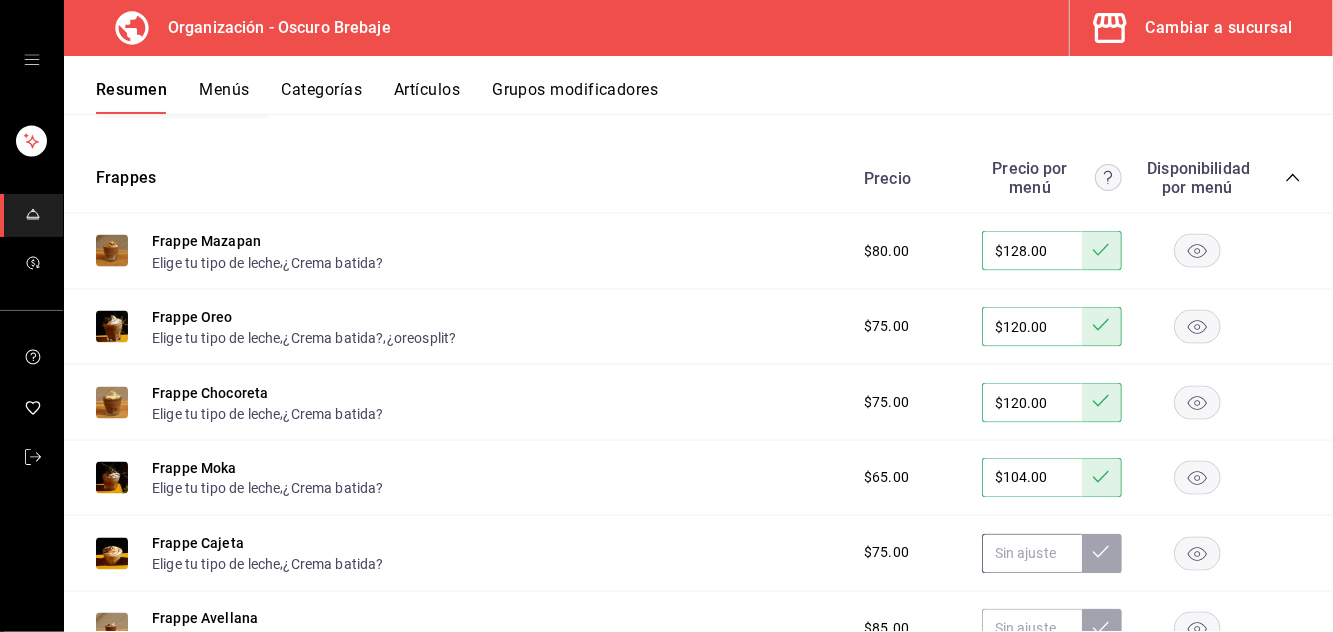click at bounding box center (1032, 554) 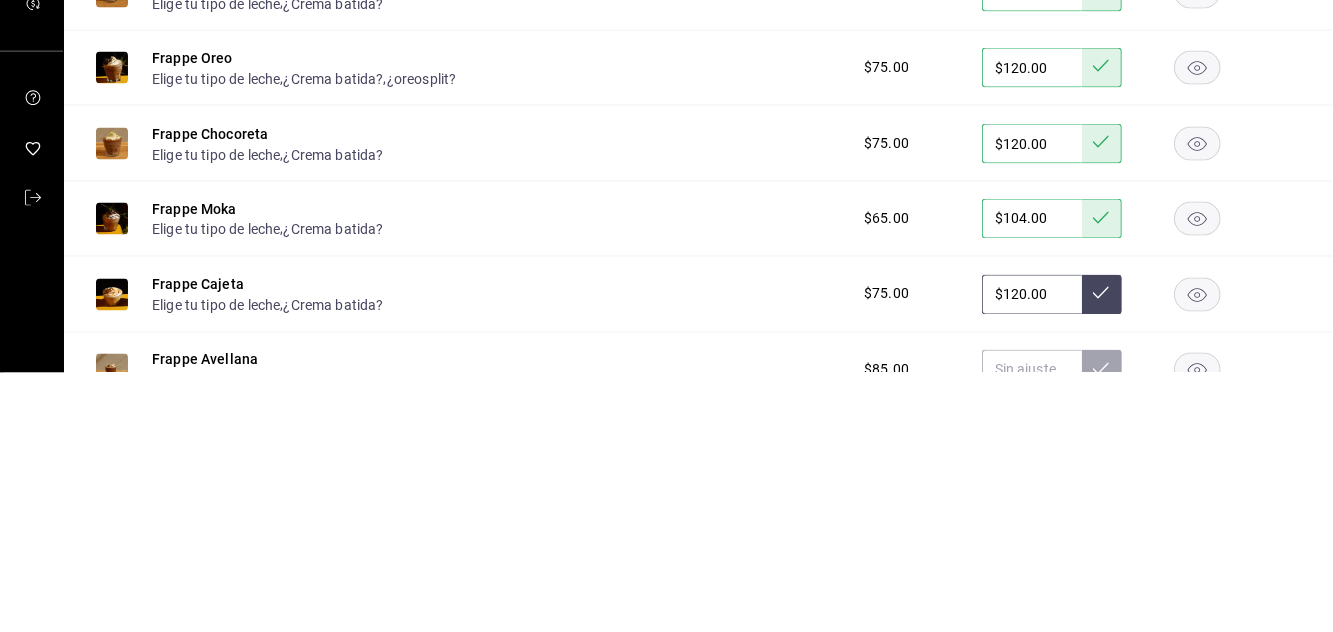 type on "$120.00" 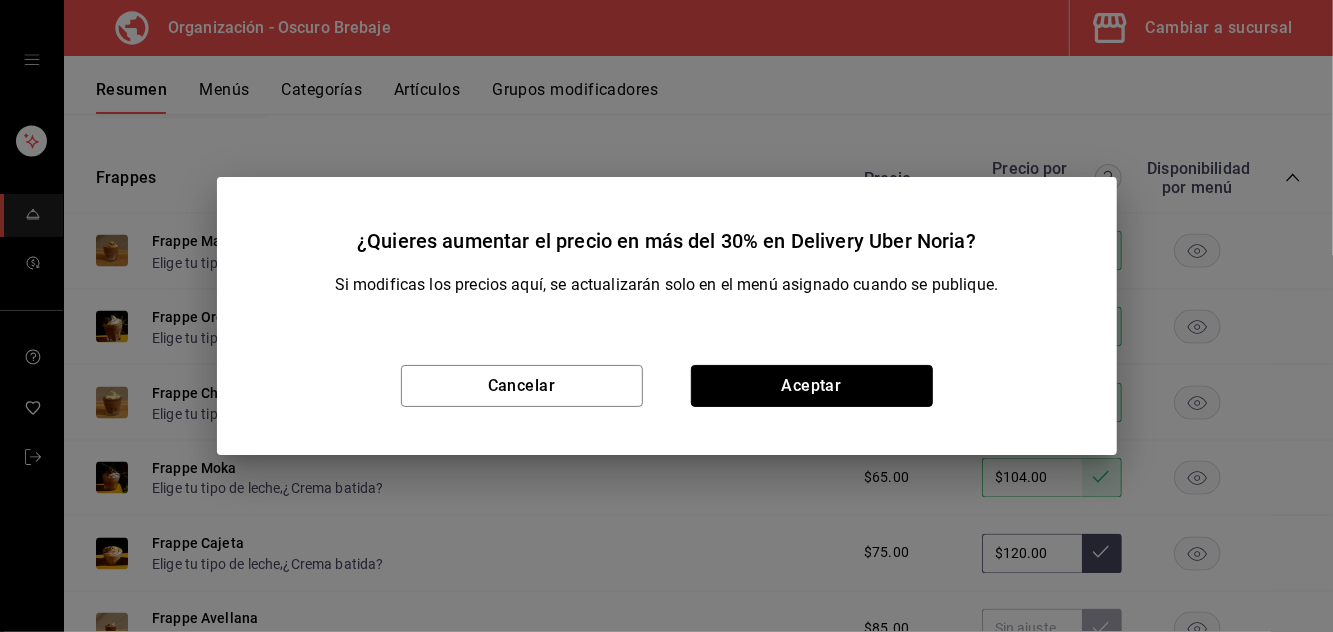 click on "Aceptar" at bounding box center (812, 386) 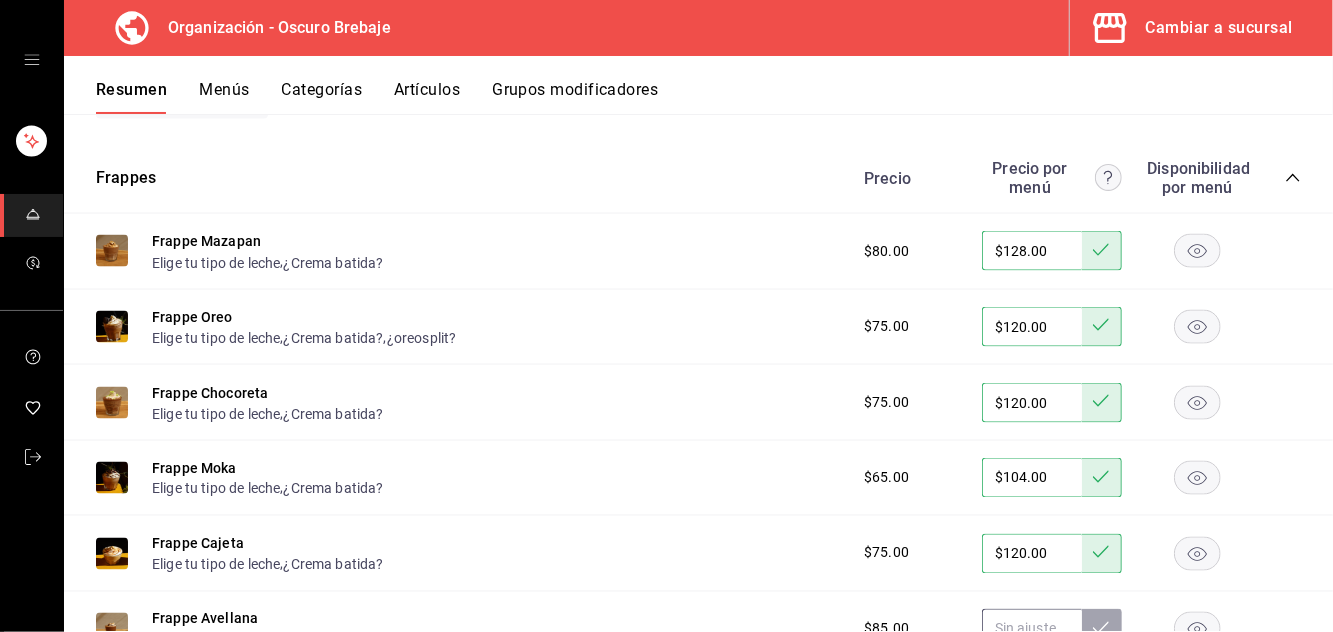 click at bounding box center [1032, 629] 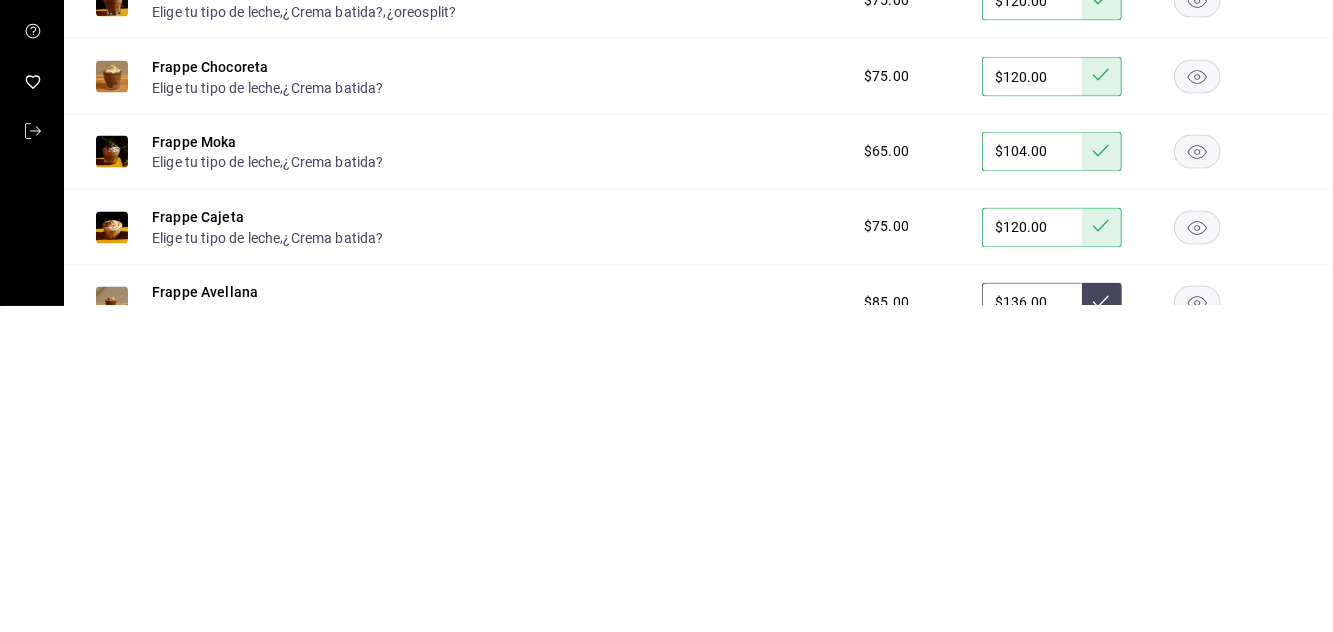 type on "$136.00" 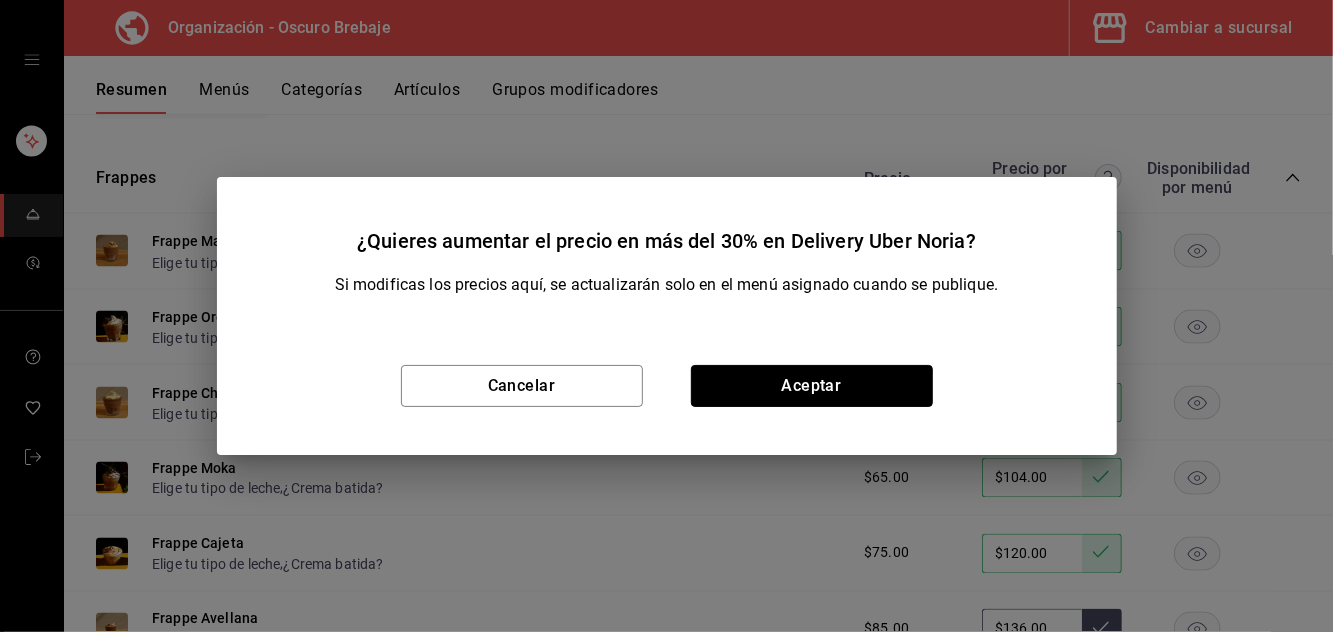 click on "Aceptar" at bounding box center (812, 386) 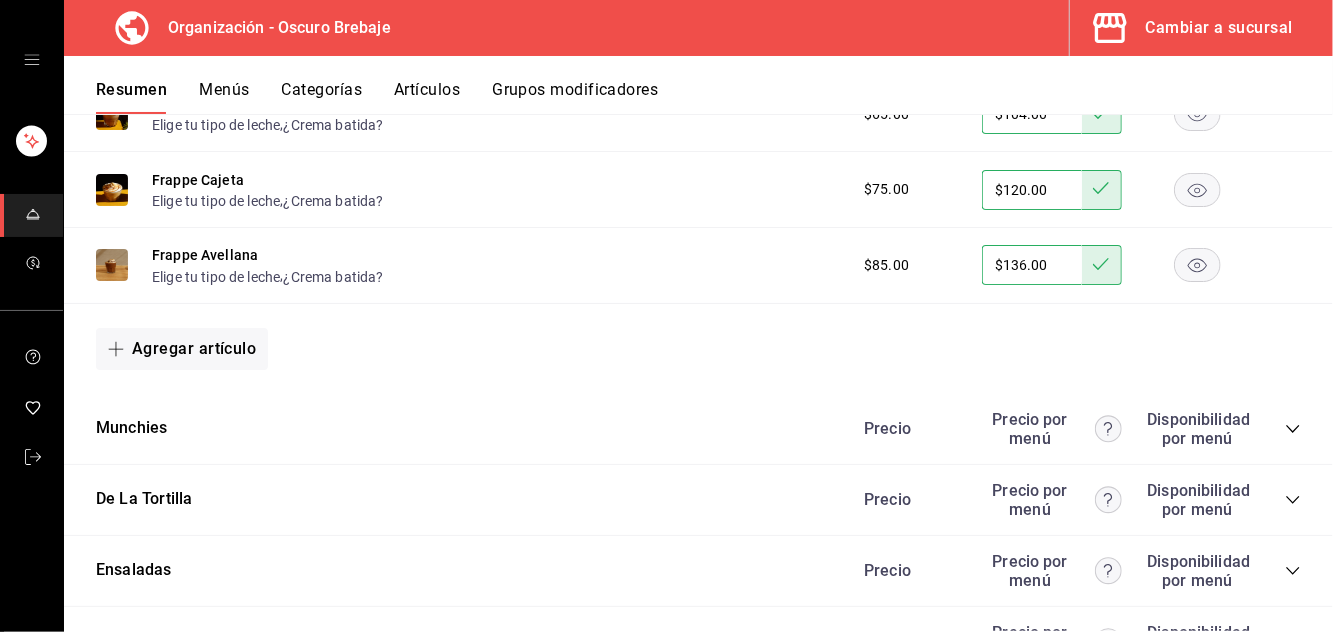 scroll, scrollTop: 5996, scrollLeft: 0, axis: vertical 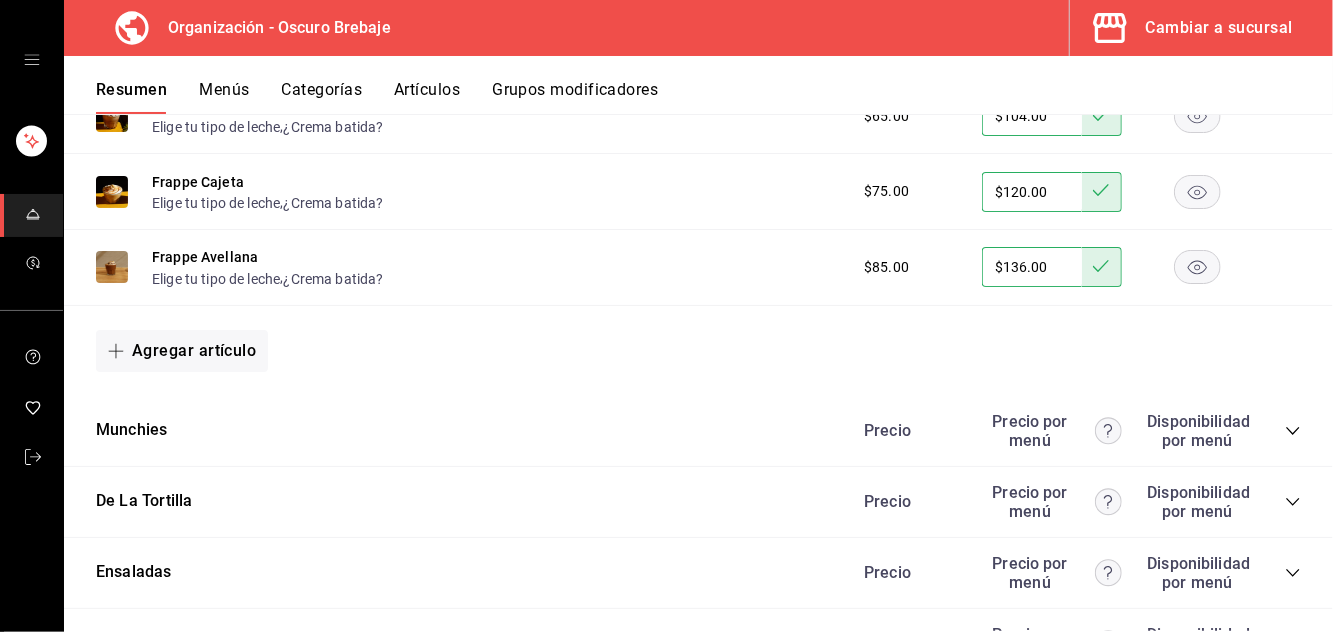 click 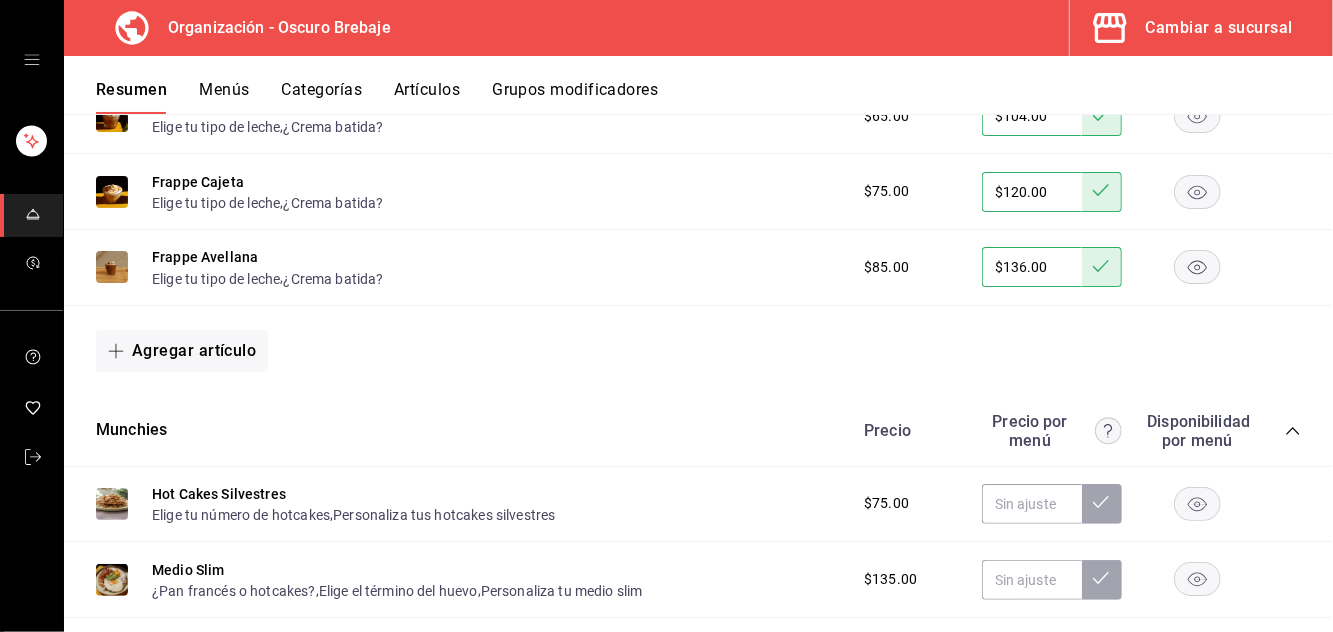 click 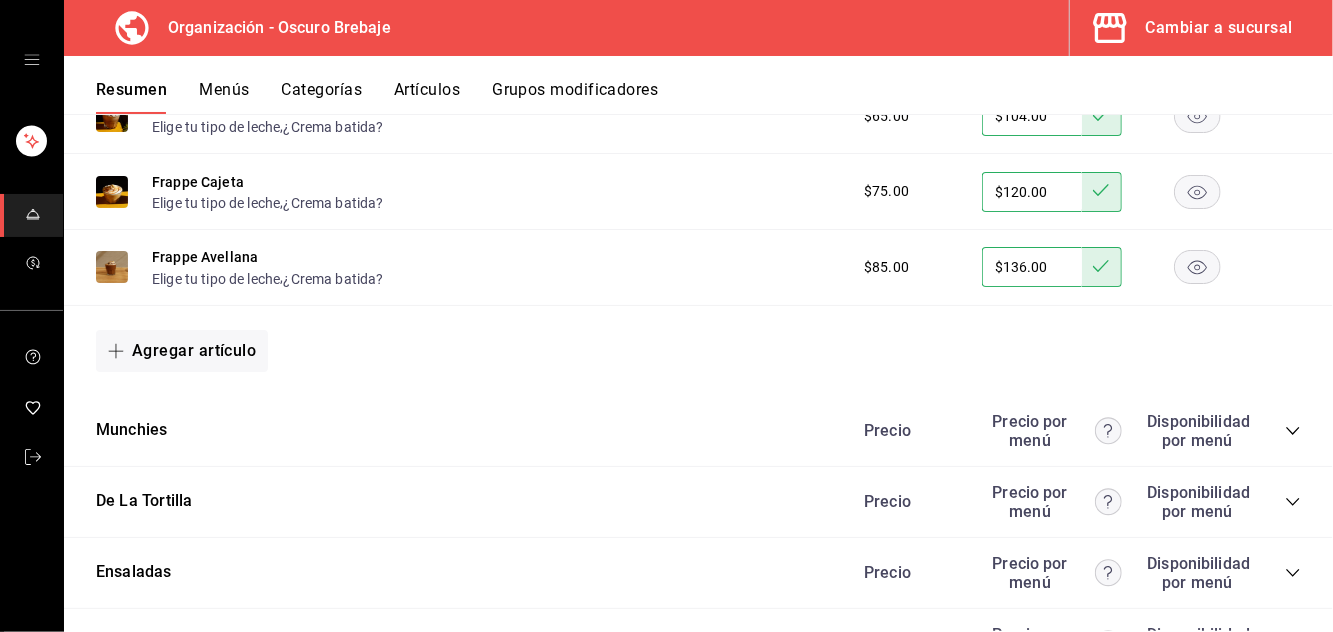 click 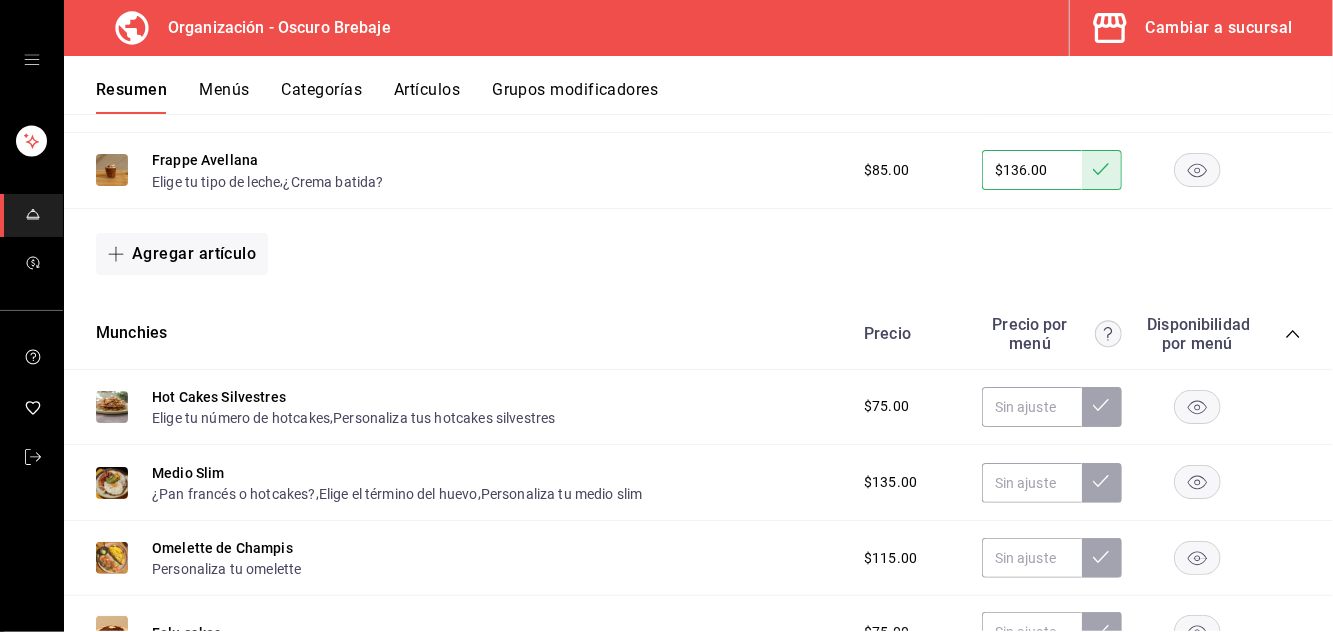 scroll, scrollTop: 6098, scrollLeft: 0, axis: vertical 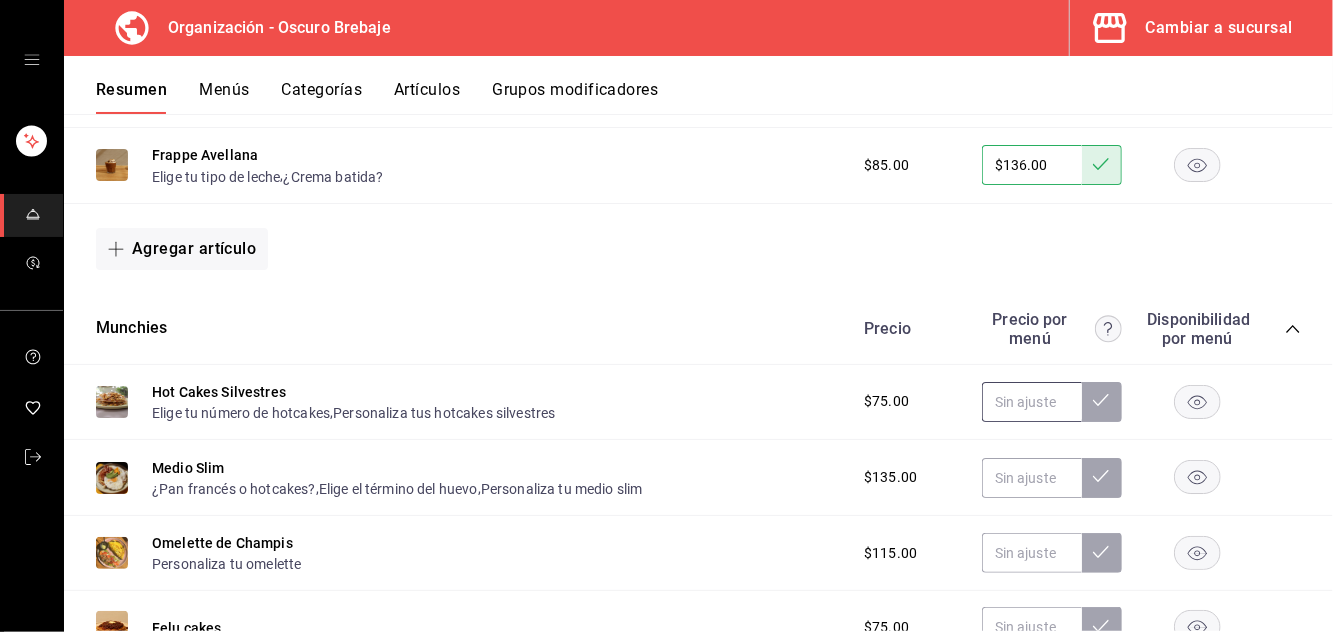 click at bounding box center (1032, 402) 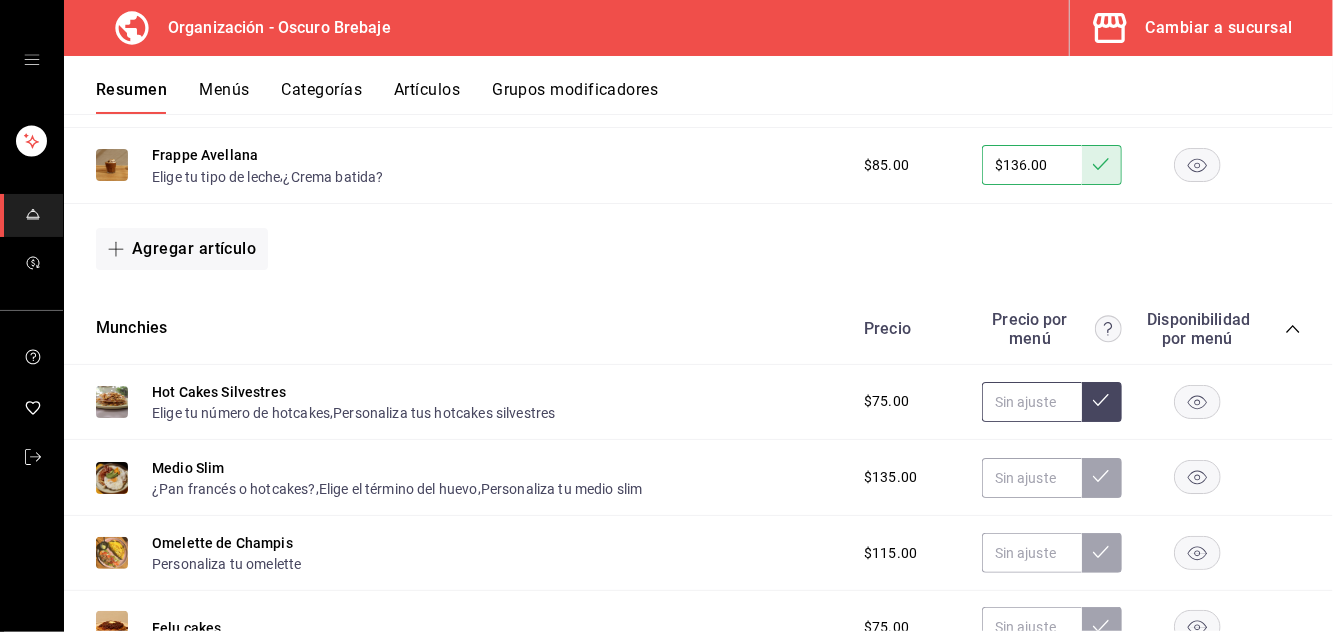 scroll, scrollTop: 96, scrollLeft: 0, axis: vertical 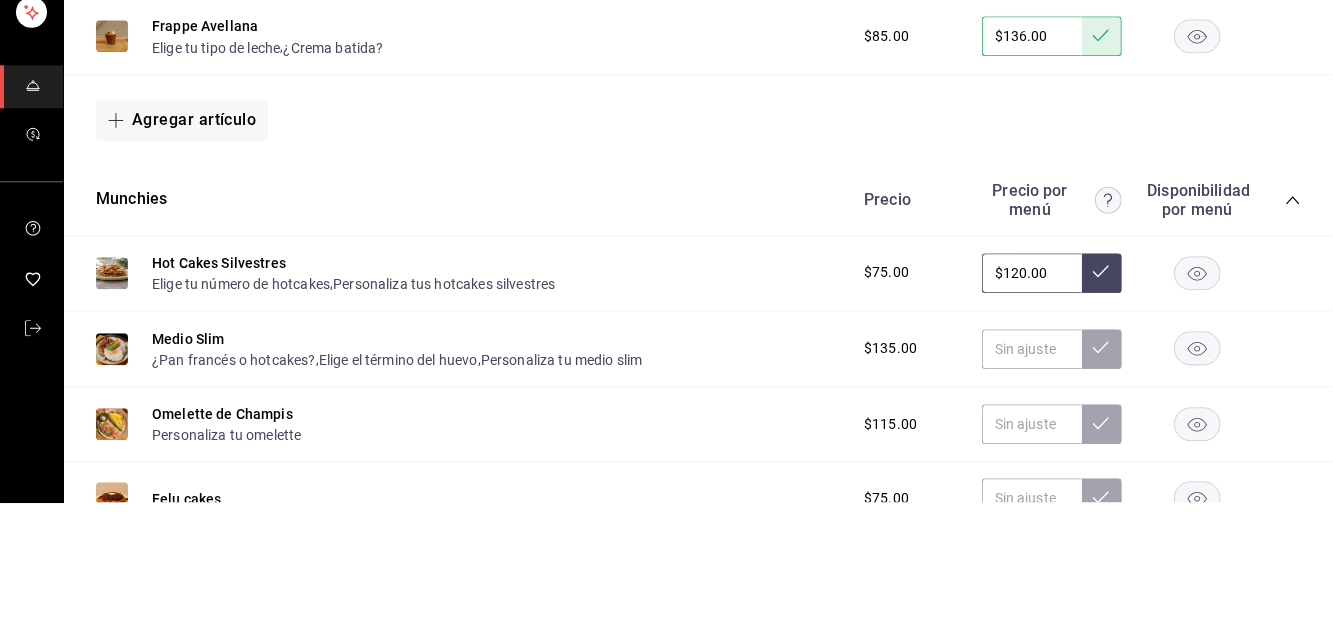 type on "$120.00" 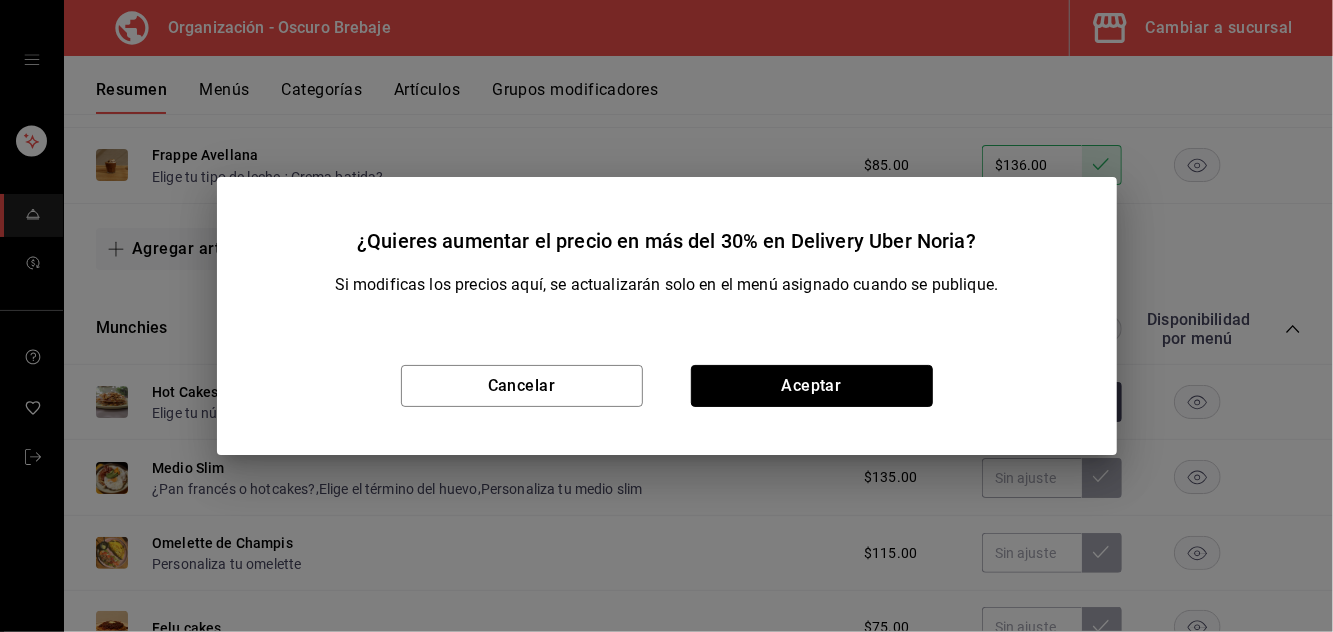 click on "Aceptar" at bounding box center (812, 386) 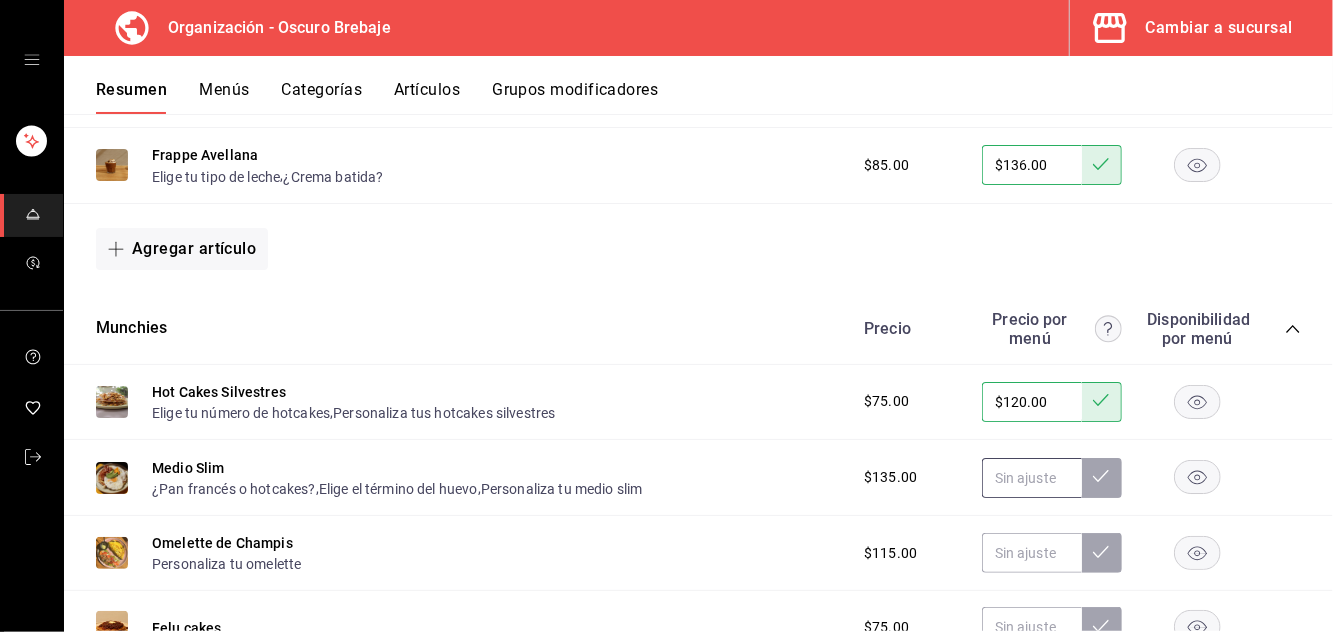 click at bounding box center [1032, 478] 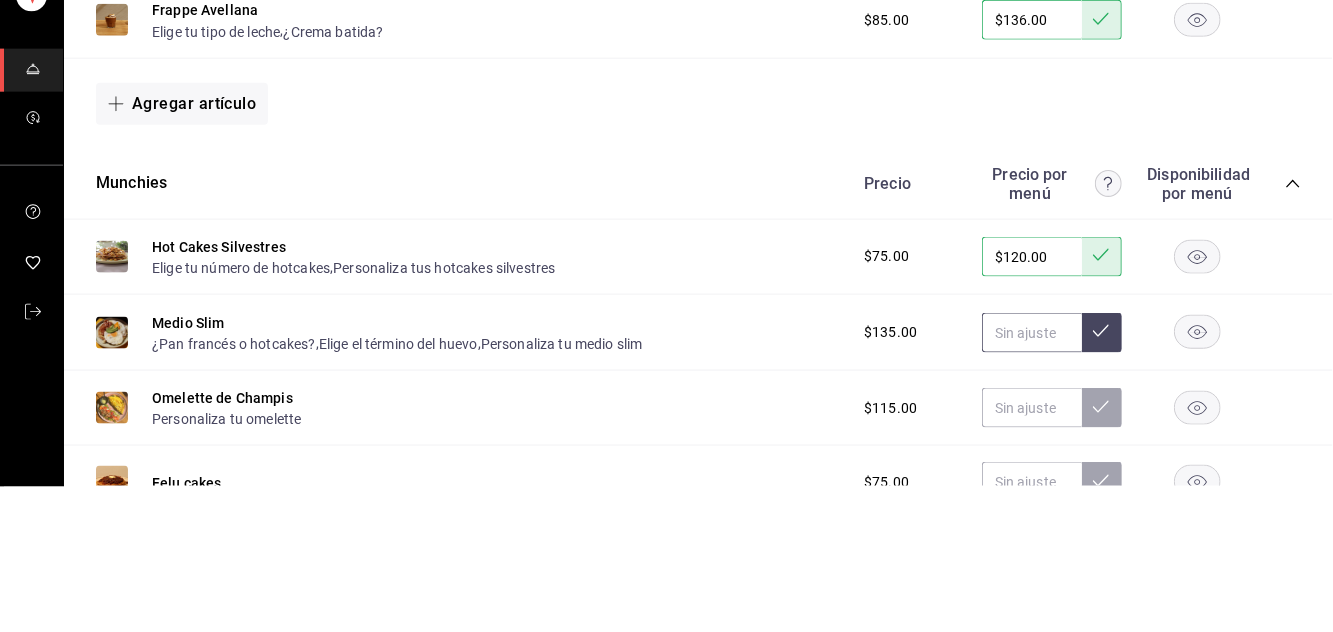 scroll, scrollTop: 96, scrollLeft: 0, axis: vertical 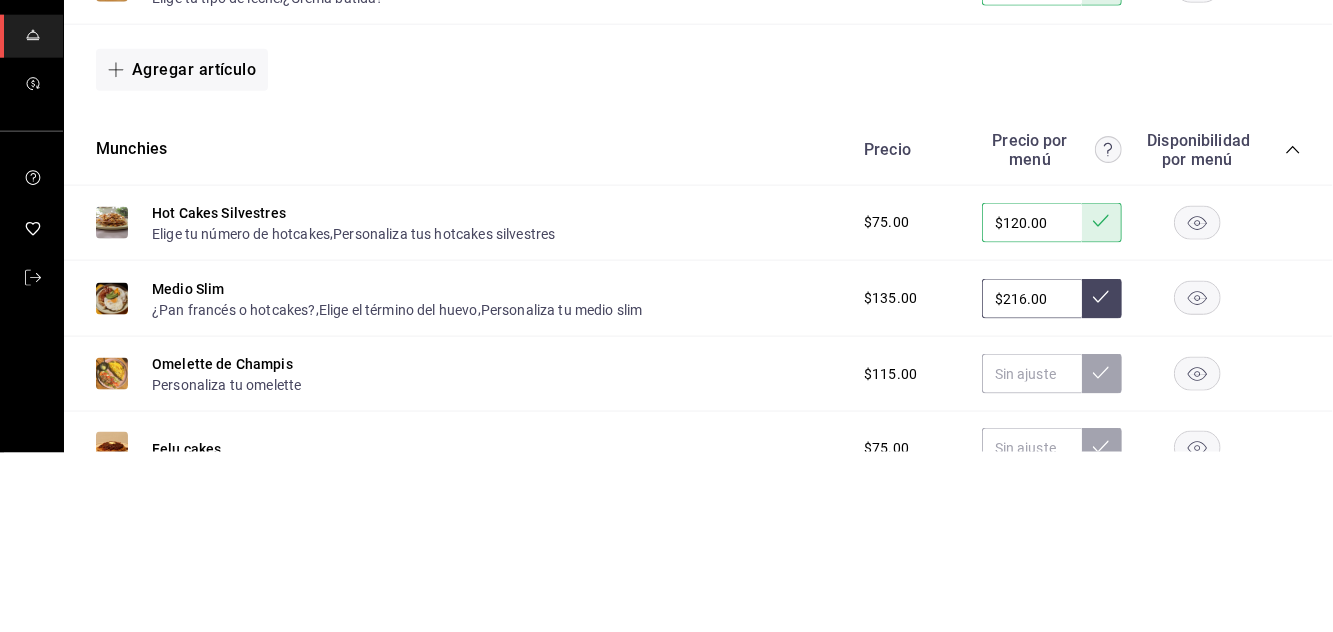 type on "$216.00" 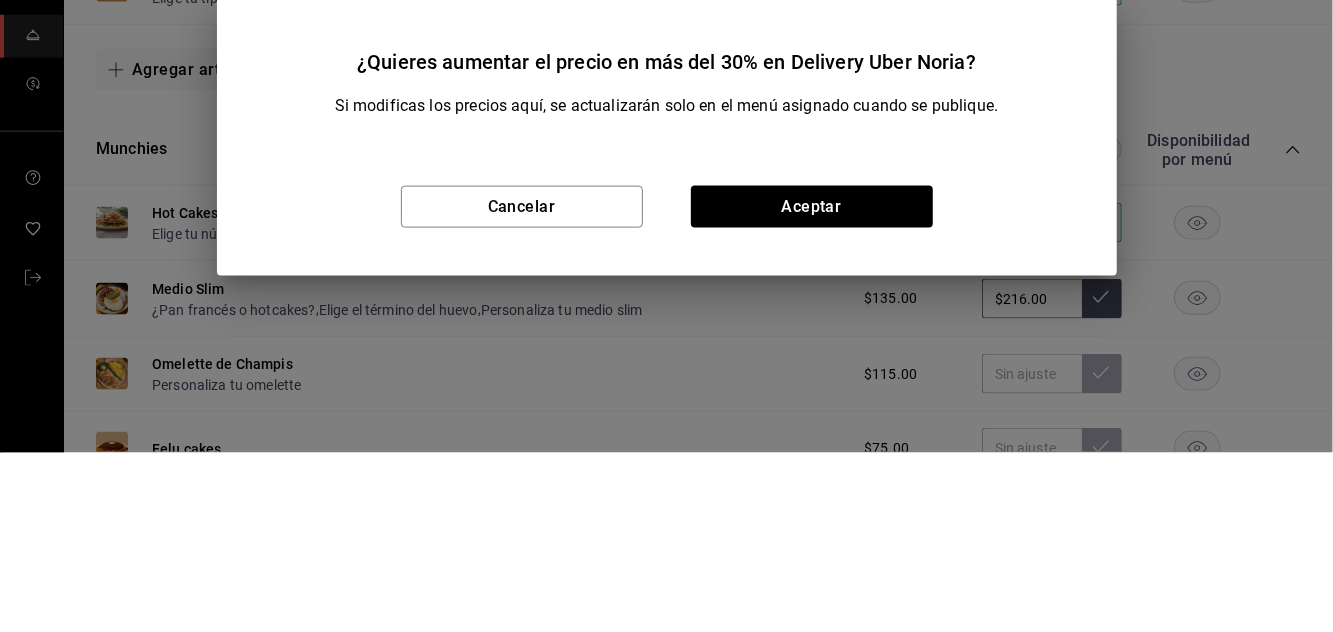 scroll, scrollTop: 96, scrollLeft: 0, axis: vertical 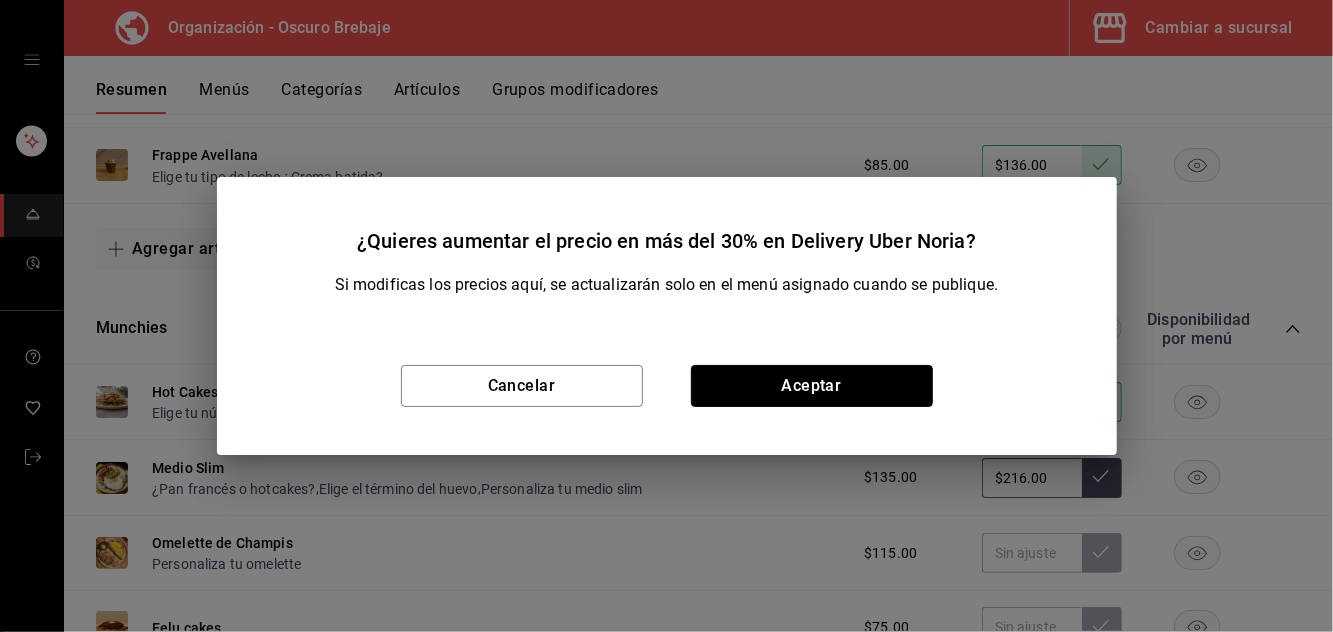 click on "Aceptar" at bounding box center (812, 386) 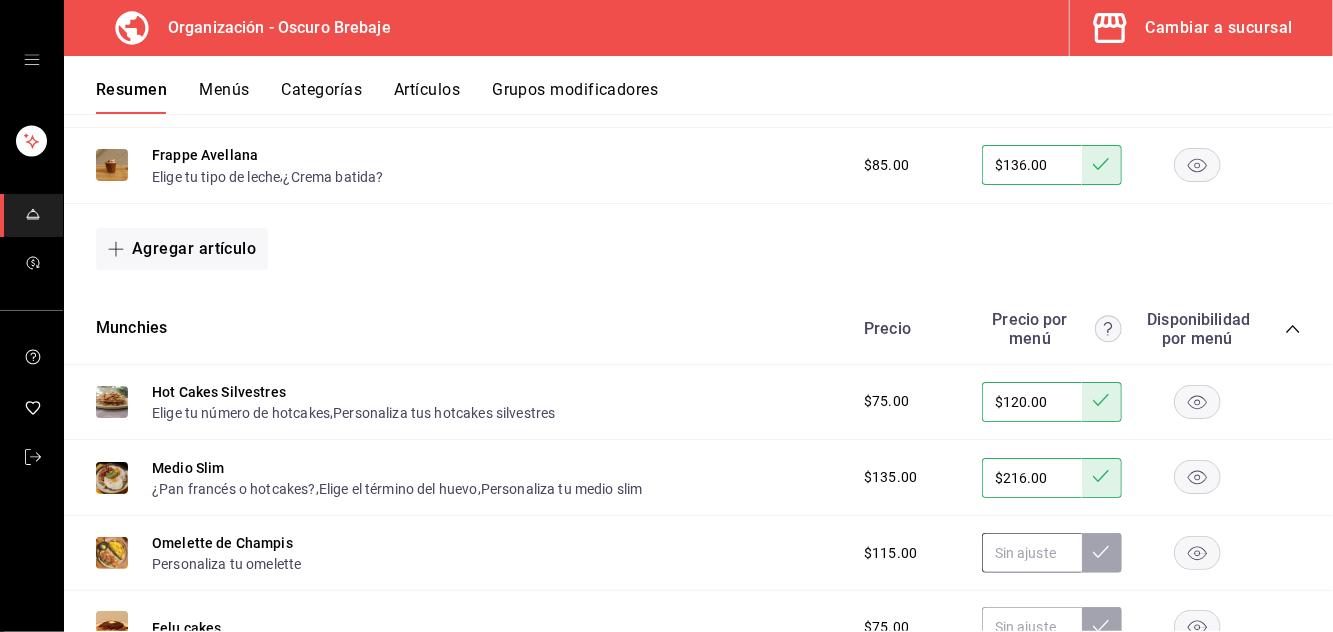 click at bounding box center [1032, 553] 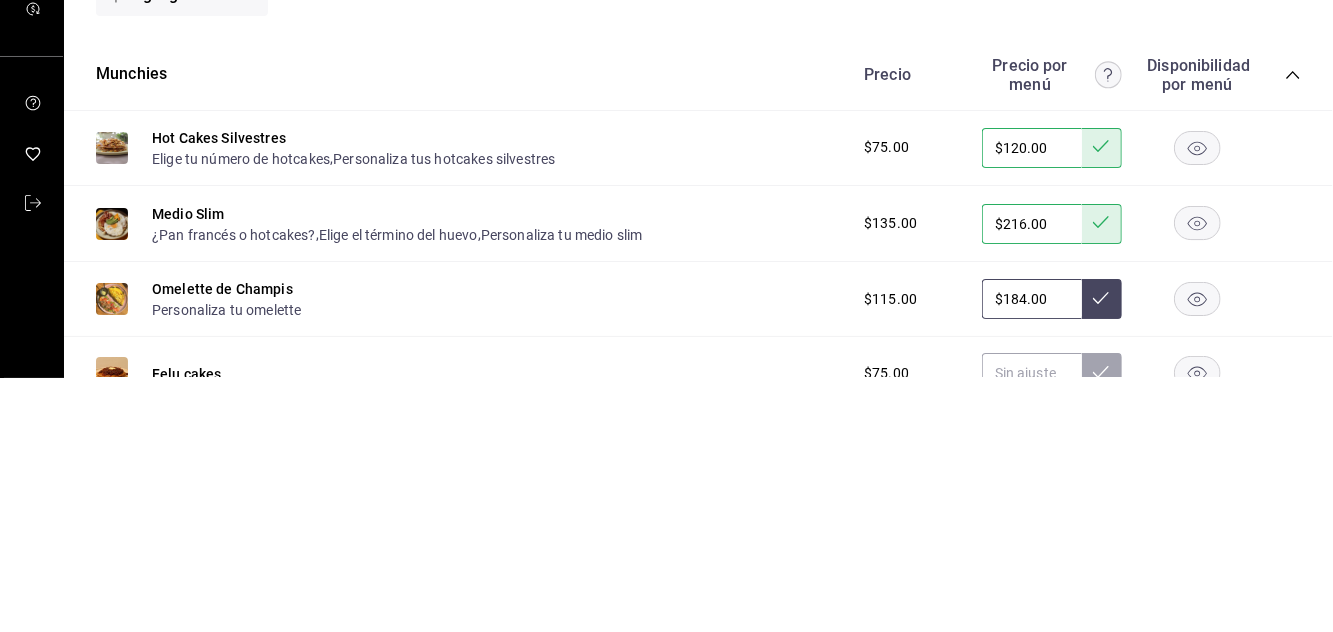 type on "$184.00" 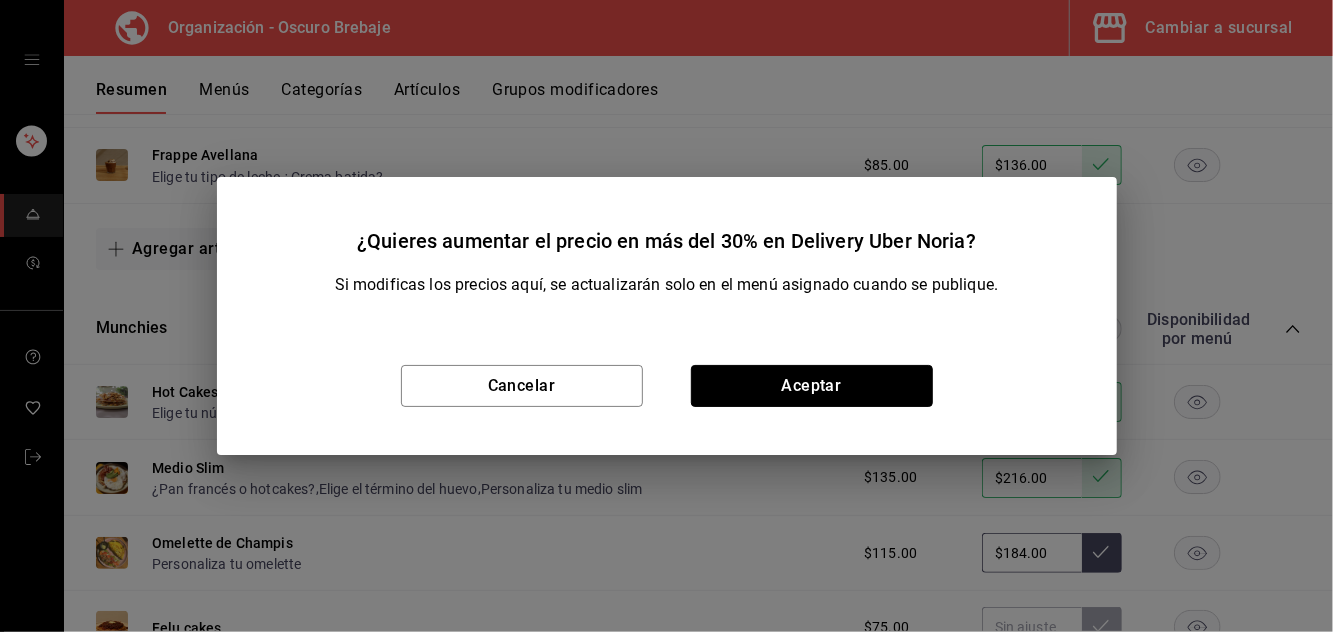 click on "Aceptar" at bounding box center [812, 386] 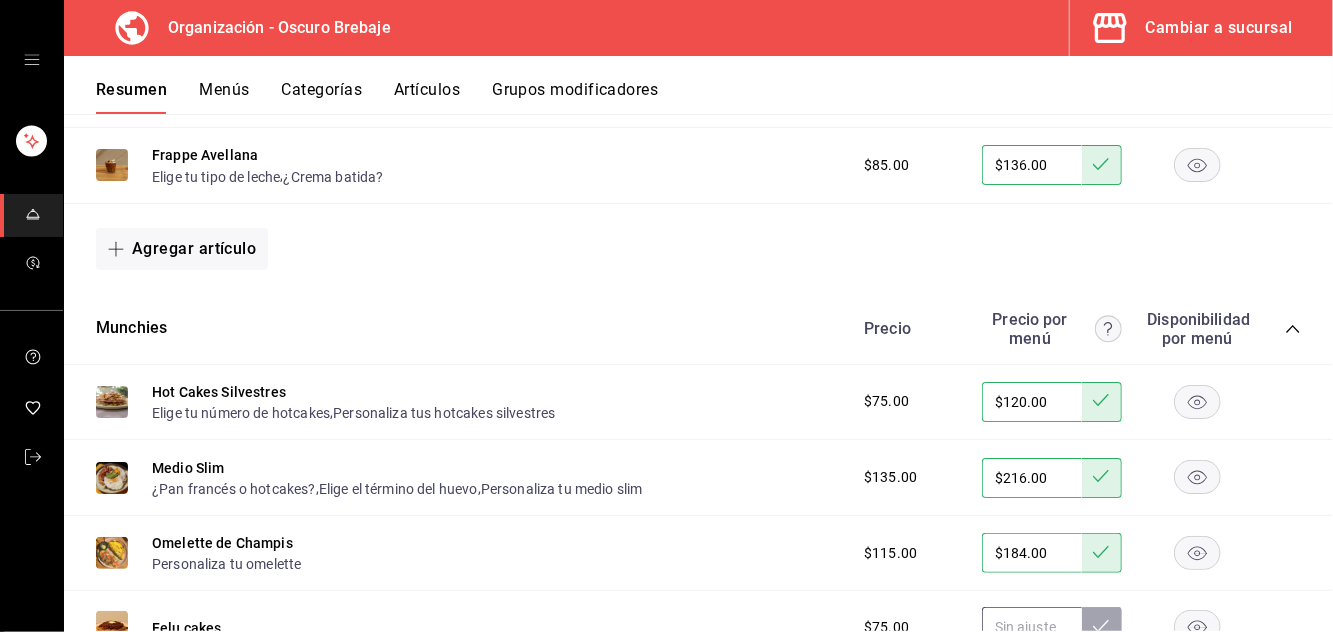 click at bounding box center [1032, 627] 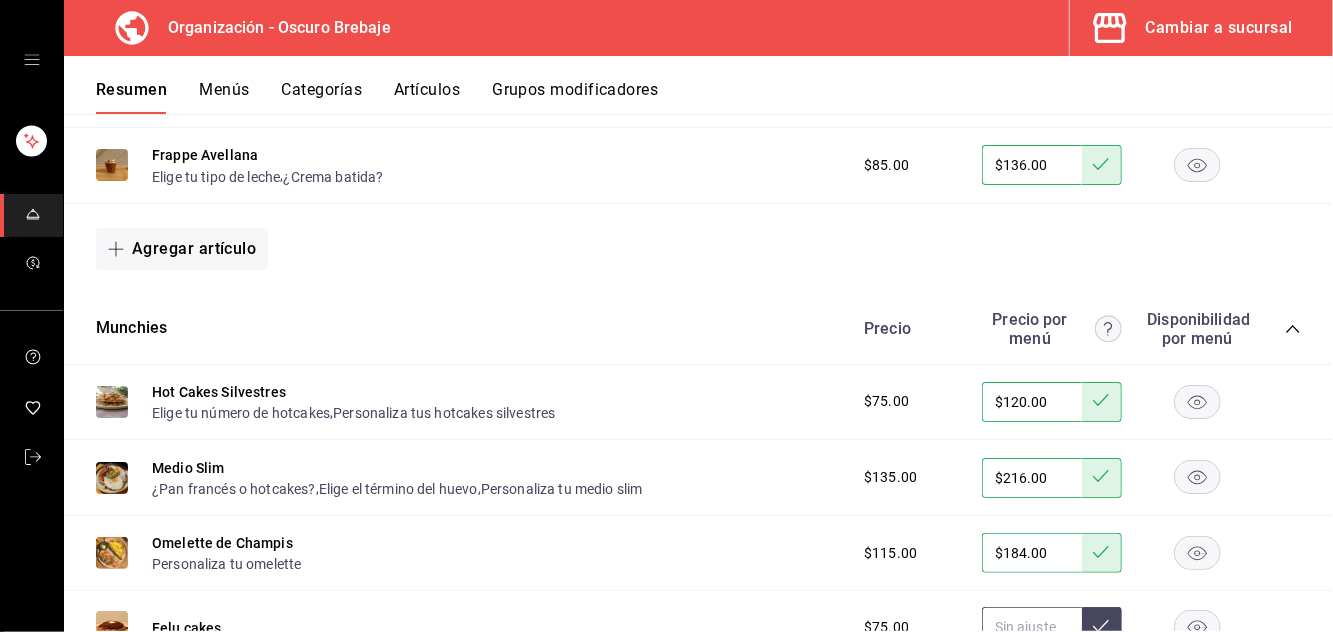 scroll, scrollTop: 96, scrollLeft: 0, axis: vertical 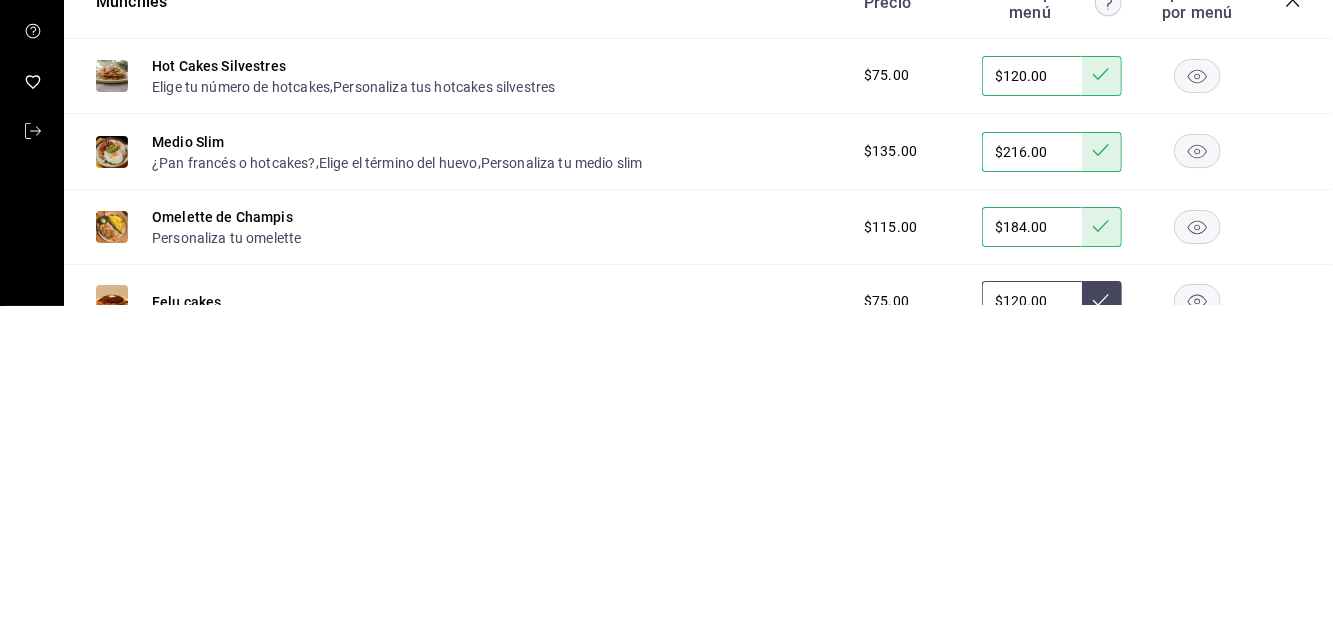 type on "$120.00" 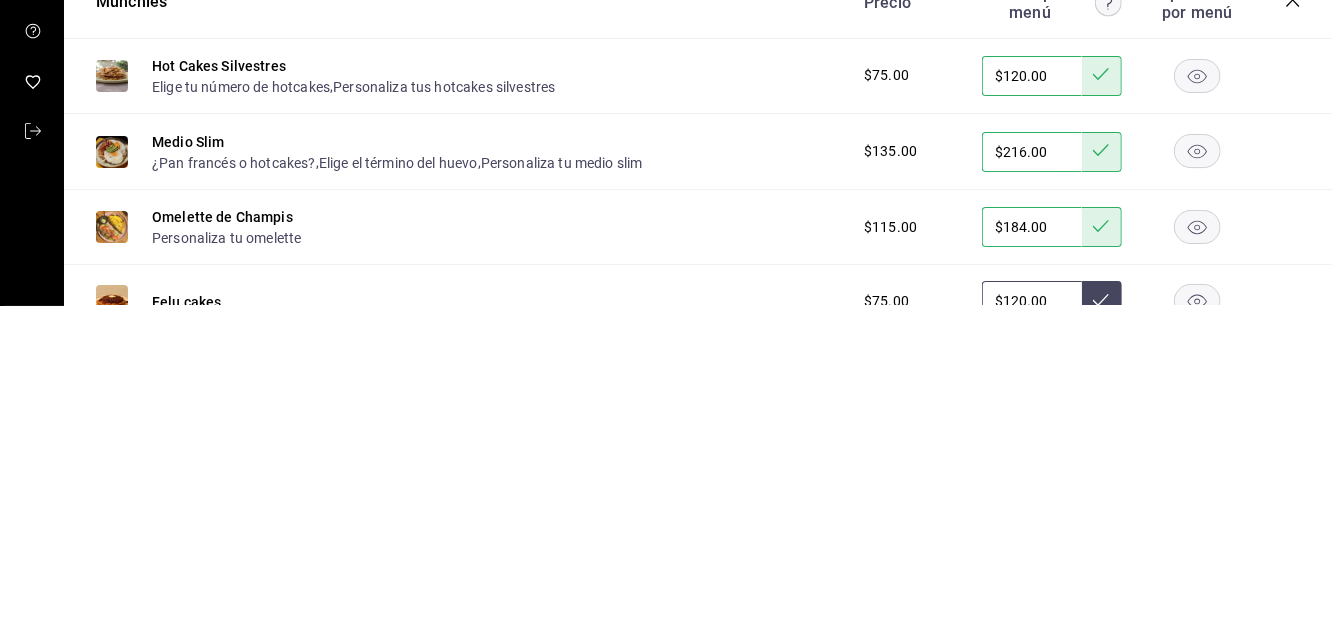 click at bounding box center (1102, 700) 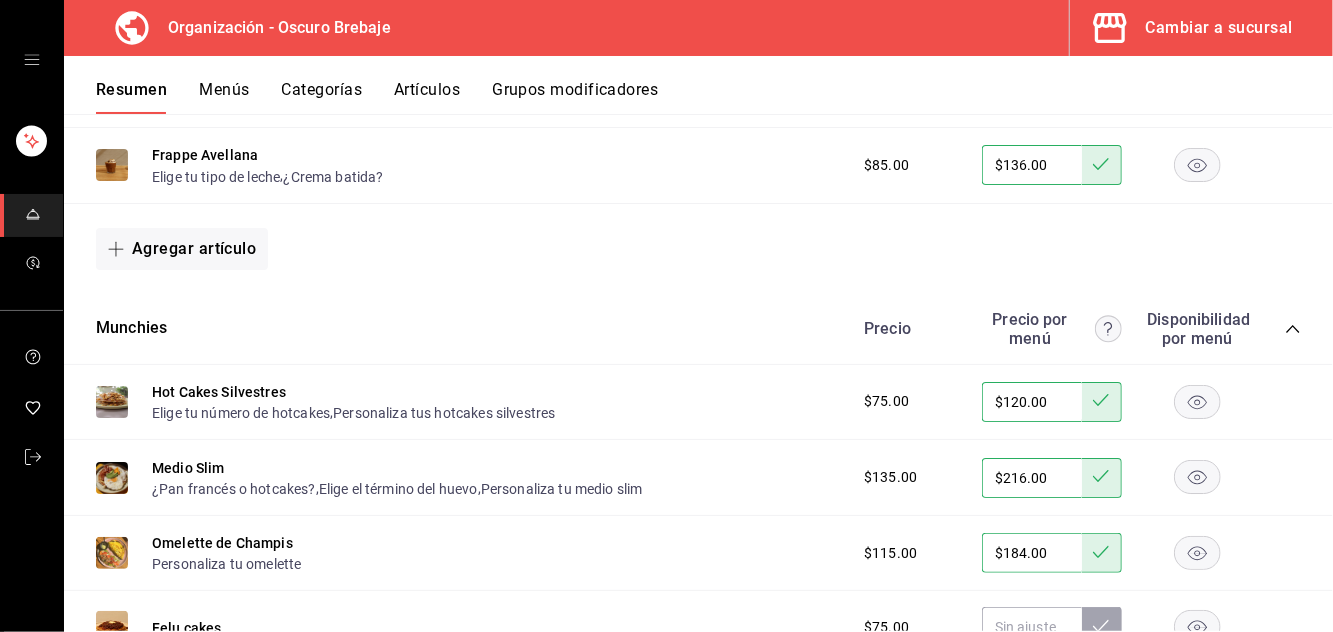 click at bounding box center (1102, 553) 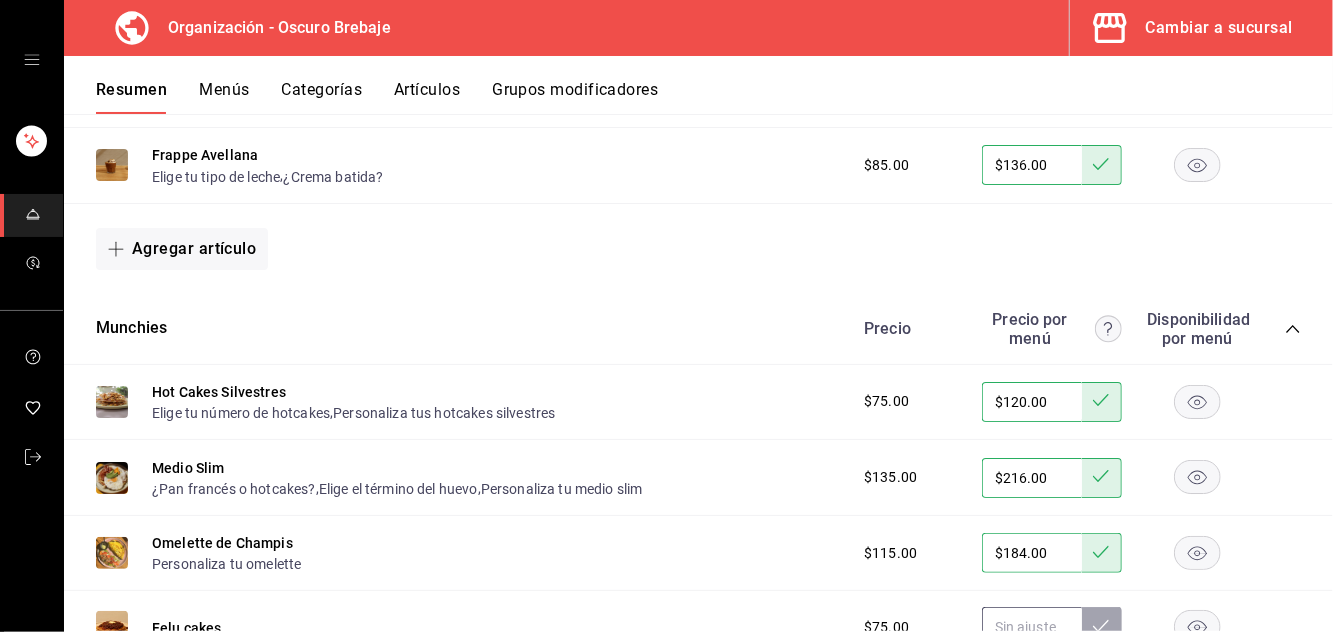 click at bounding box center [1032, 627] 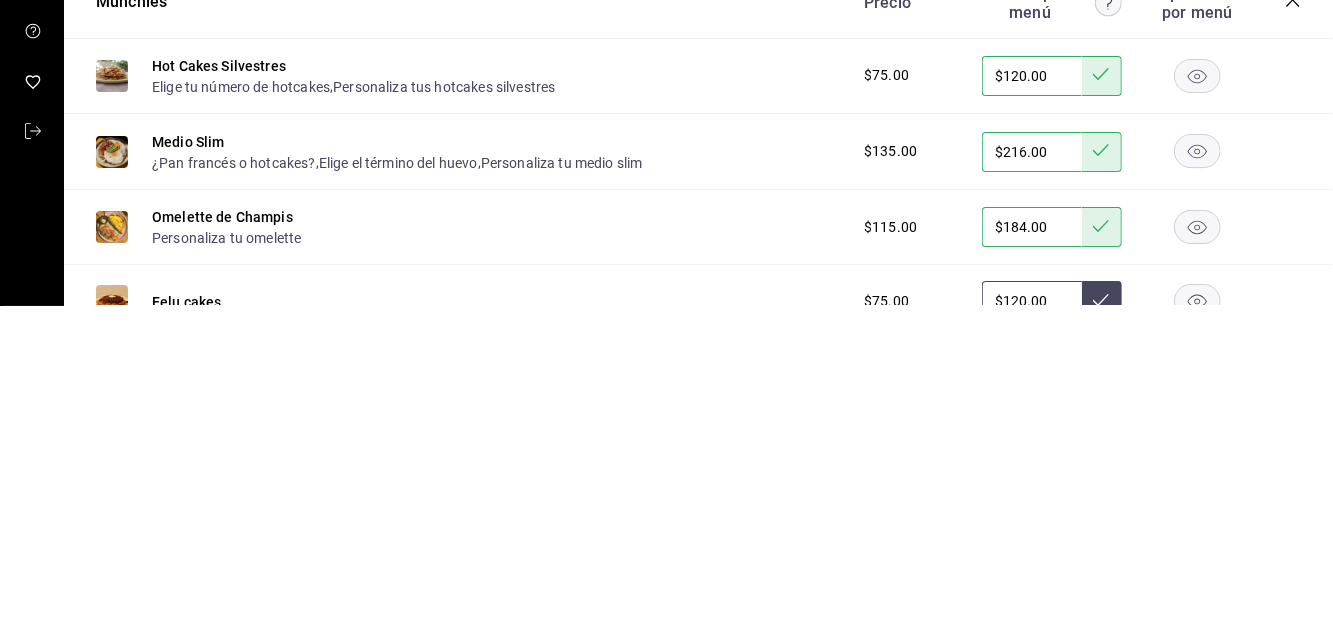 type on "$120.00" 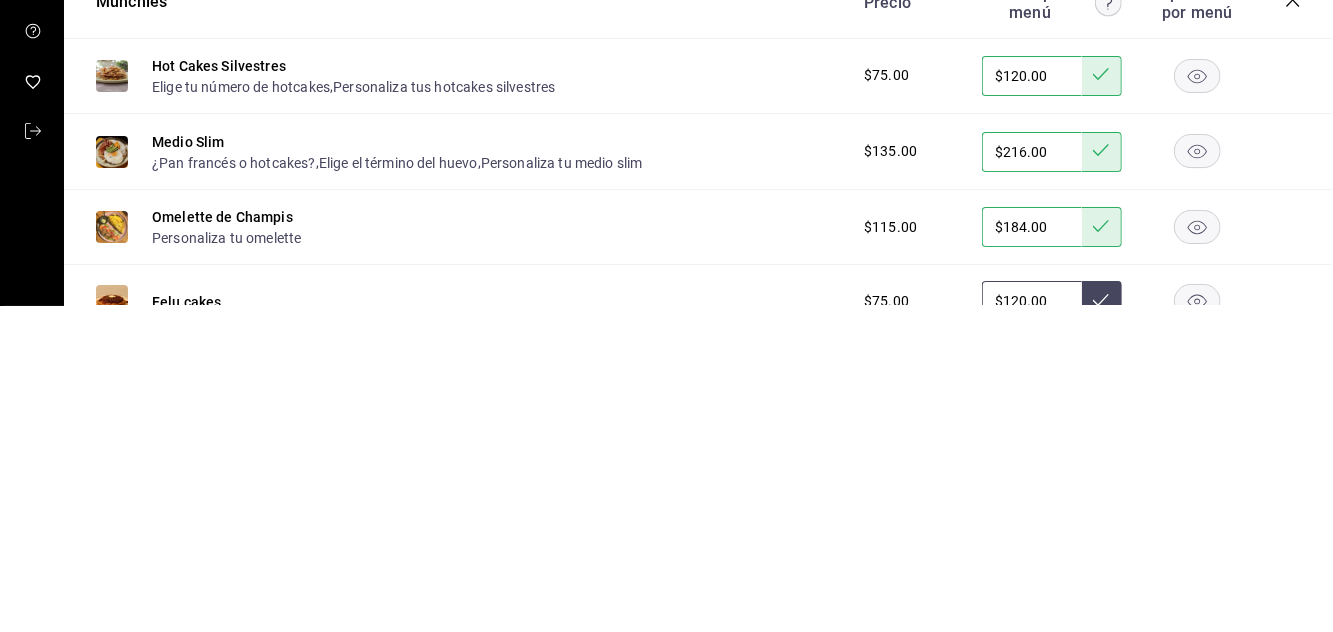 click 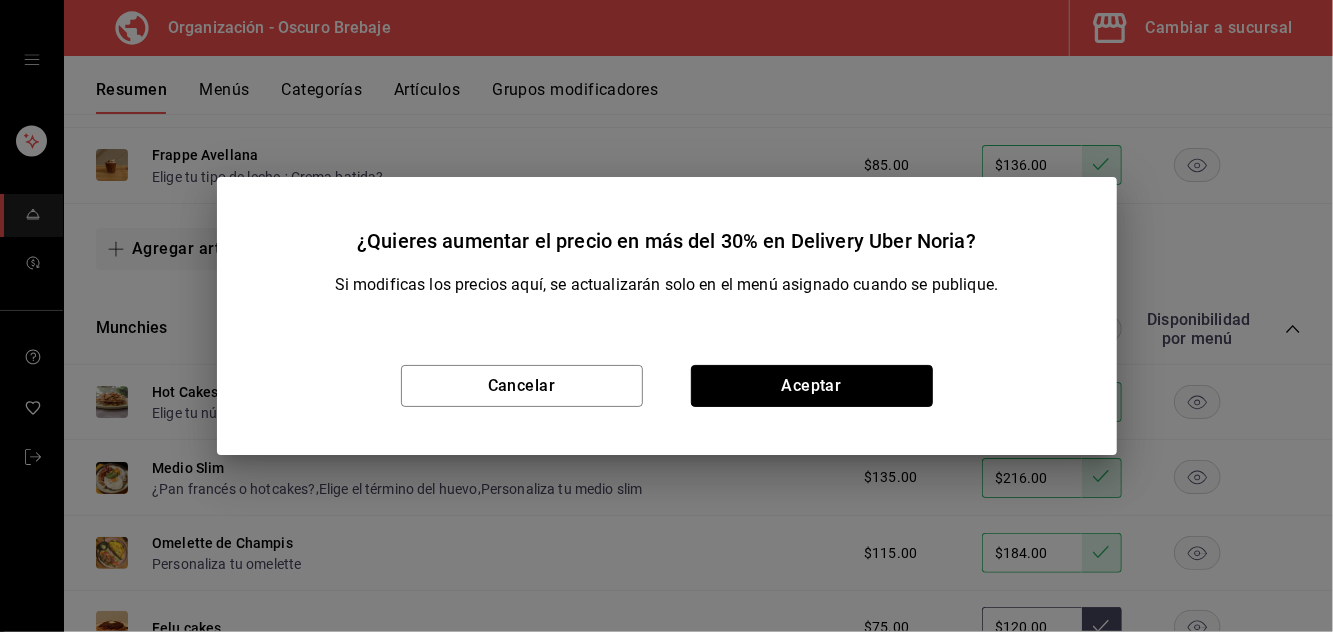 click on "Aceptar" at bounding box center [812, 386] 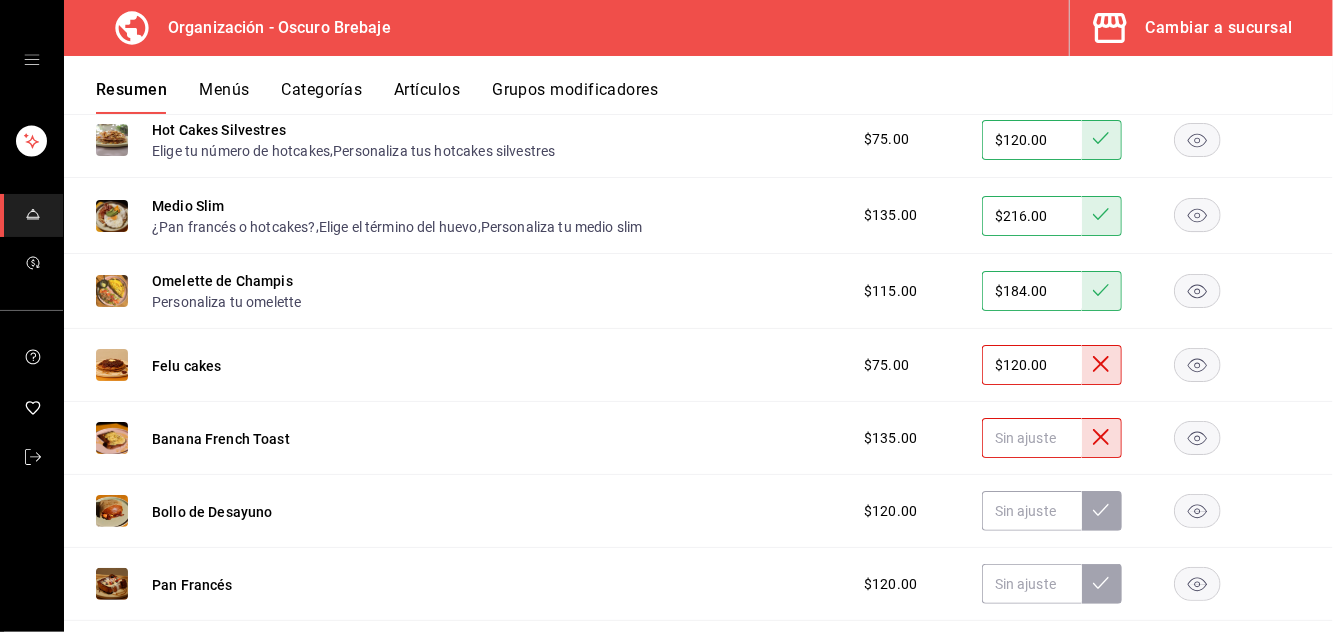 scroll, scrollTop: 6358, scrollLeft: 0, axis: vertical 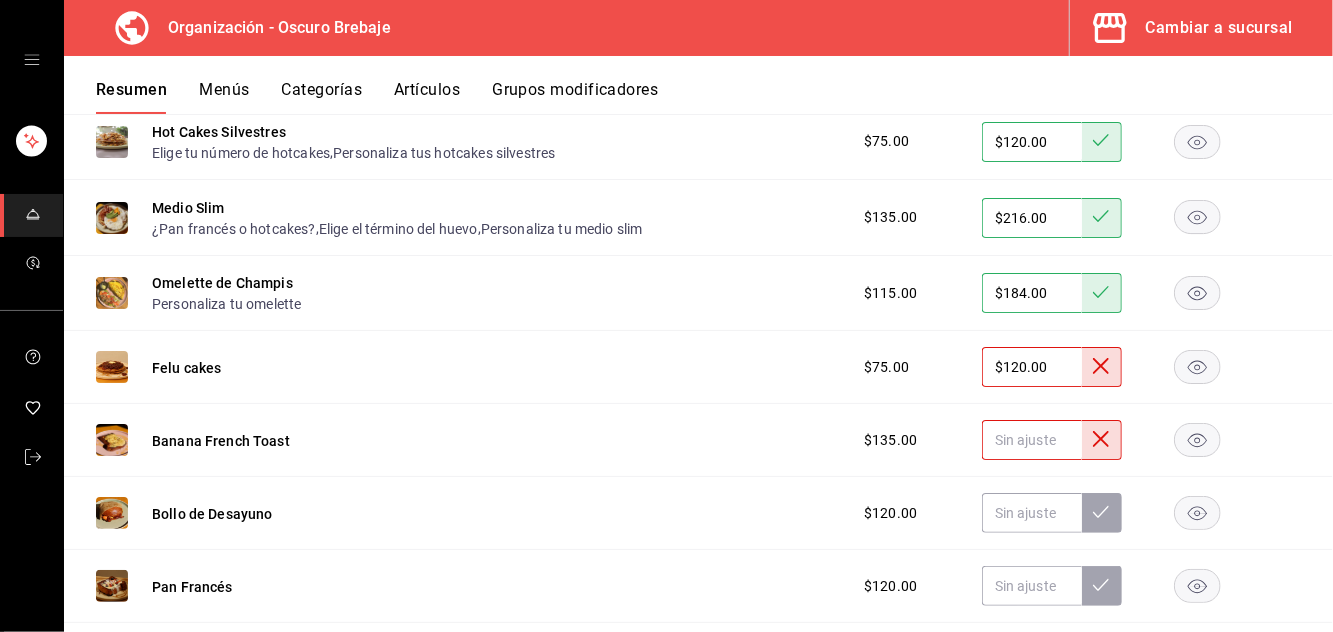 click on "Felu cakes" at bounding box center (187, 368) 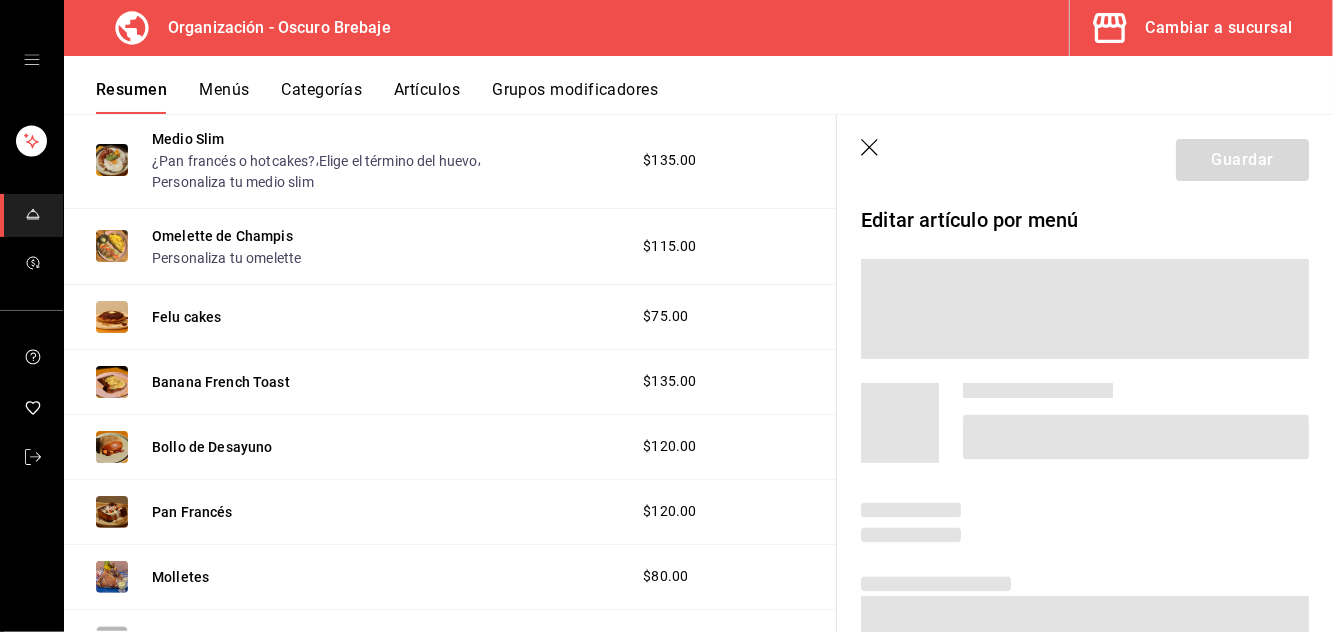 scroll, scrollTop: 6166, scrollLeft: 0, axis: vertical 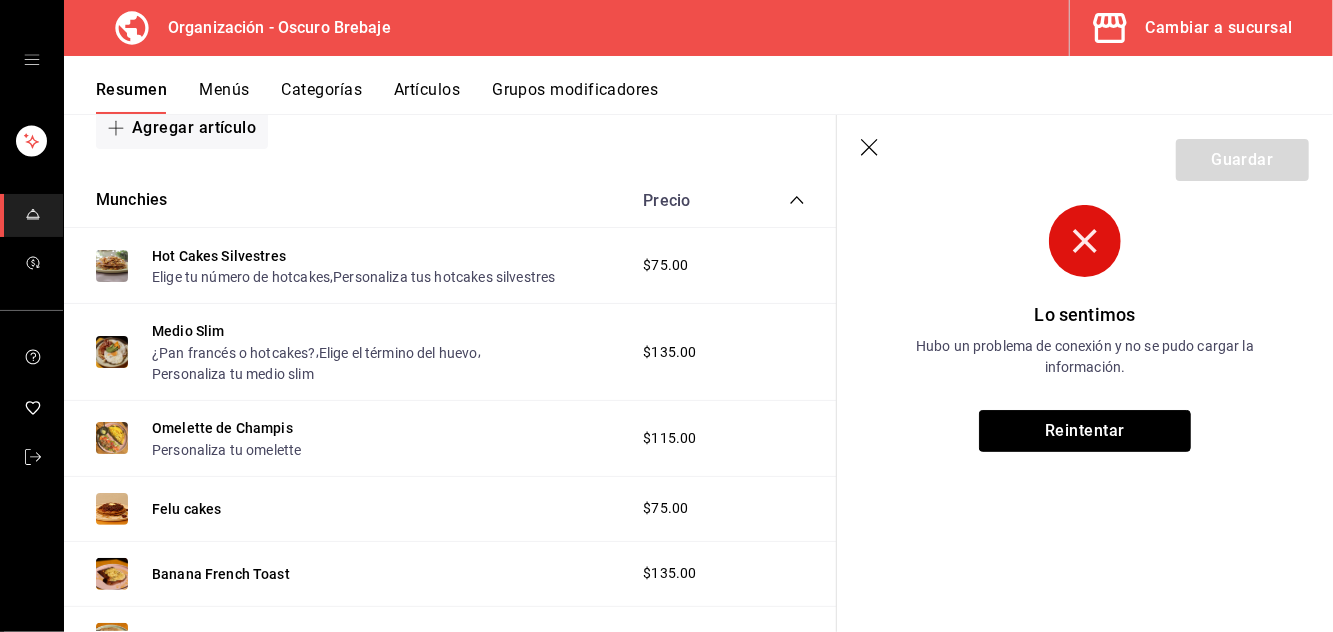 click on "Reintentar" at bounding box center [1085, 431] 